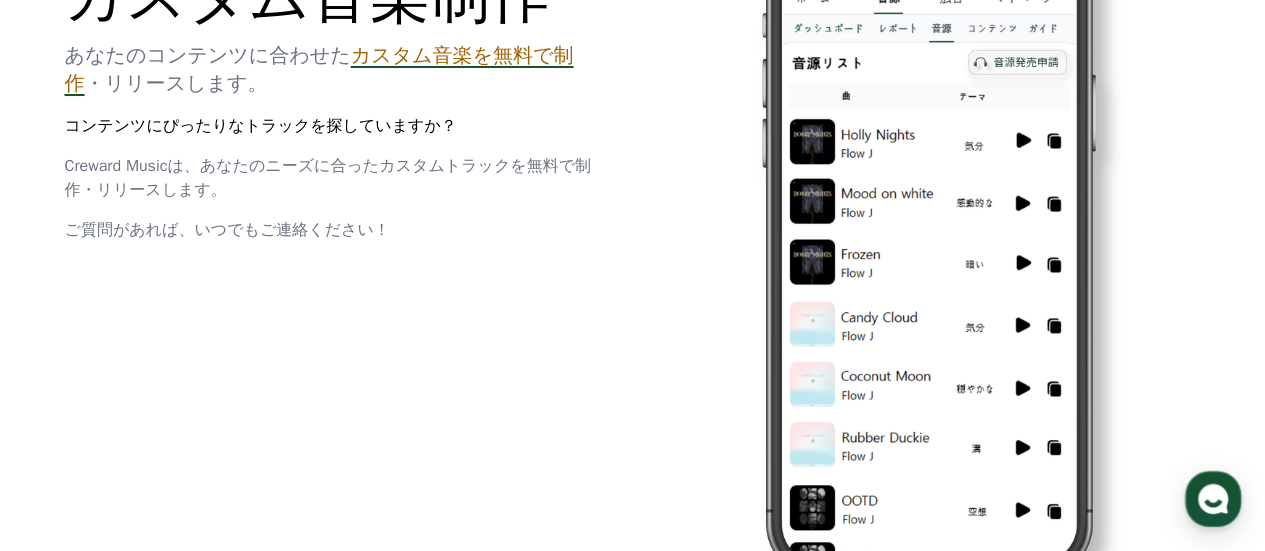scroll, scrollTop: 0, scrollLeft: 0, axis: both 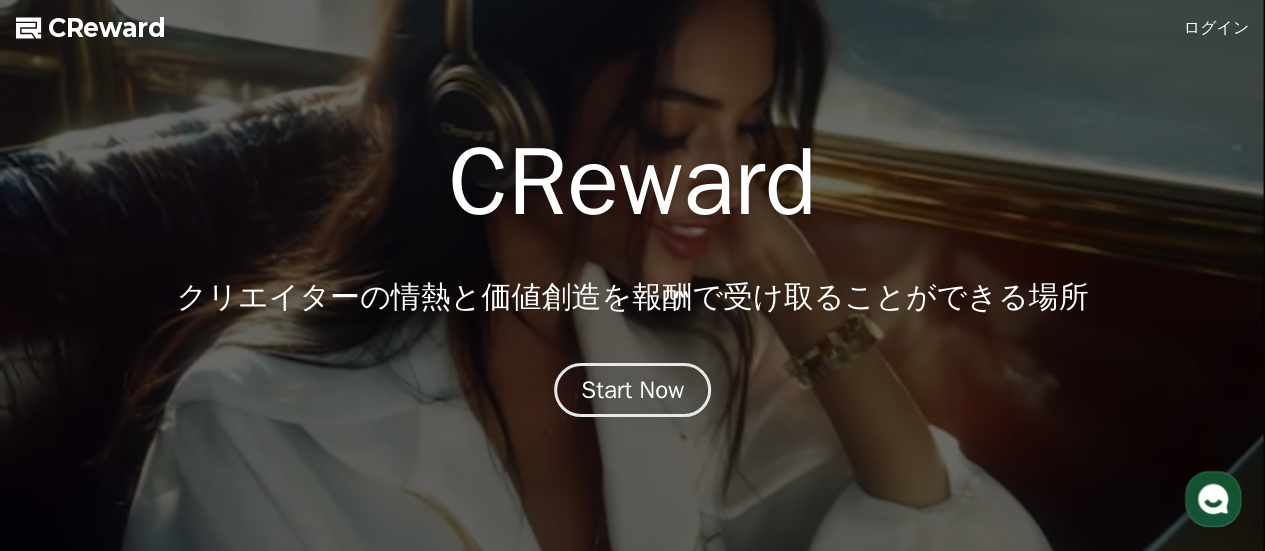 click on "ログイン" at bounding box center (1217, 28) 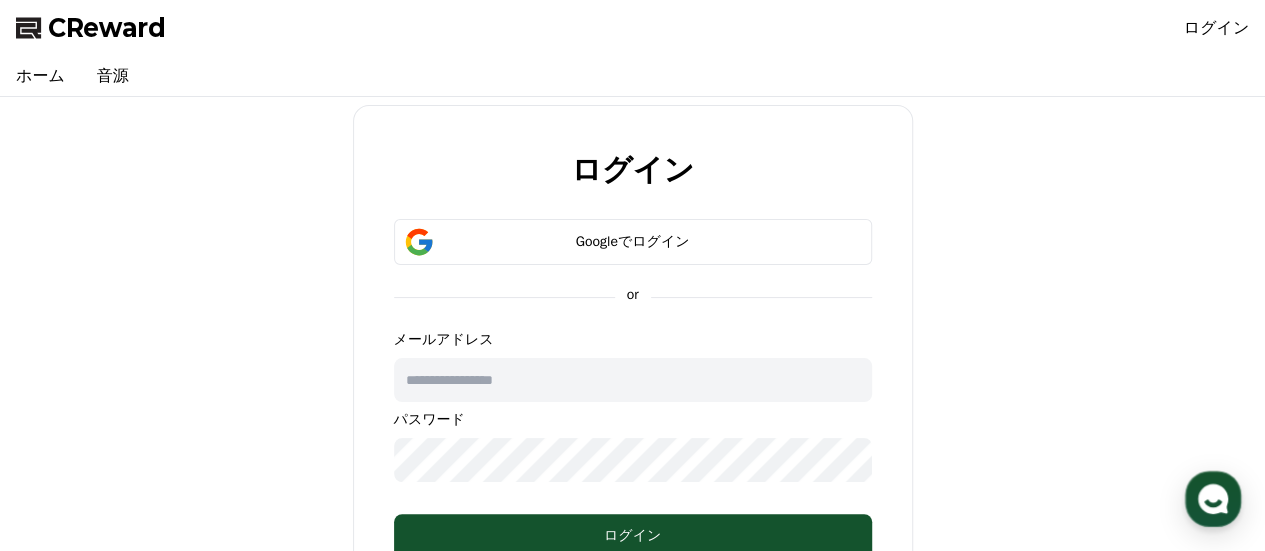 type on "**********" 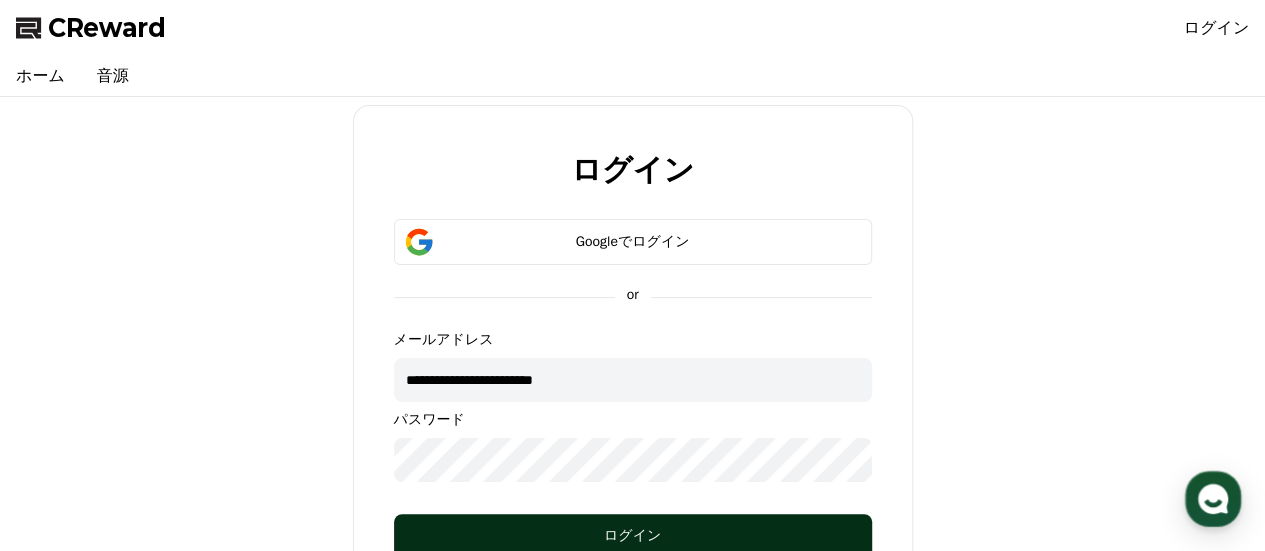 click on "ログイン" at bounding box center (633, 536) 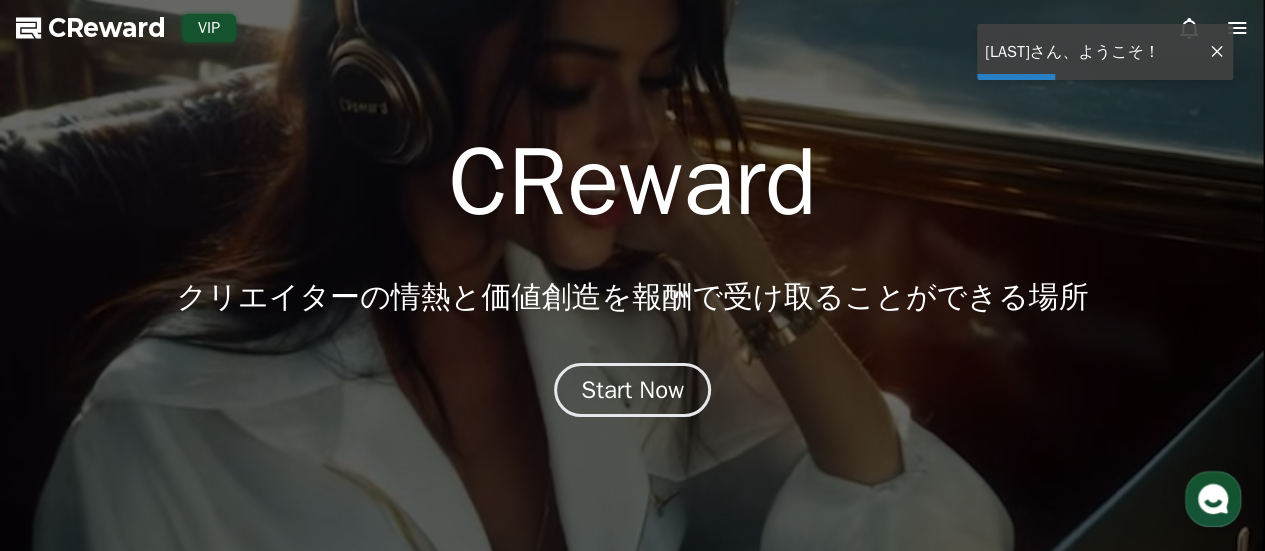 click at bounding box center (632, 275) 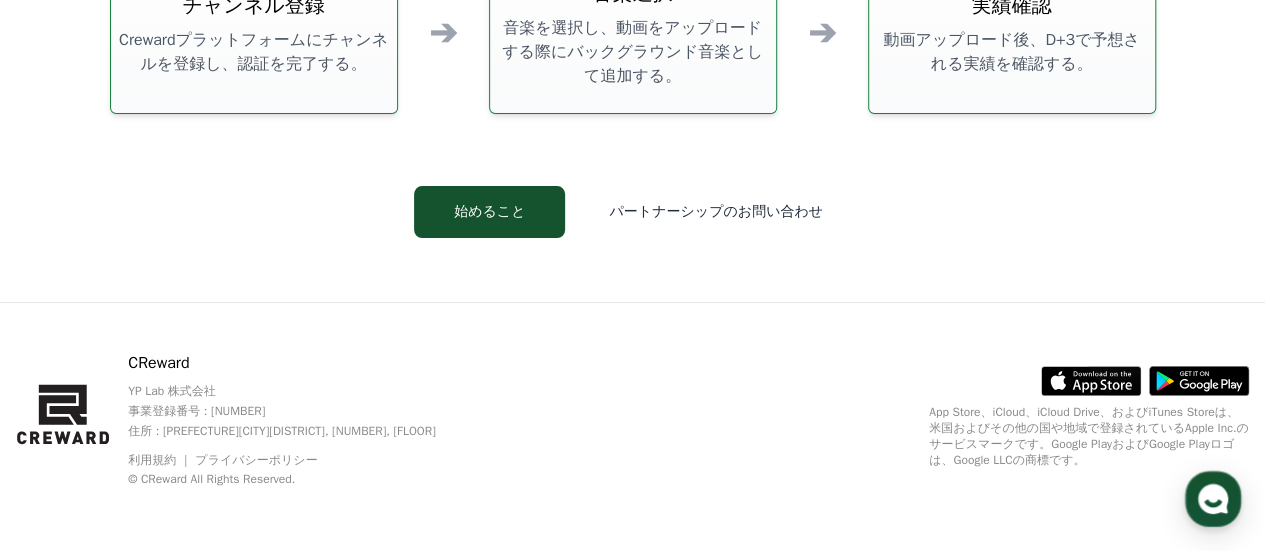 scroll, scrollTop: 986, scrollLeft: 0, axis: vertical 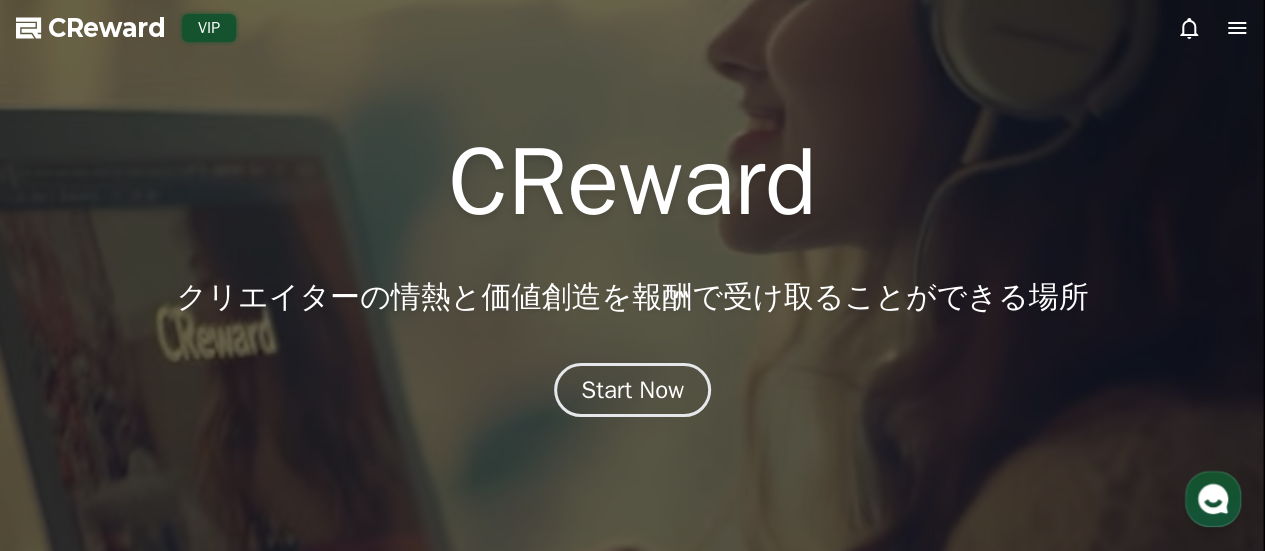 click 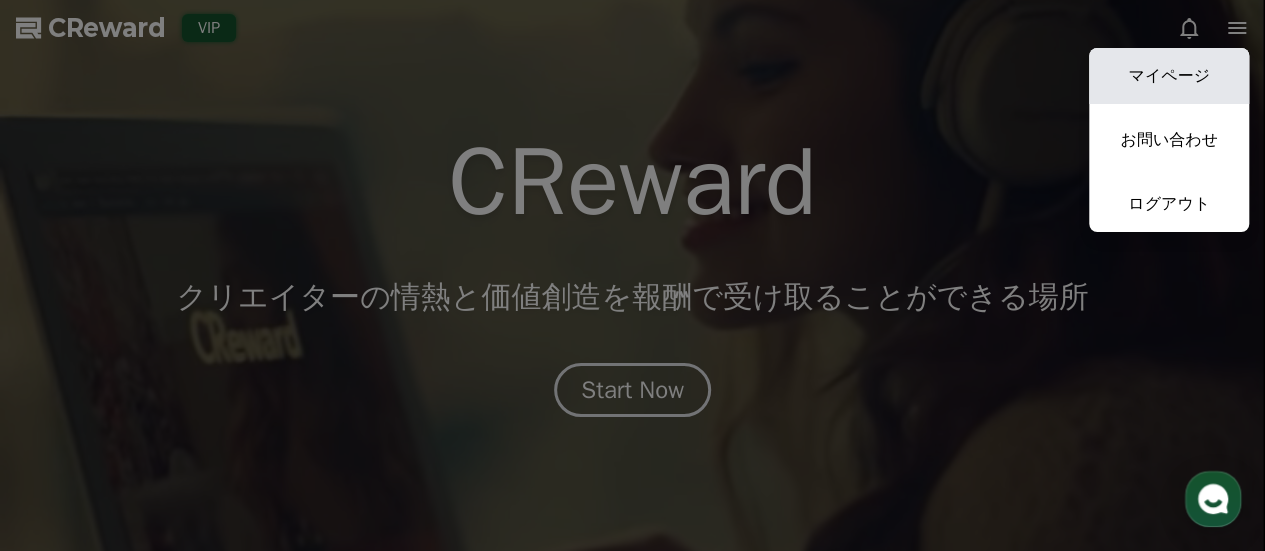 click on "マイページ" at bounding box center [1169, 76] 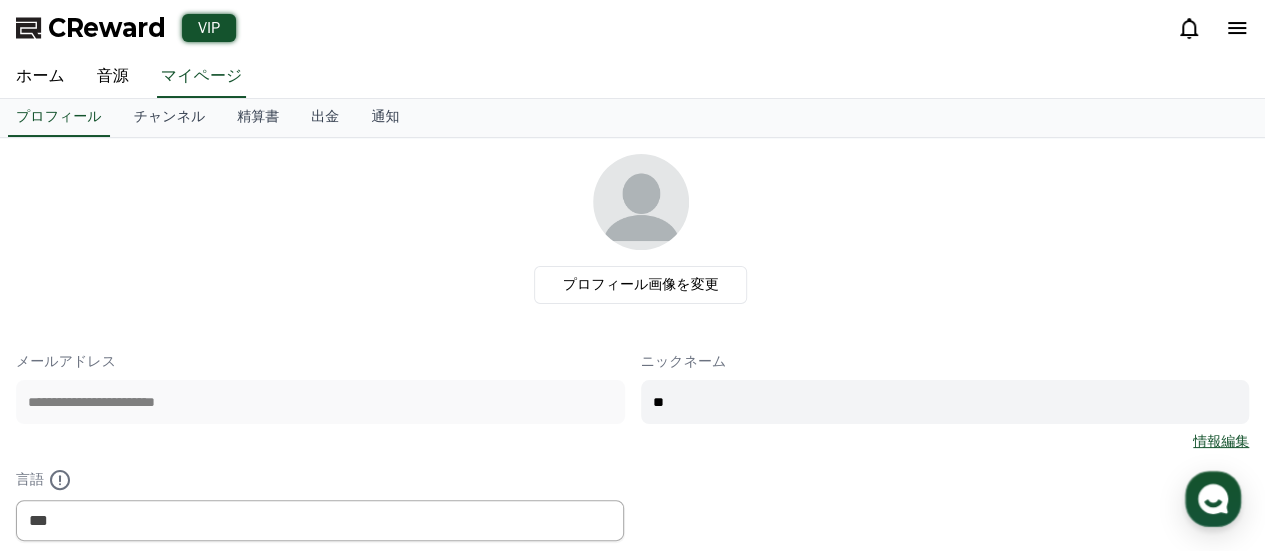 scroll, scrollTop: 0, scrollLeft: 0, axis: both 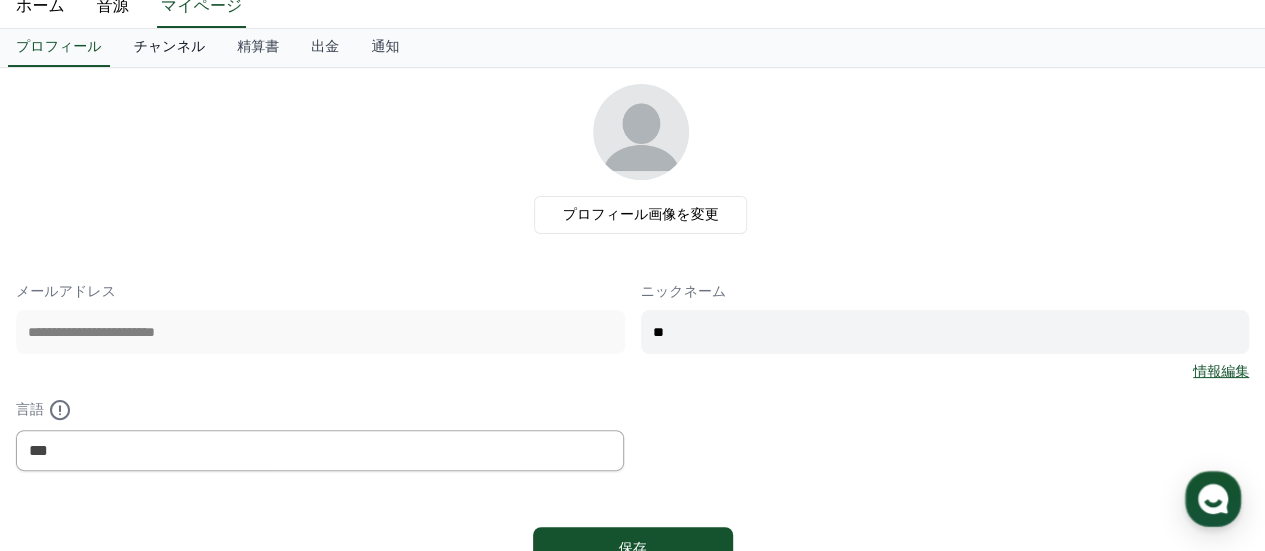 click on "チャンネル" at bounding box center [170, 48] 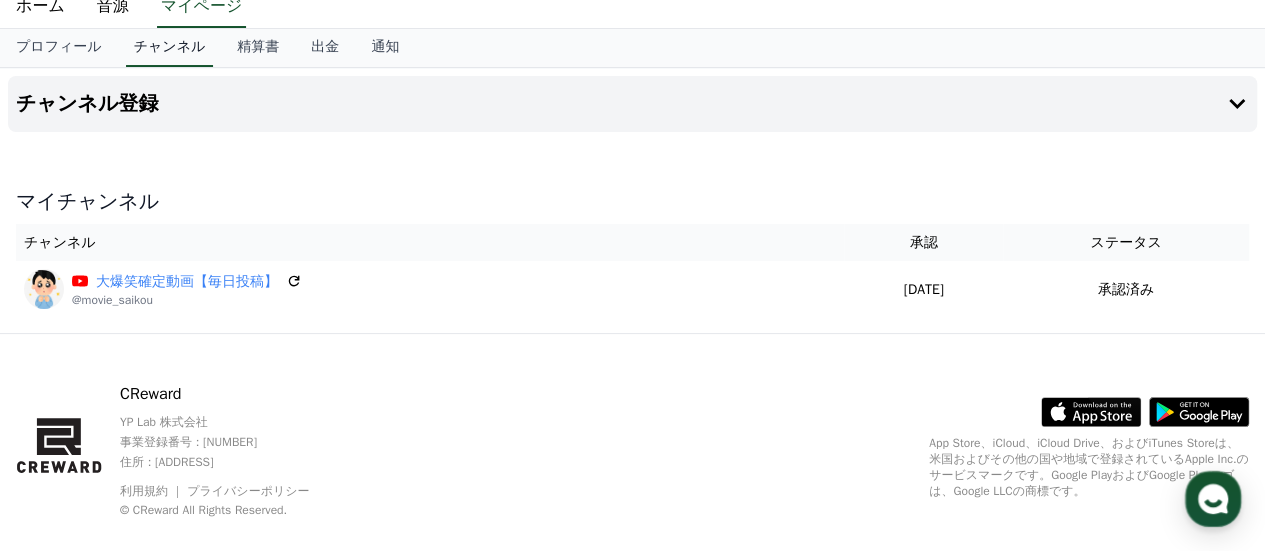 scroll, scrollTop: 0, scrollLeft: 0, axis: both 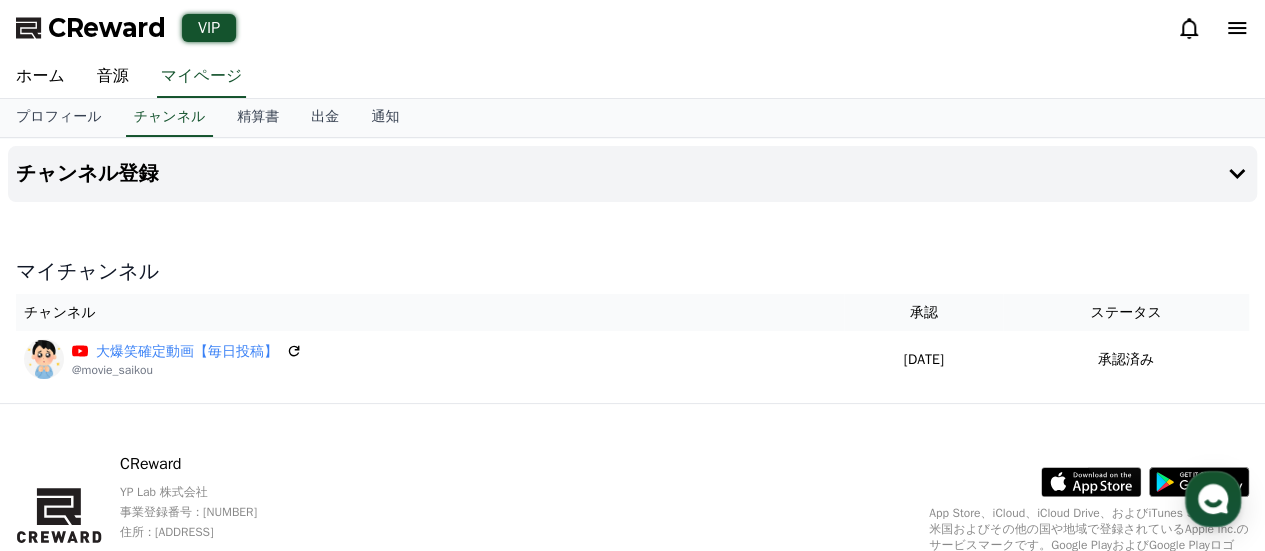 click on "チャンネル登録             マイチャンネル   チャンネル   承認   ステータス         大爆笑確定動画【毎日投稿】     @movie_saikou       2025-07-09   07-09   承認済み" at bounding box center (632, 270) 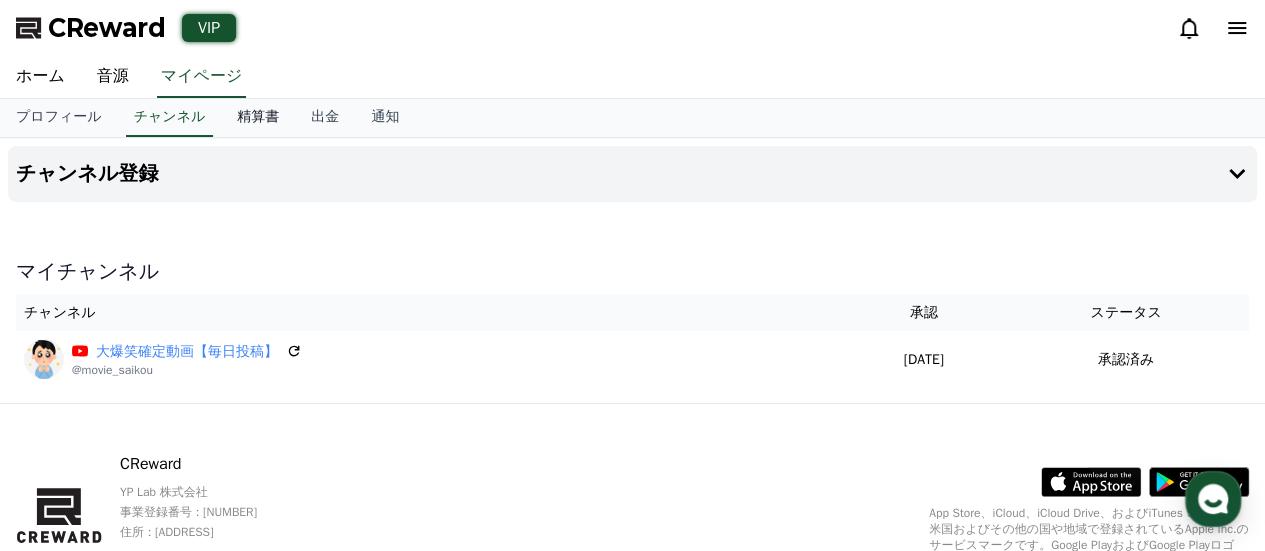 click on "精算書" at bounding box center (258, 118) 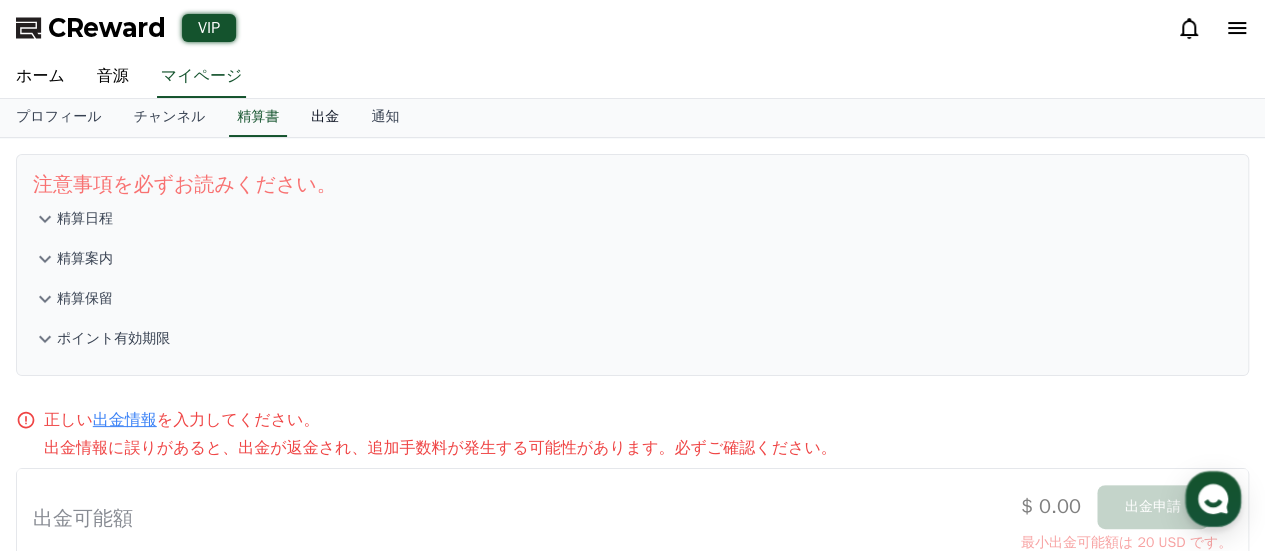 click on "出金" at bounding box center [325, 118] 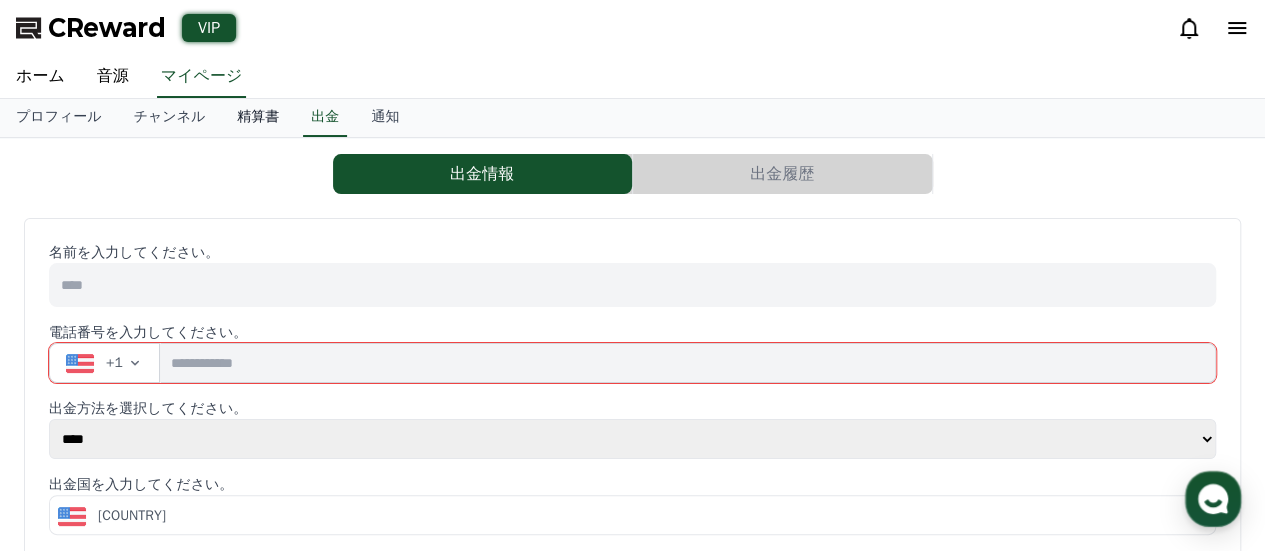click on "精算書" at bounding box center (258, 118) 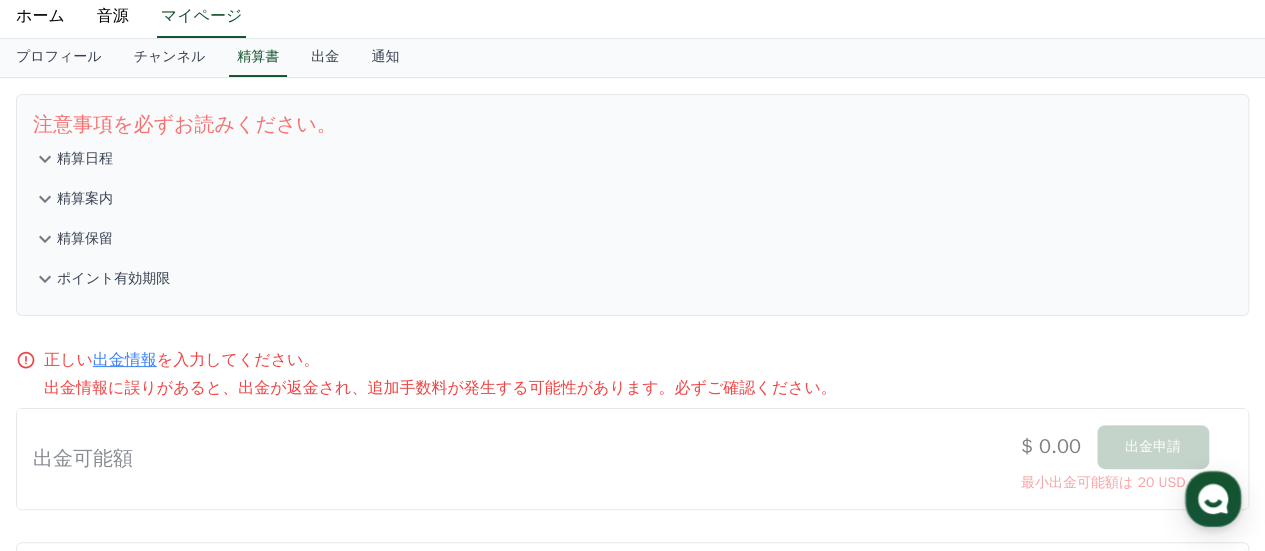 scroll, scrollTop: 0, scrollLeft: 0, axis: both 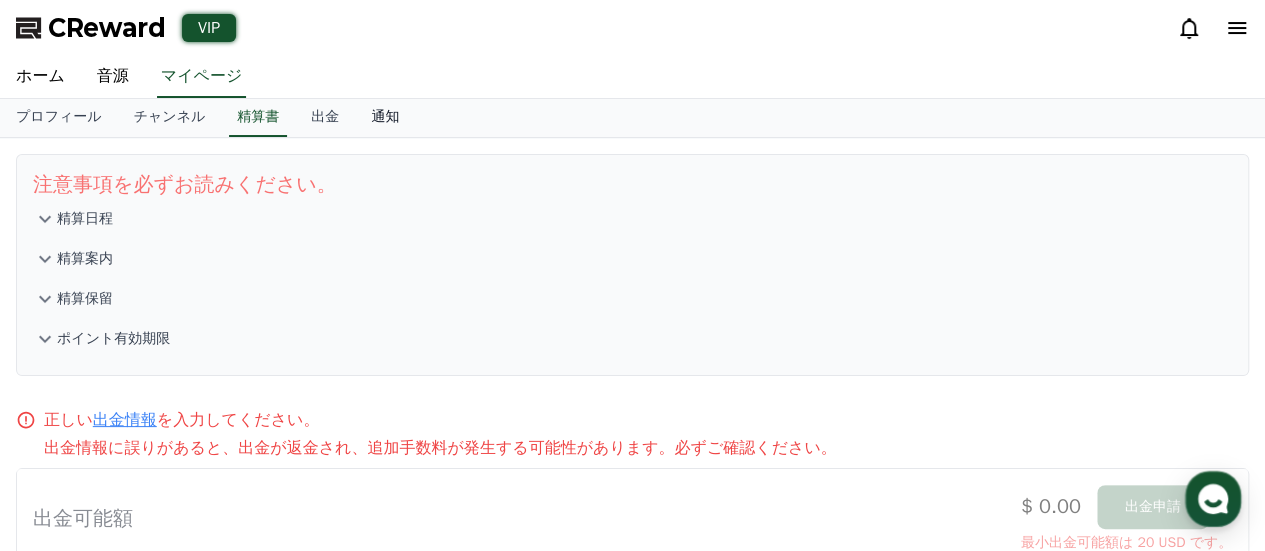 click on "通知" at bounding box center (385, 118) 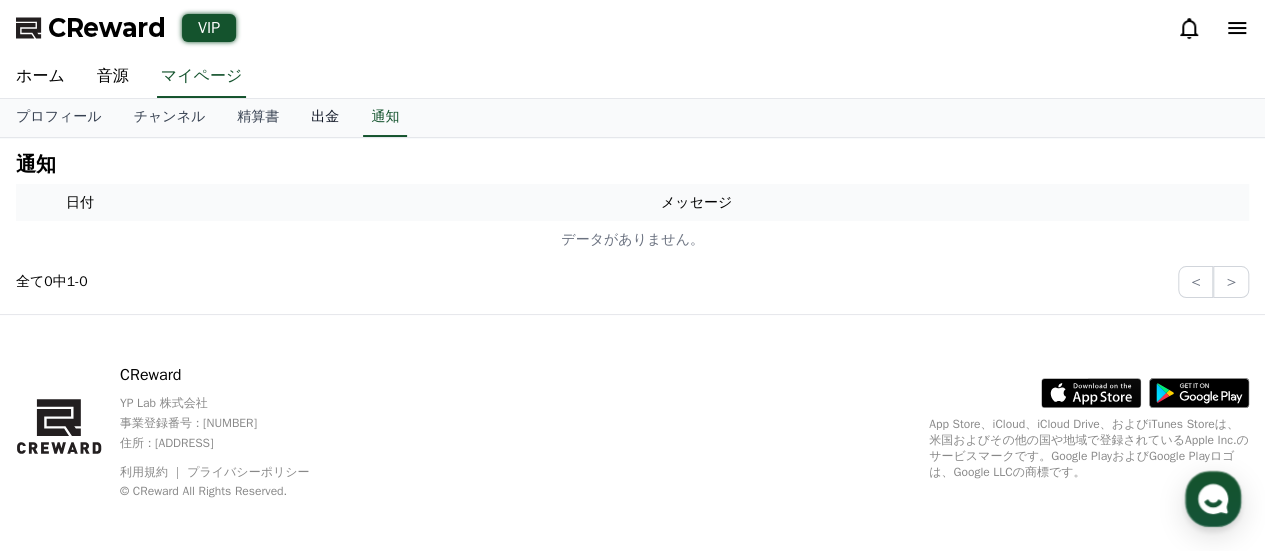 click on "出金" at bounding box center (325, 118) 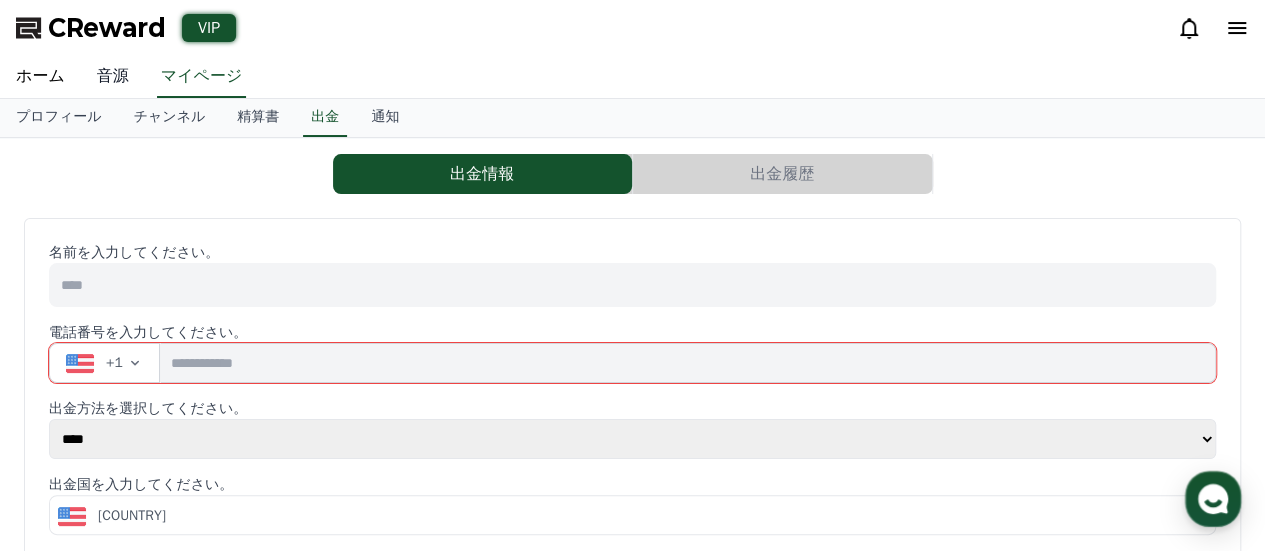 click on "音源" at bounding box center [113, 77] 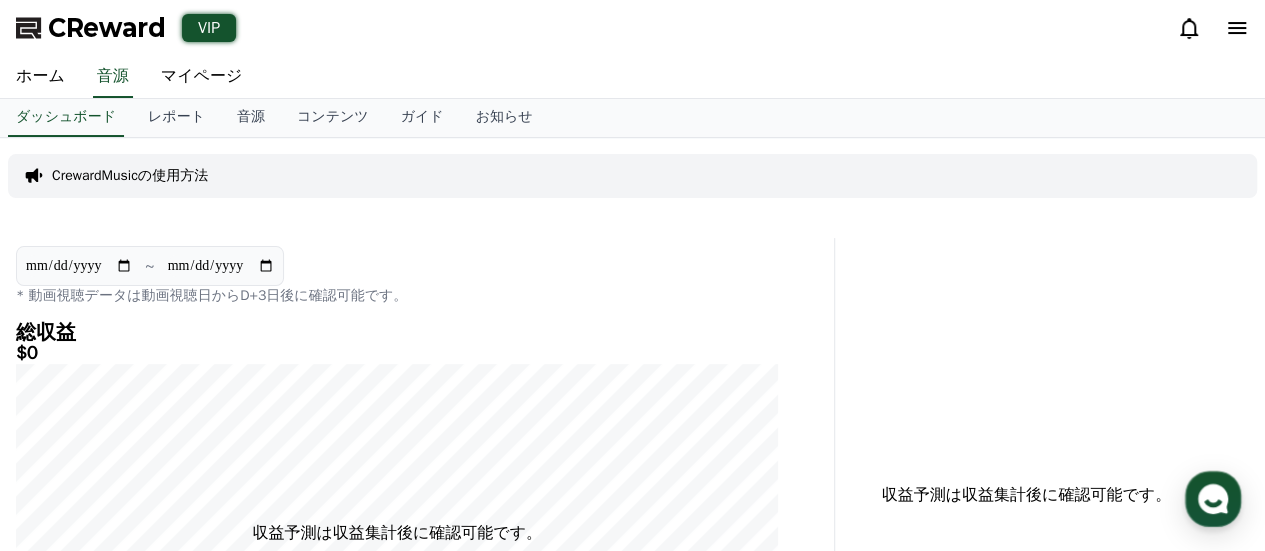 click 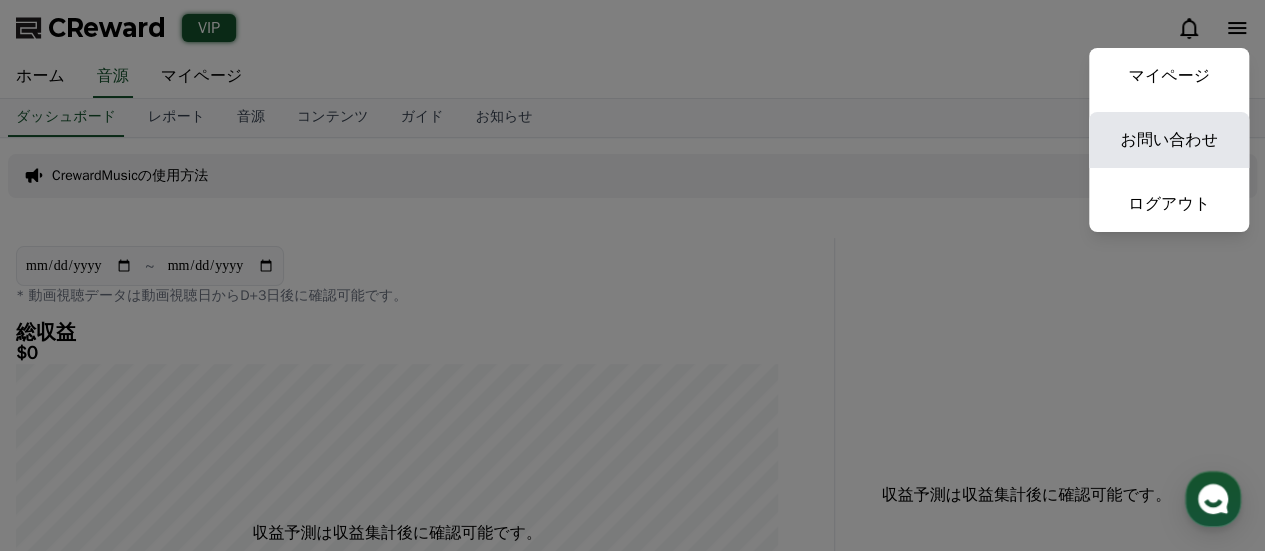 click on "お問い合わせ" at bounding box center [1169, 140] 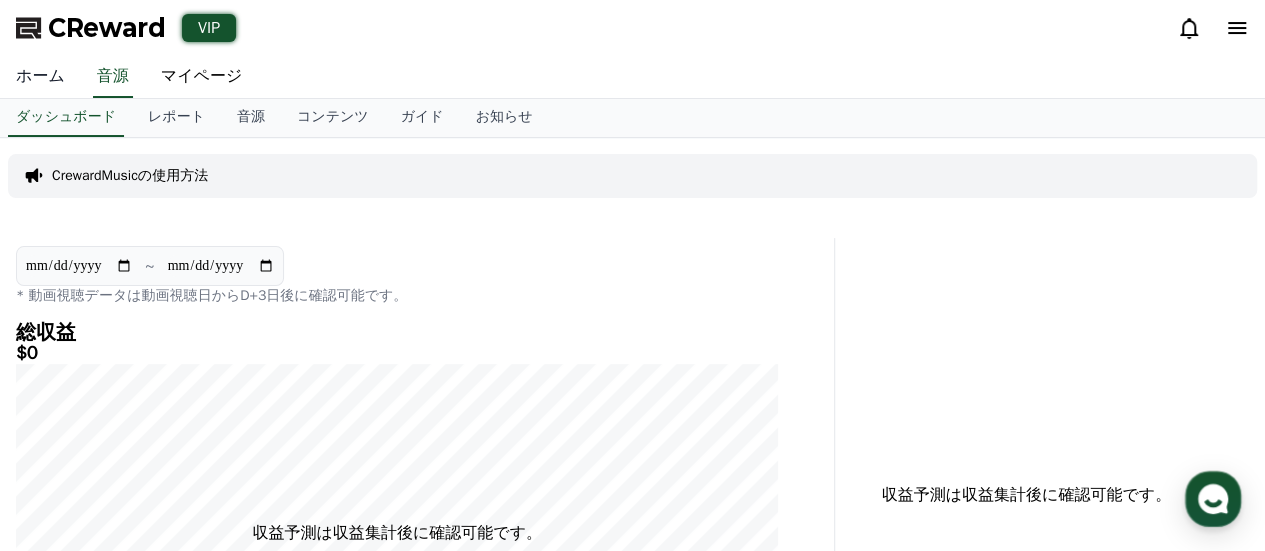 click on "ホーム" at bounding box center [40, 77] 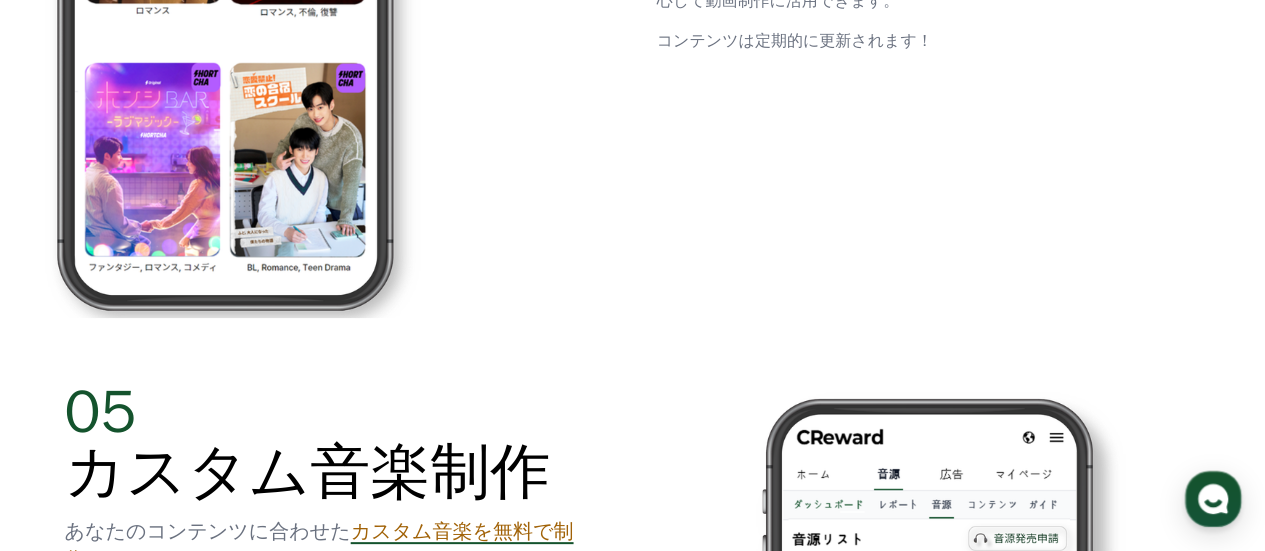 scroll, scrollTop: 5418, scrollLeft: 0, axis: vertical 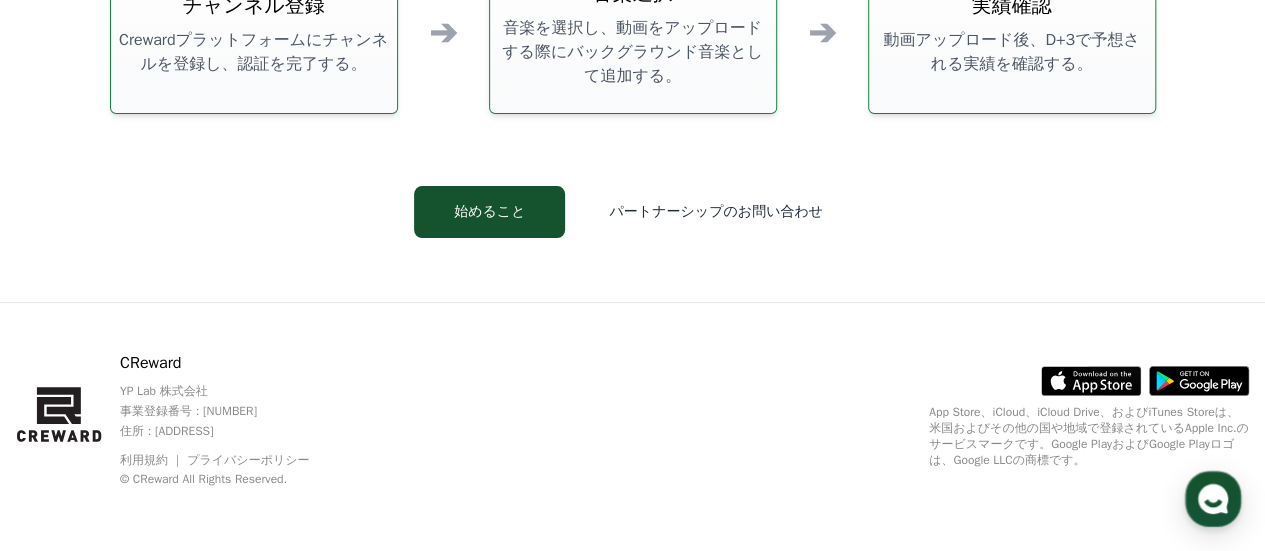 click on "利用規約" at bounding box center (151, 460) 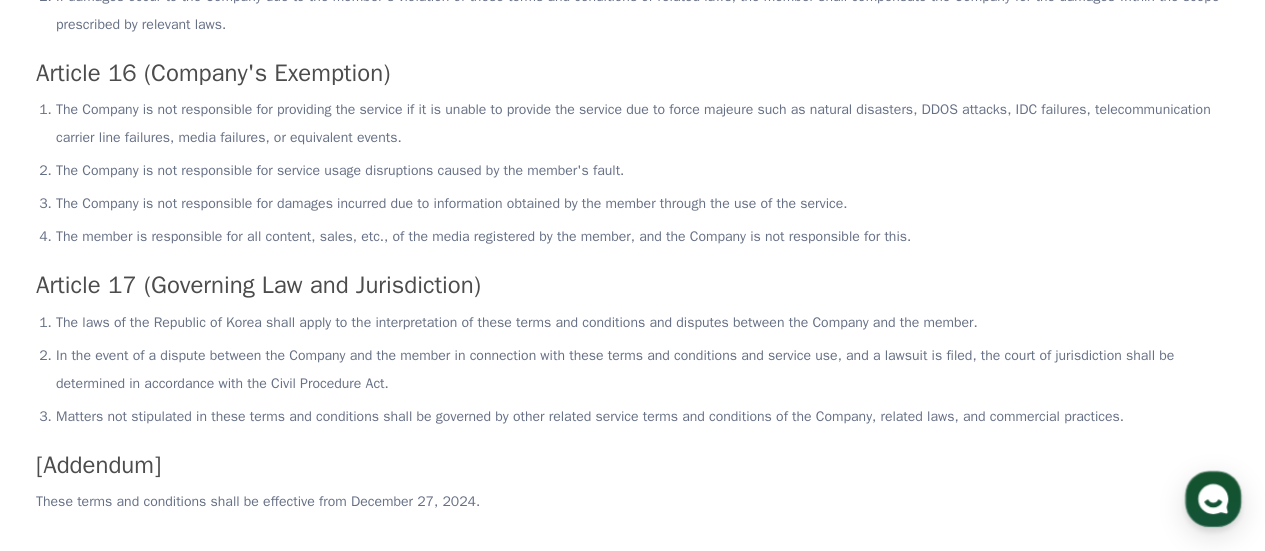 scroll, scrollTop: 0, scrollLeft: 0, axis: both 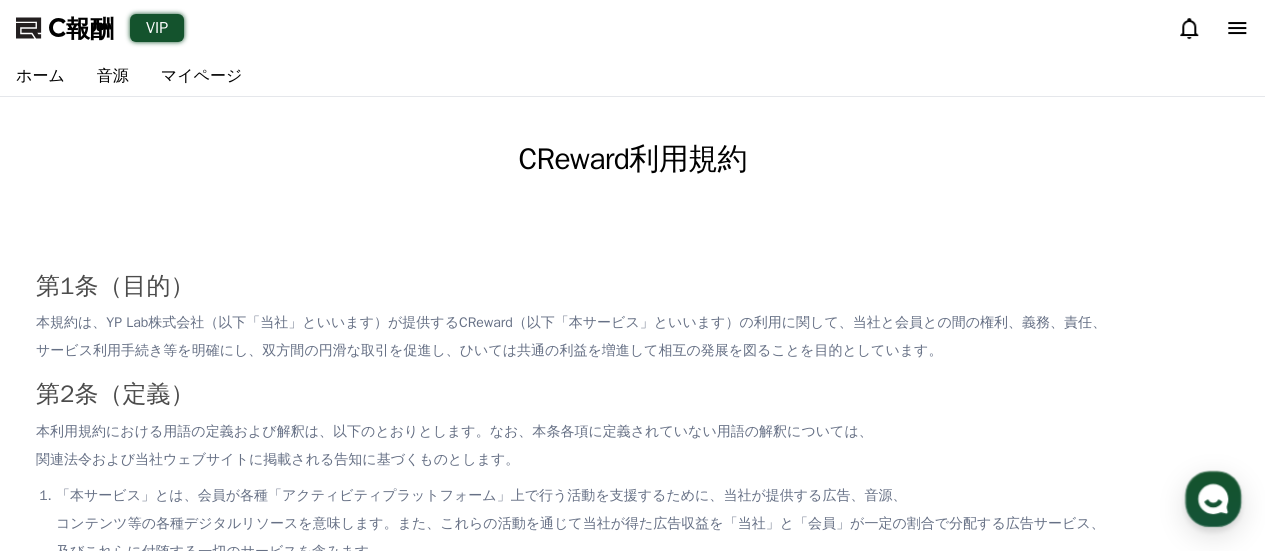 click on "本規約は、YP Lab株式会社（以下「当社」といいます）が提供するCReward（以下「本サービス」といいます）の利用に関して、当社と会員との間の権利、義務、責任、サービス利用手続き等を明確にし、双方間の円滑な取引を促進し、ひいては共通の利益を増進して相互の発展を図ることを目的としています。" at bounding box center (632, 337) 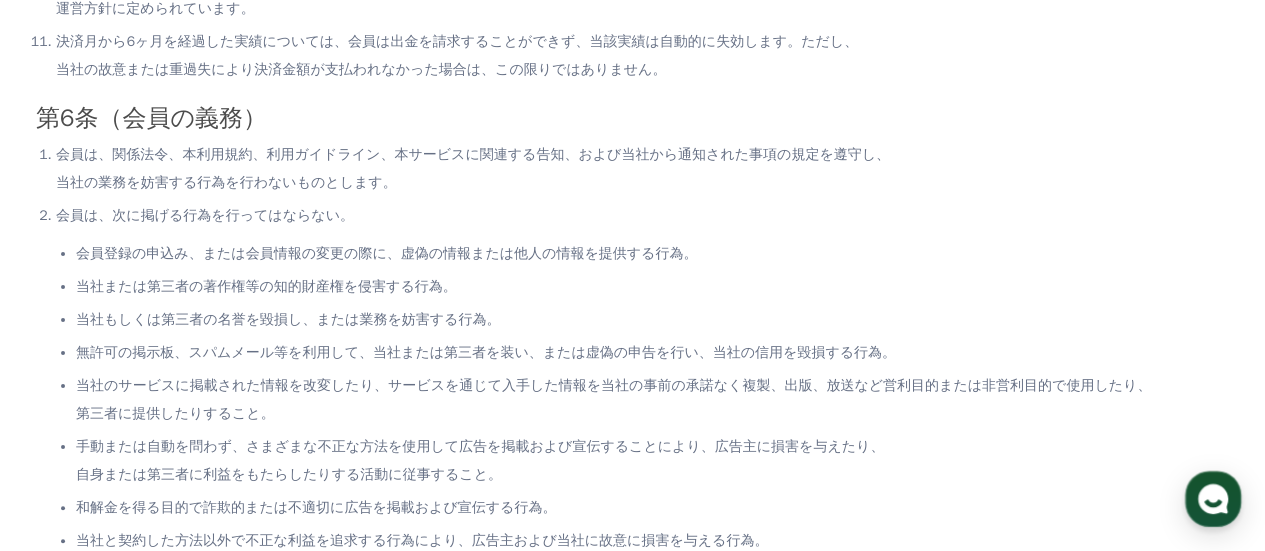 scroll, scrollTop: 2208, scrollLeft: 0, axis: vertical 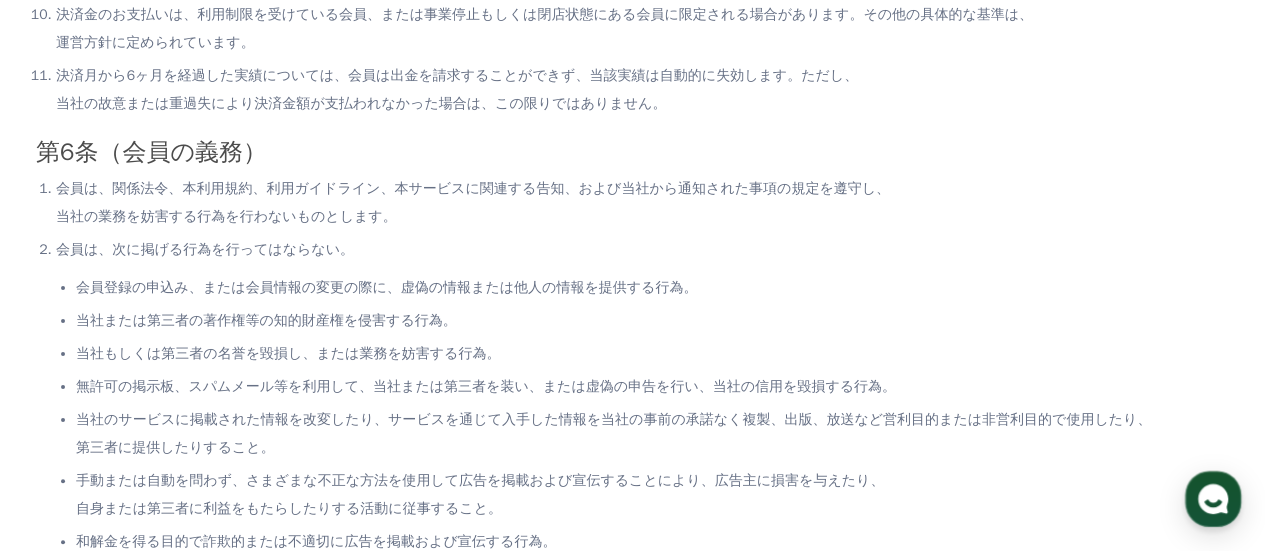 click on "当社は、精算金の支払に必要な資料（例：活動プラットフォームから提供される精算金支払報告書）を要求することができ、会員はこれを誠意を持って提供しなければなりません。" at bounding box center [642, 755] 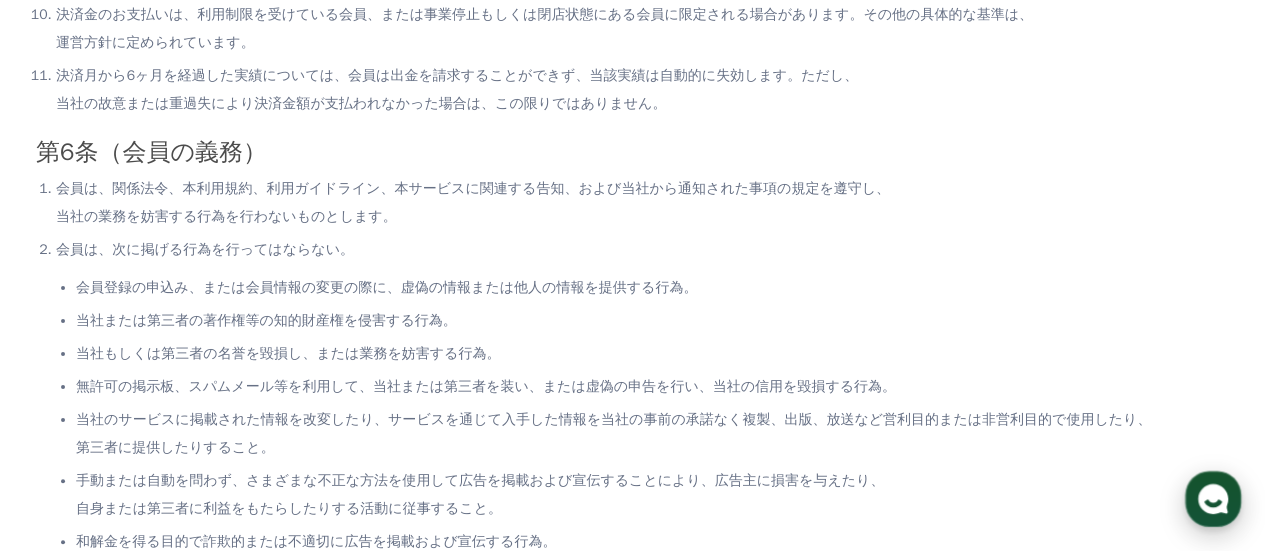 click 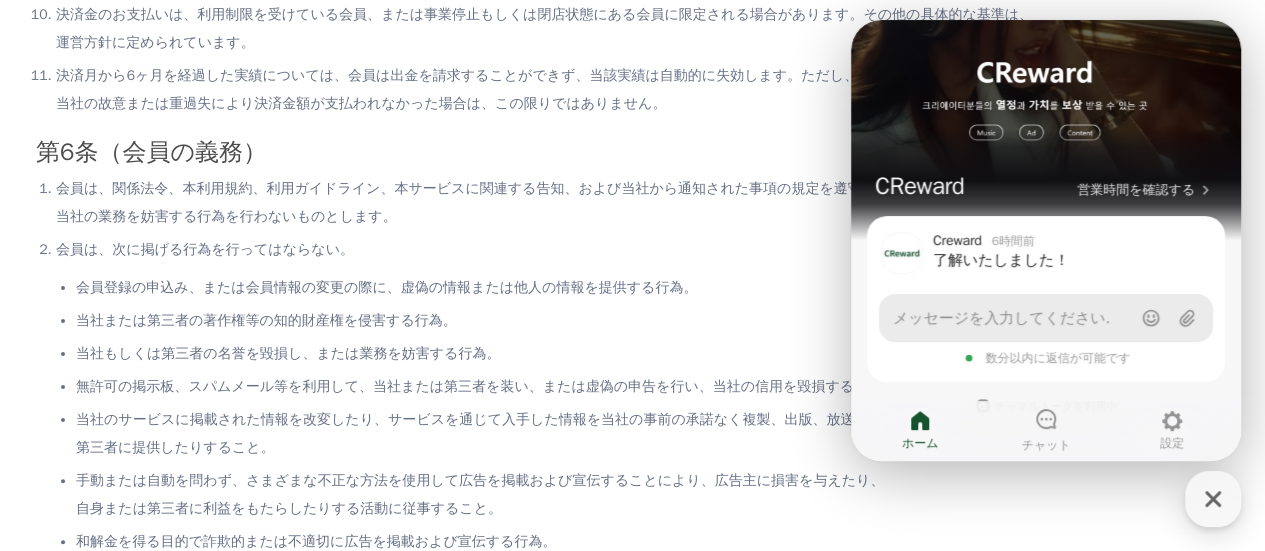 click on "メッセージを入力してください." at bounding box center [1001, 318] 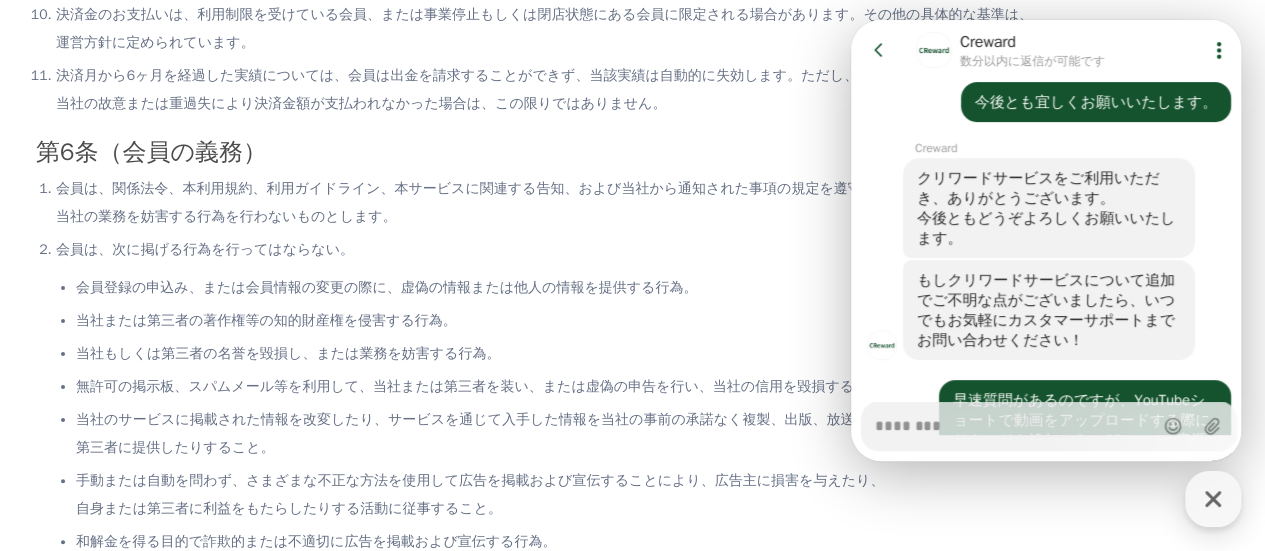 scroll, scrollTop: 2284, scrollLeft: 0, axis: vertical 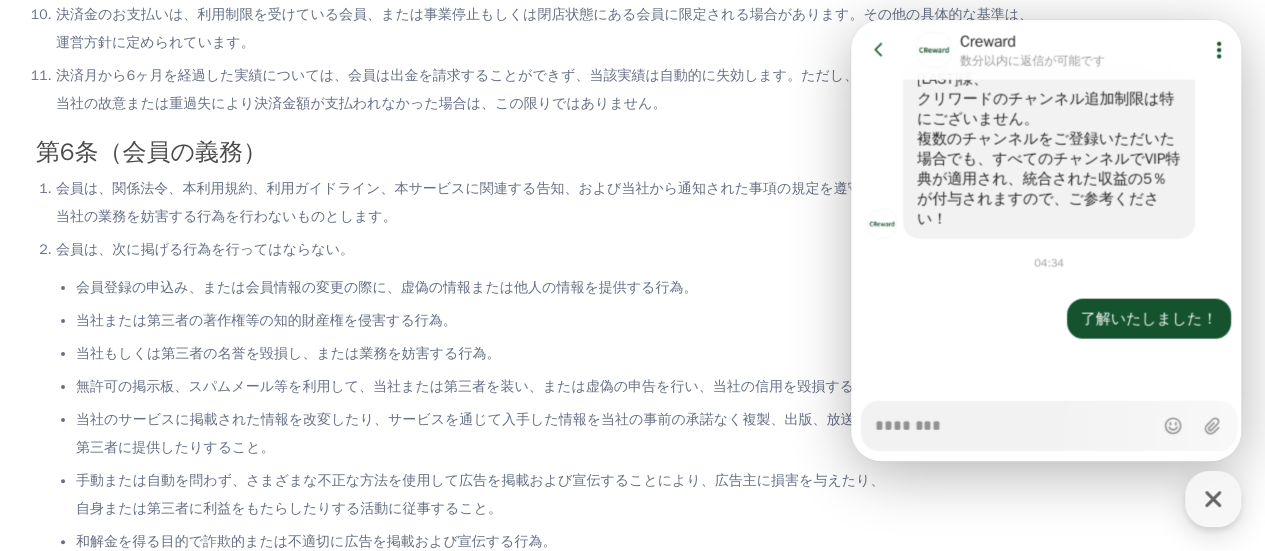 type on "*" 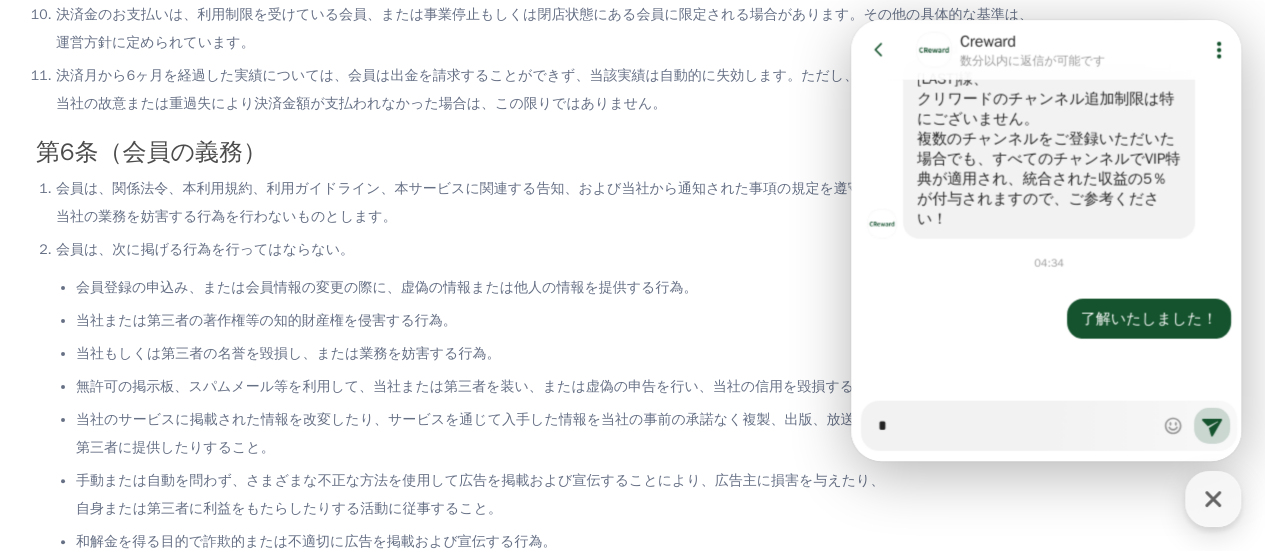 type on "*" 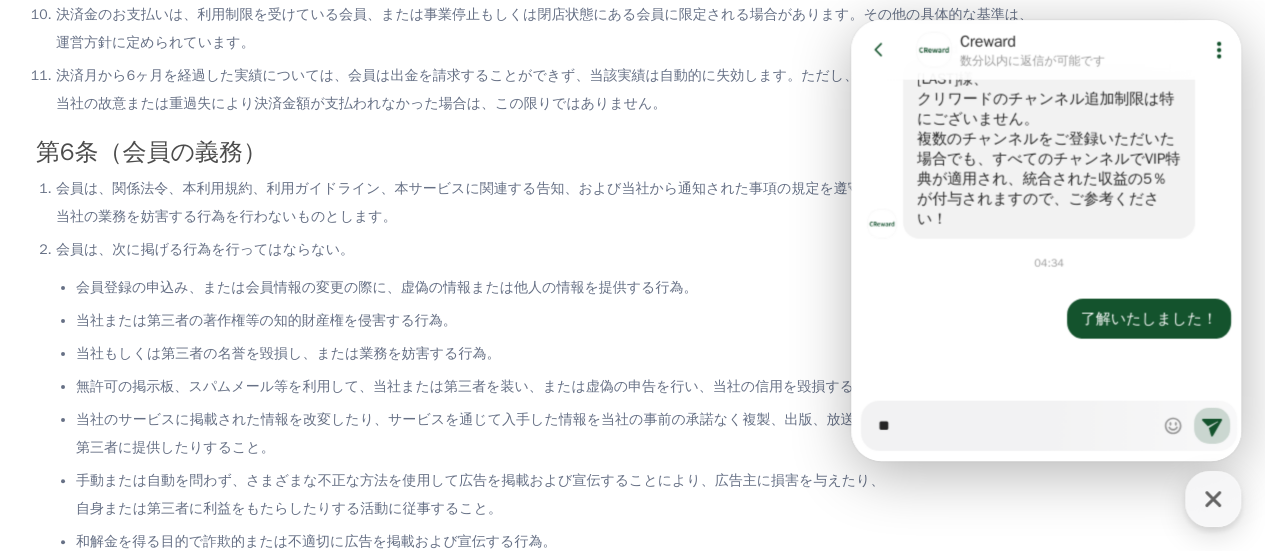 type on "*" 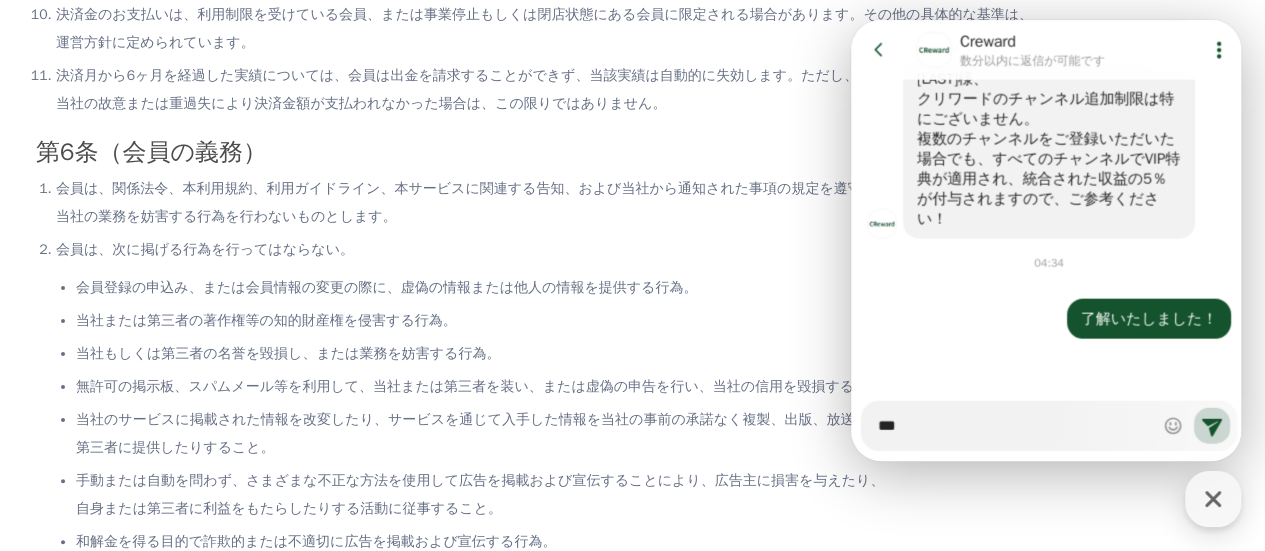 type on "*" 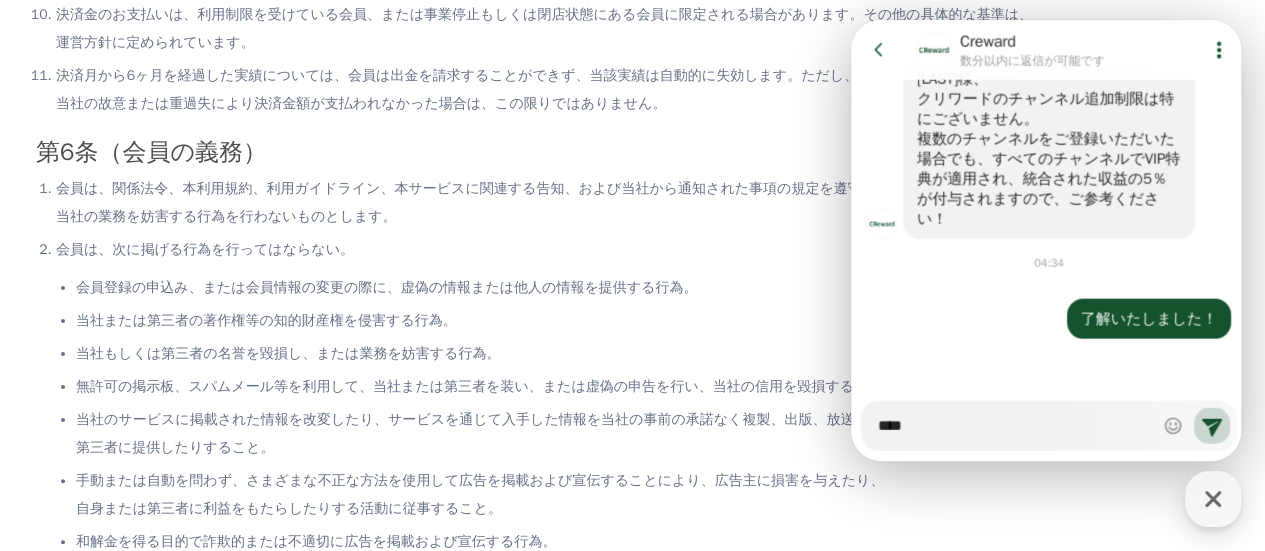 type on "*" 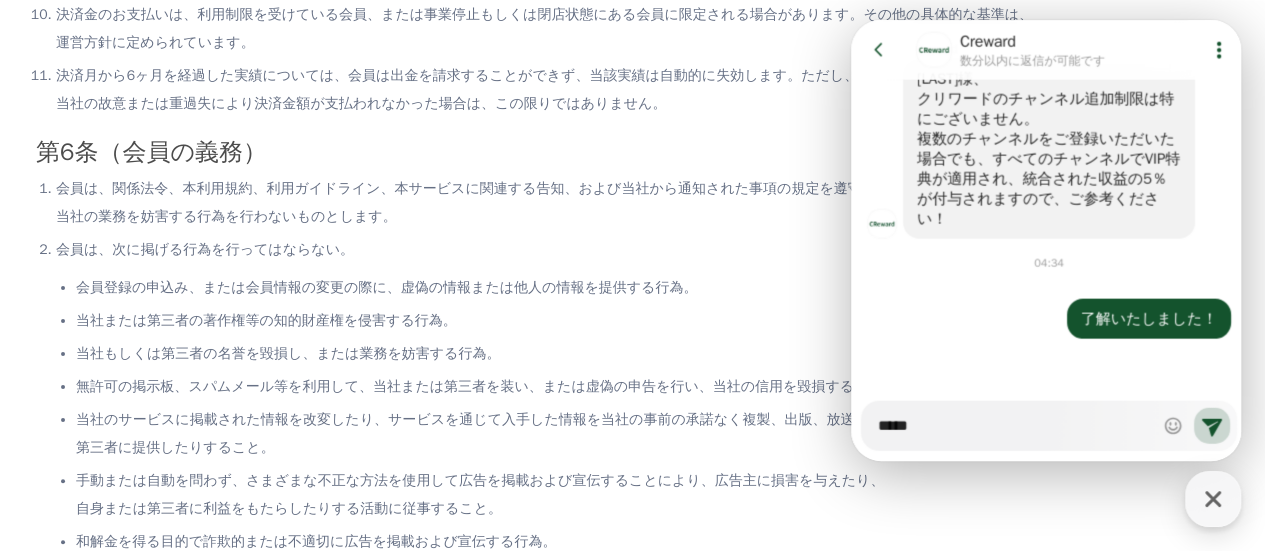 type on "*" 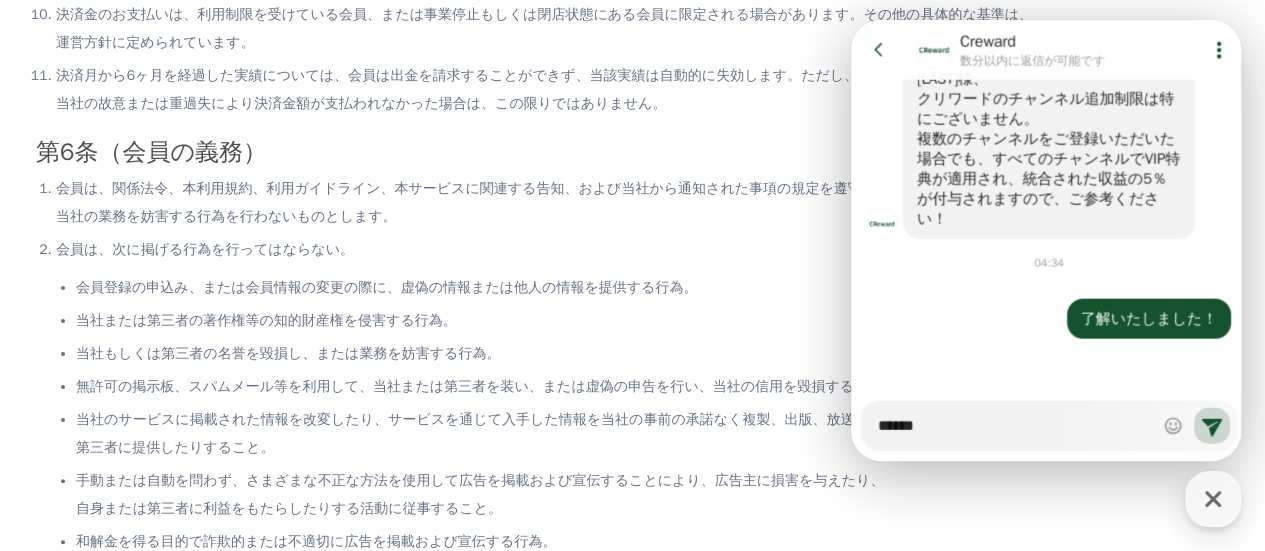 type on "*" 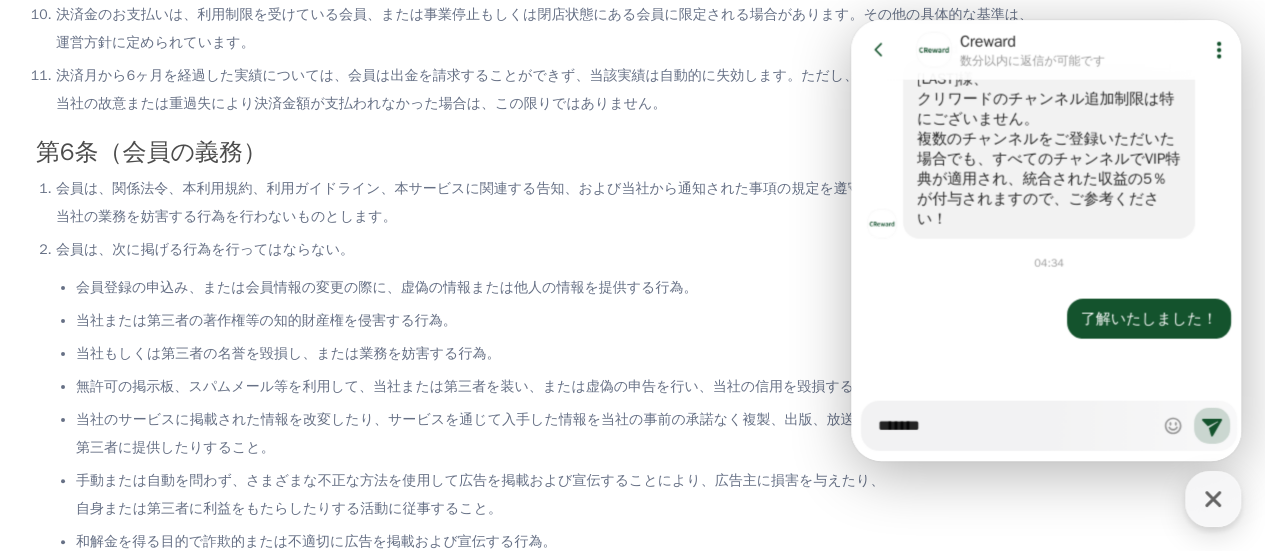 type on "*" 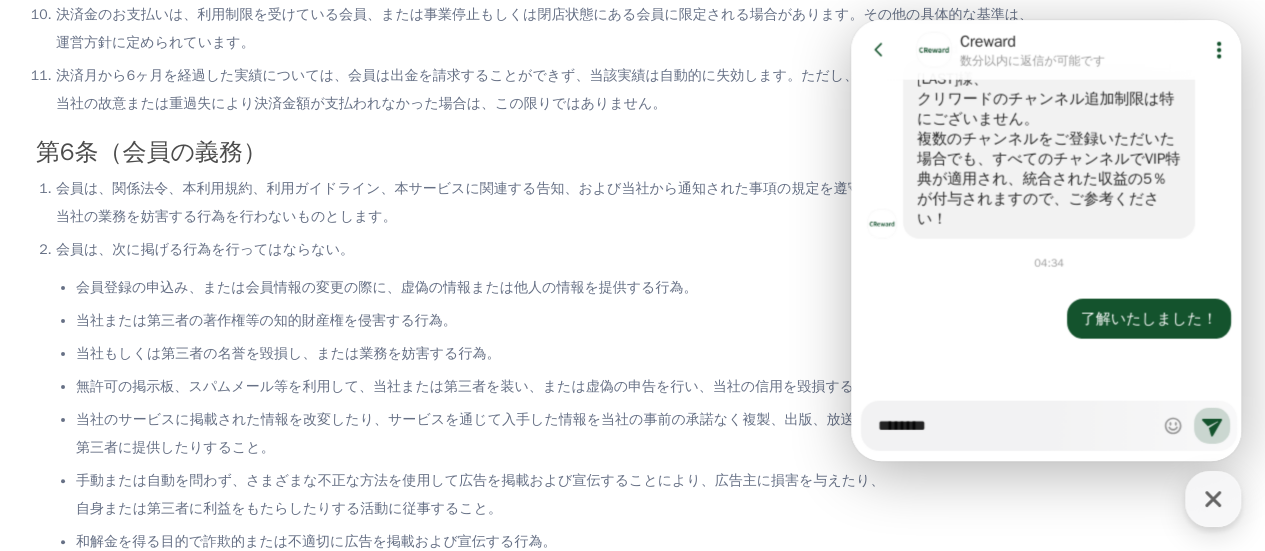 type on "*" 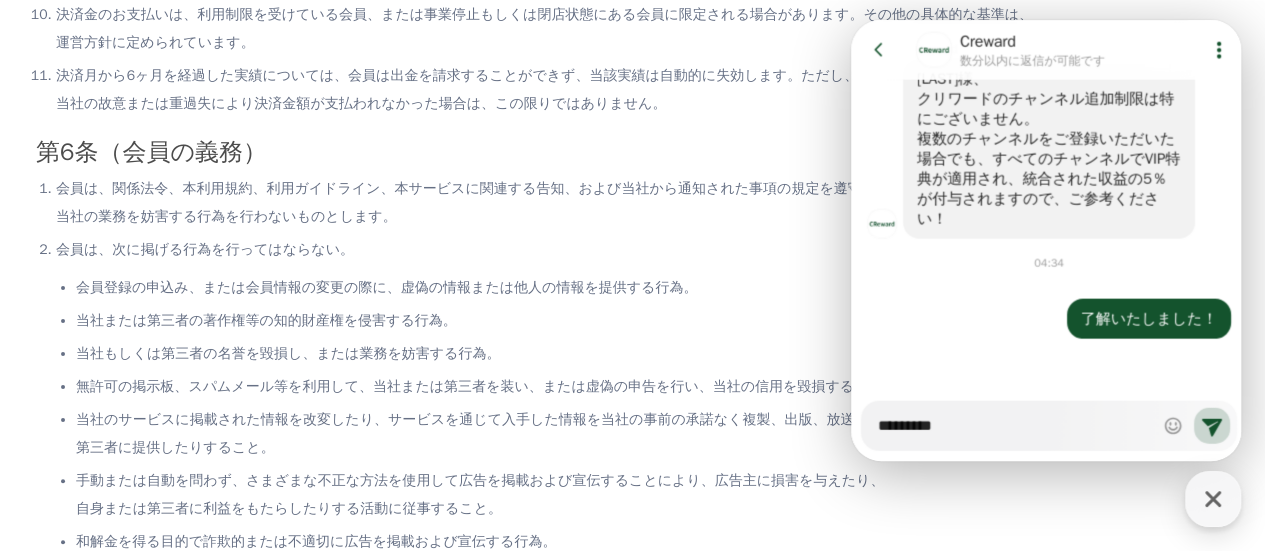 type on "*" 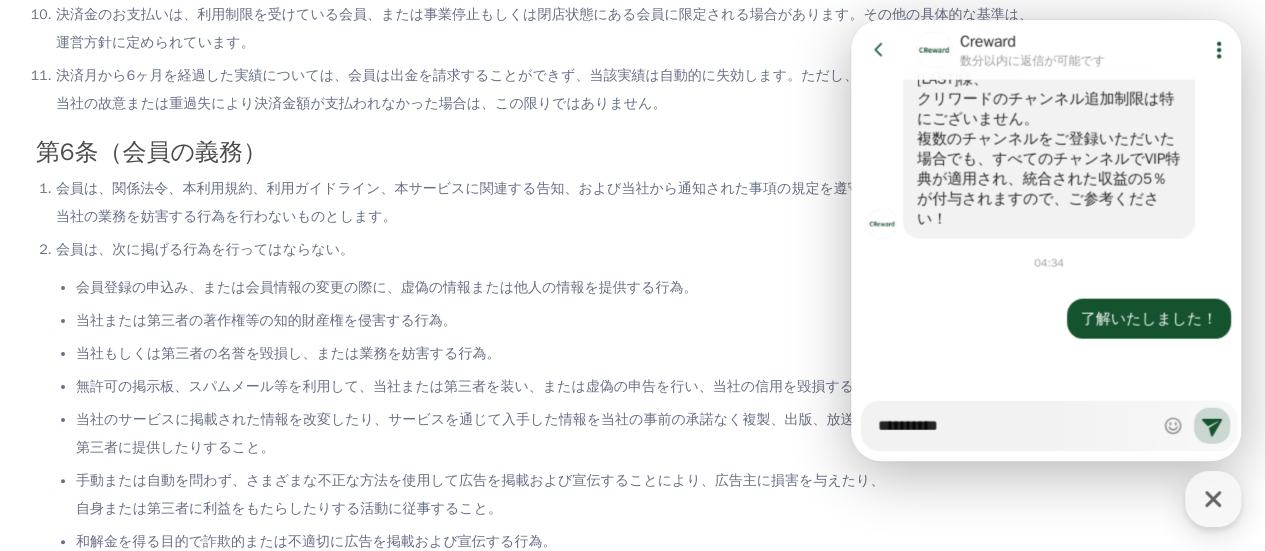type on "*" 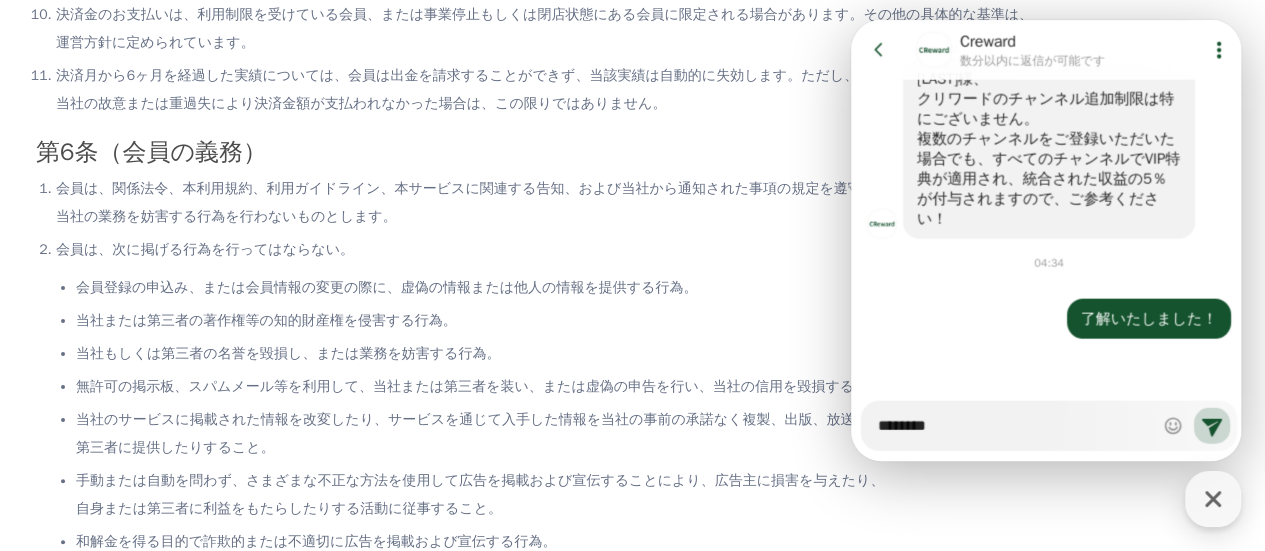 type on "*" 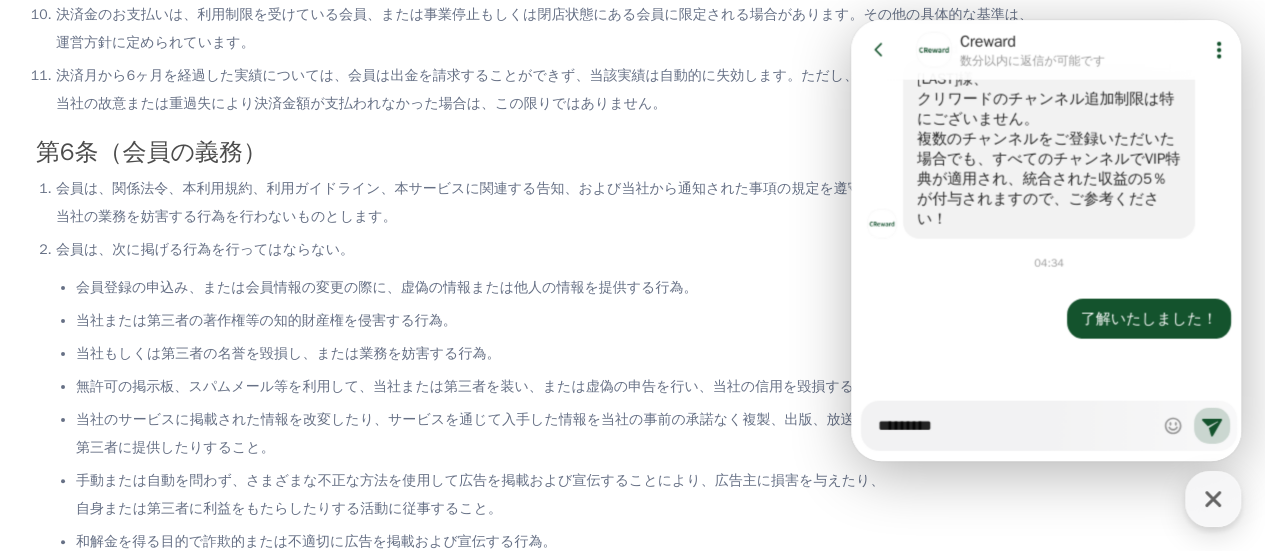 type on "*" 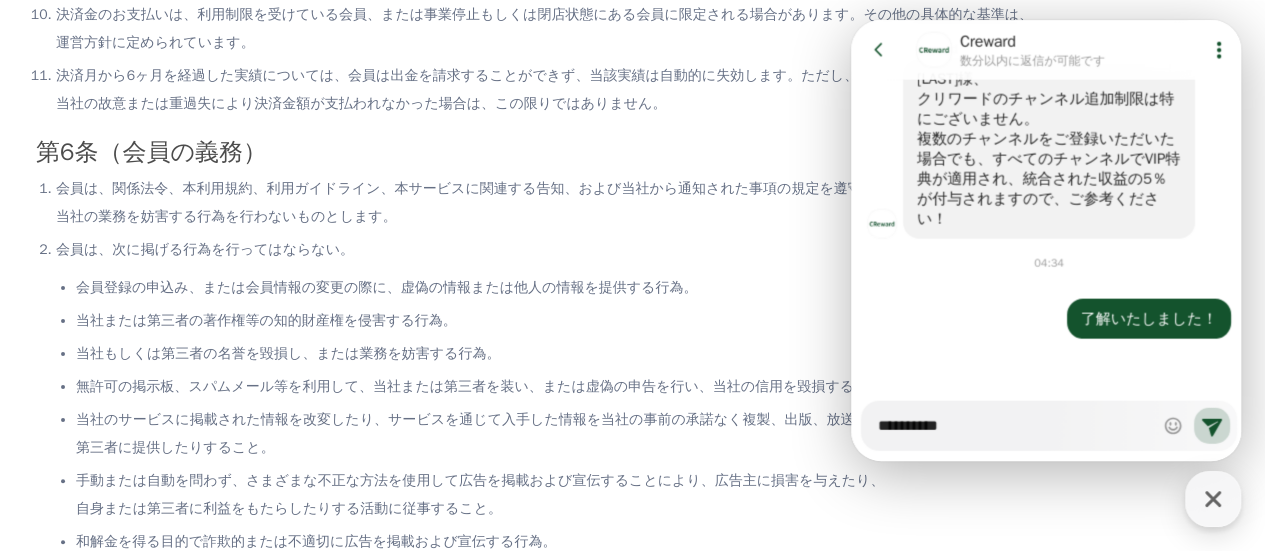 type on "*" 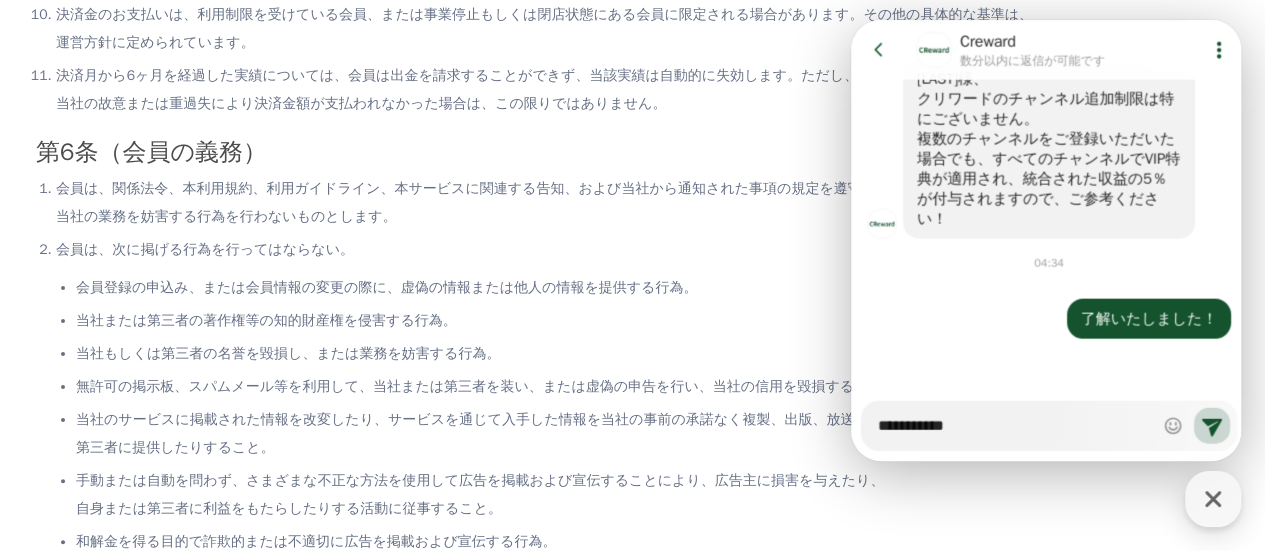 type on "*" 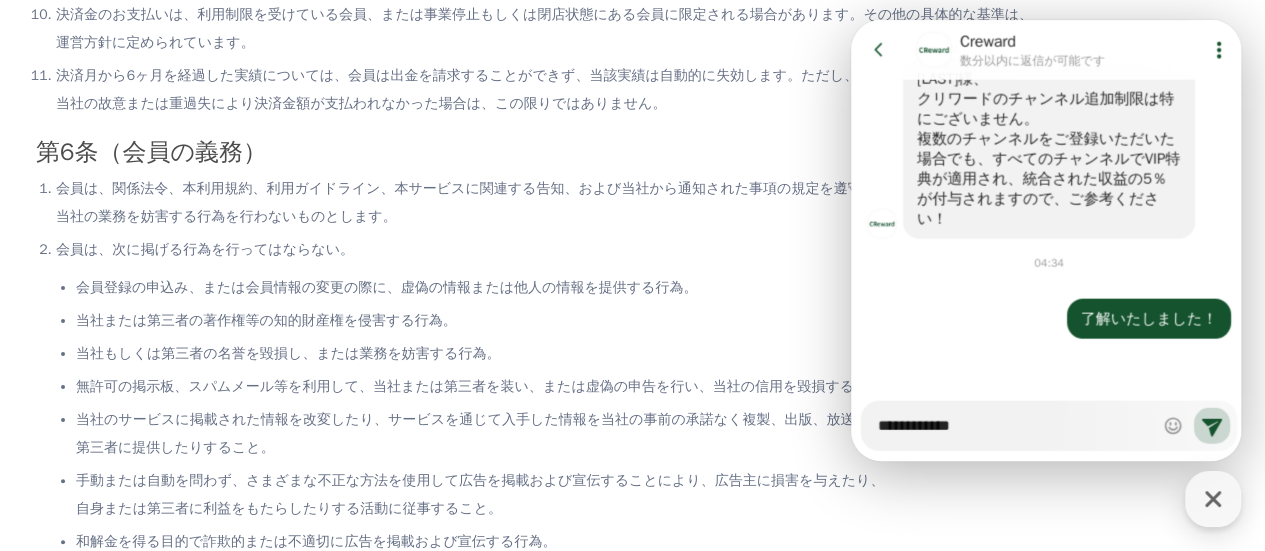 type on "*" 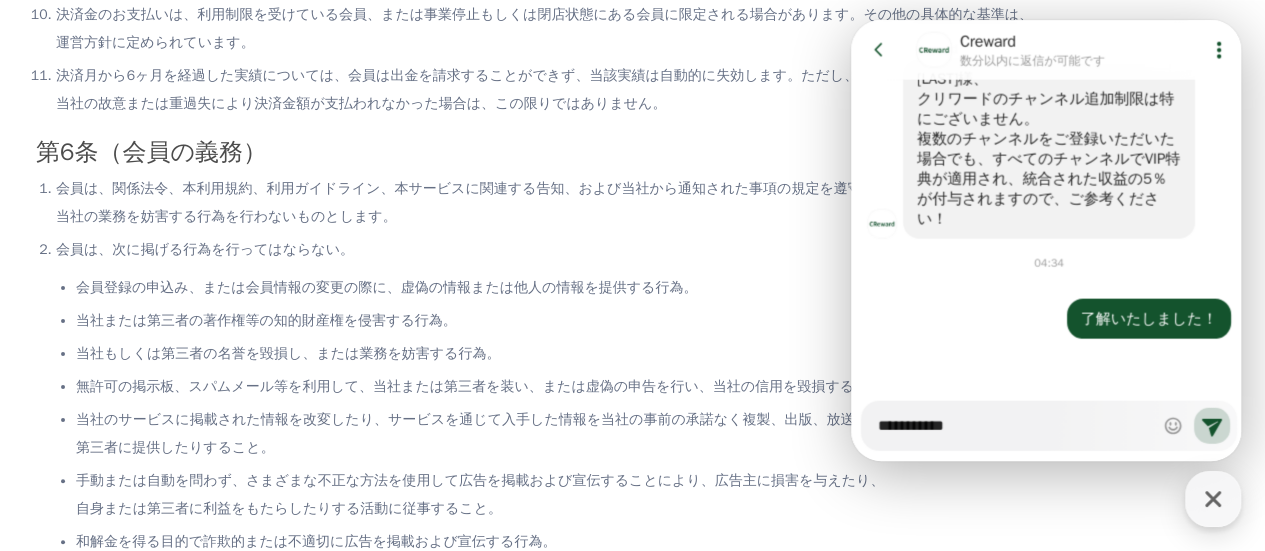 type on "*" 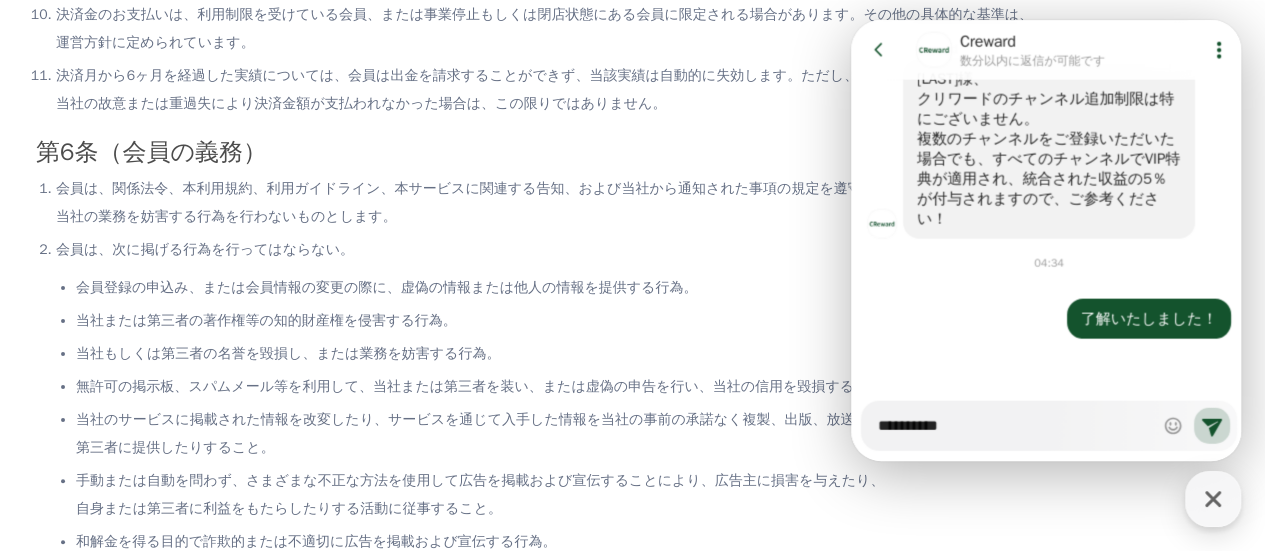 type on "*" 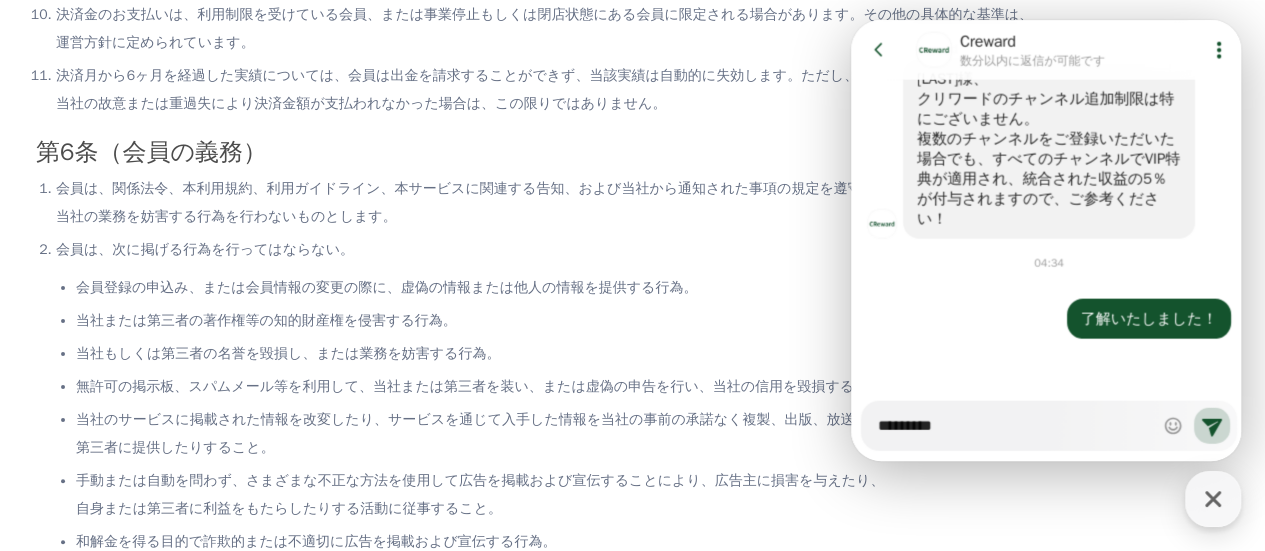 type on "*" 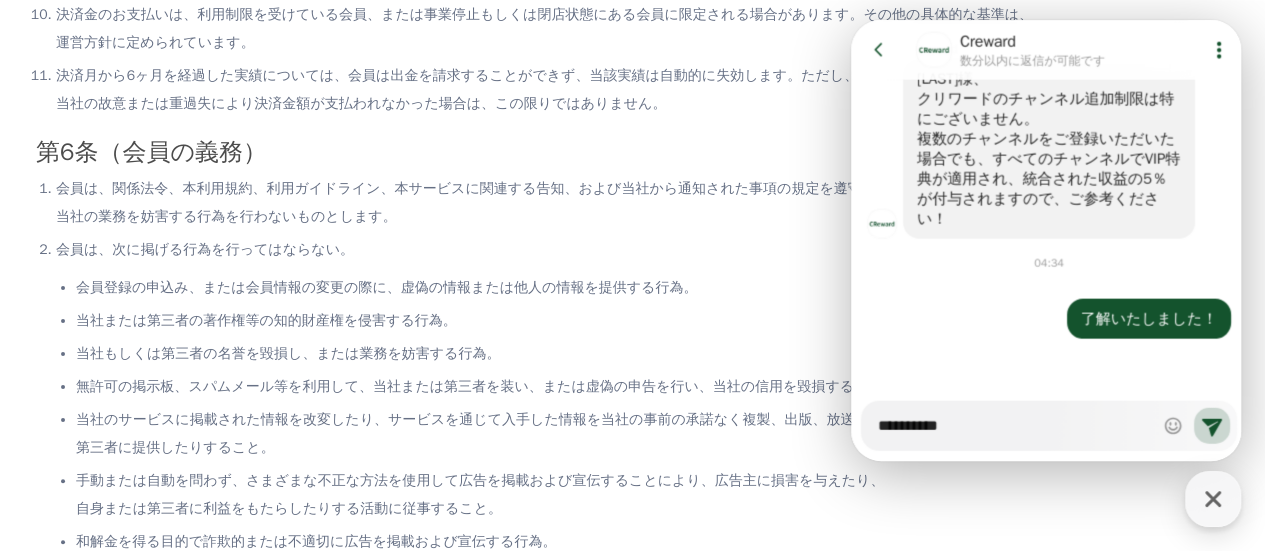 type on "*" 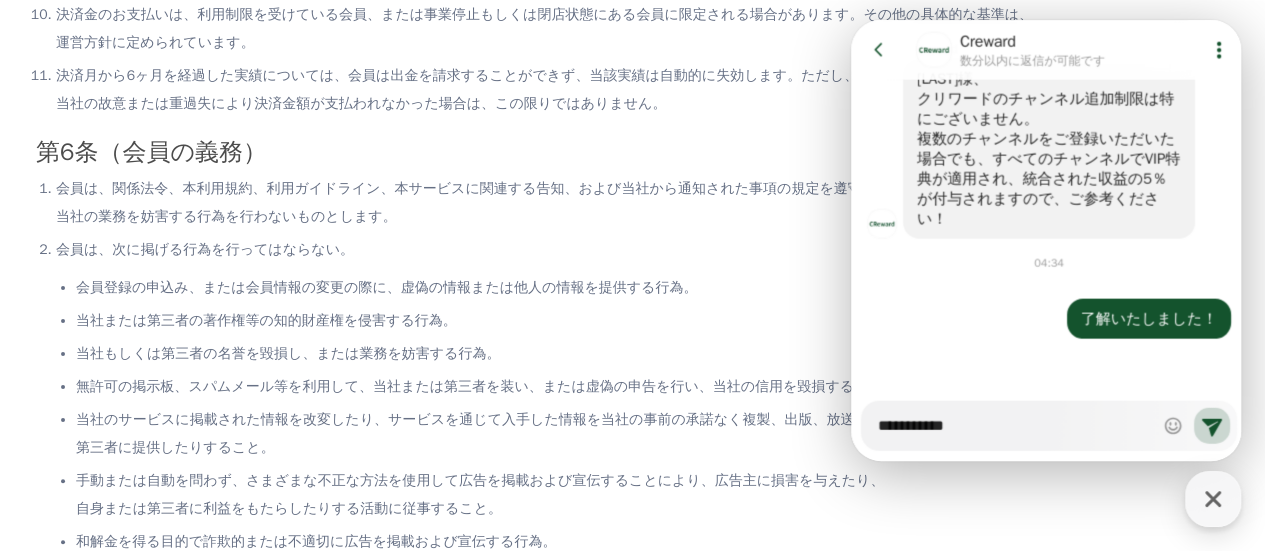 type on "*" 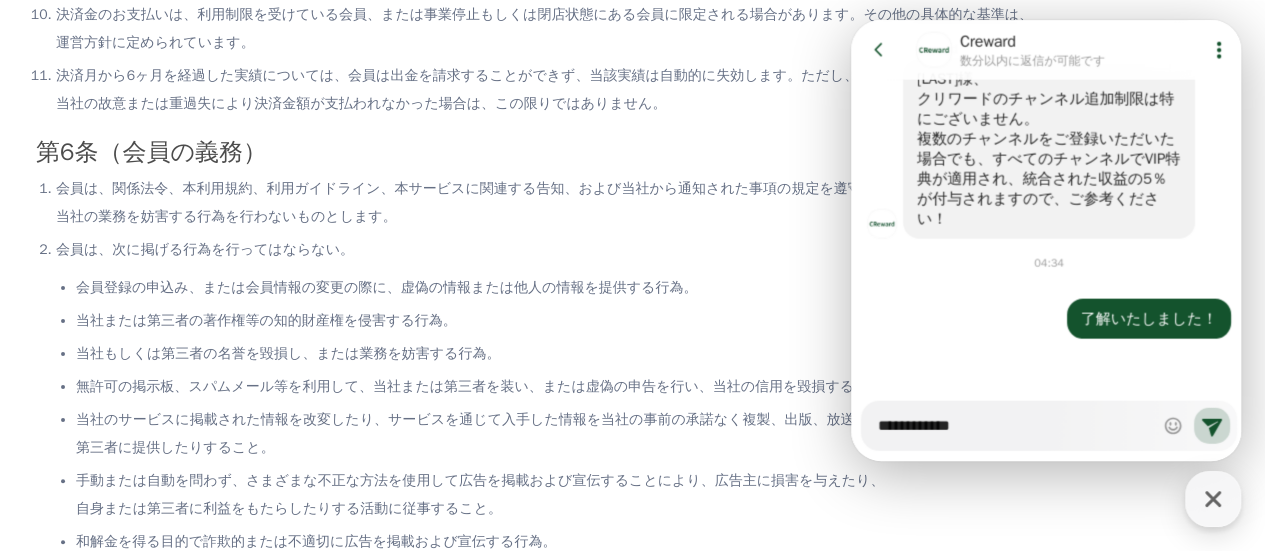 type on "*" 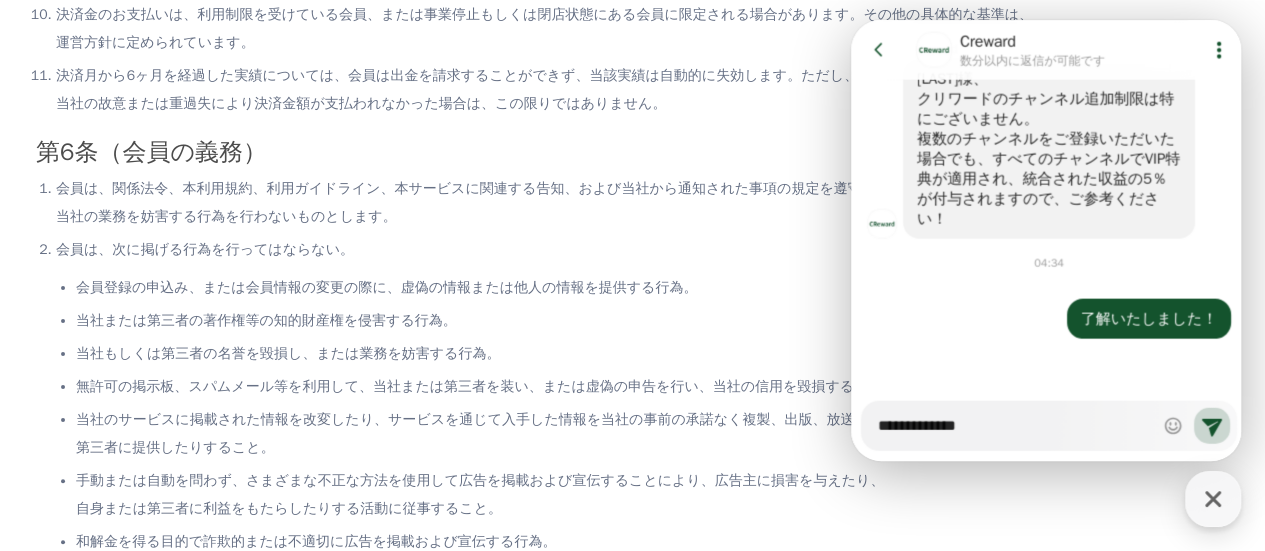 type on "*" 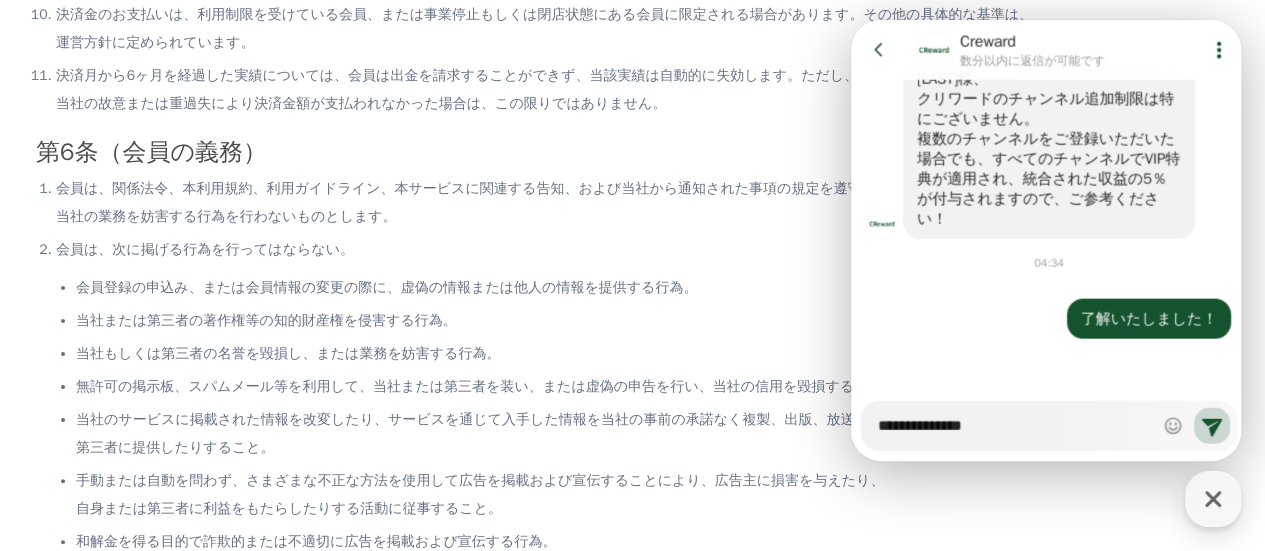 type on "*" 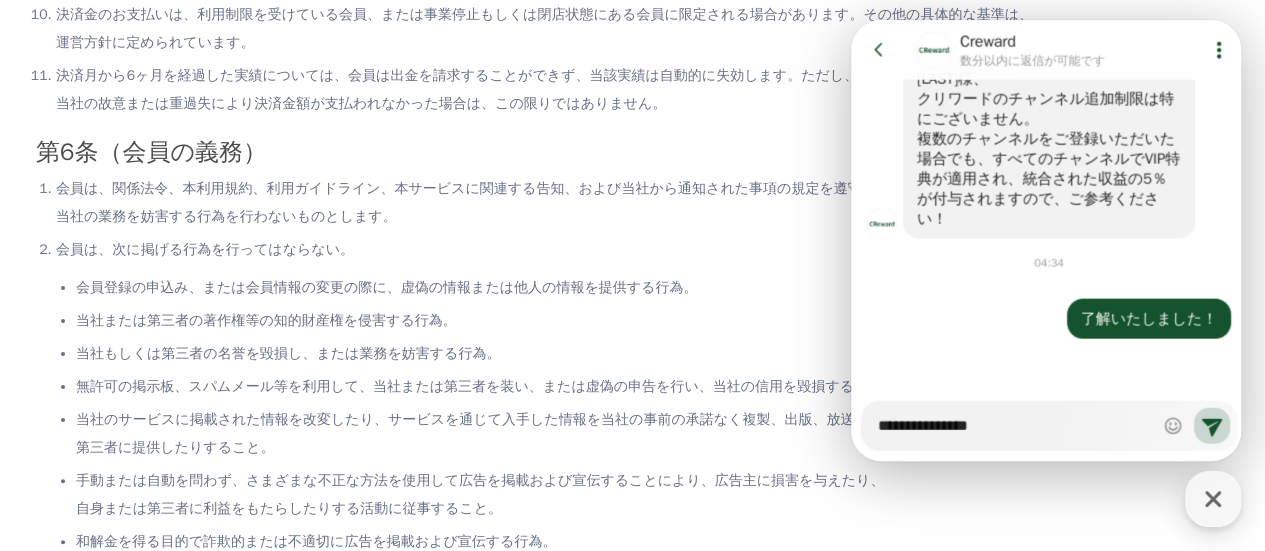 type on "*" 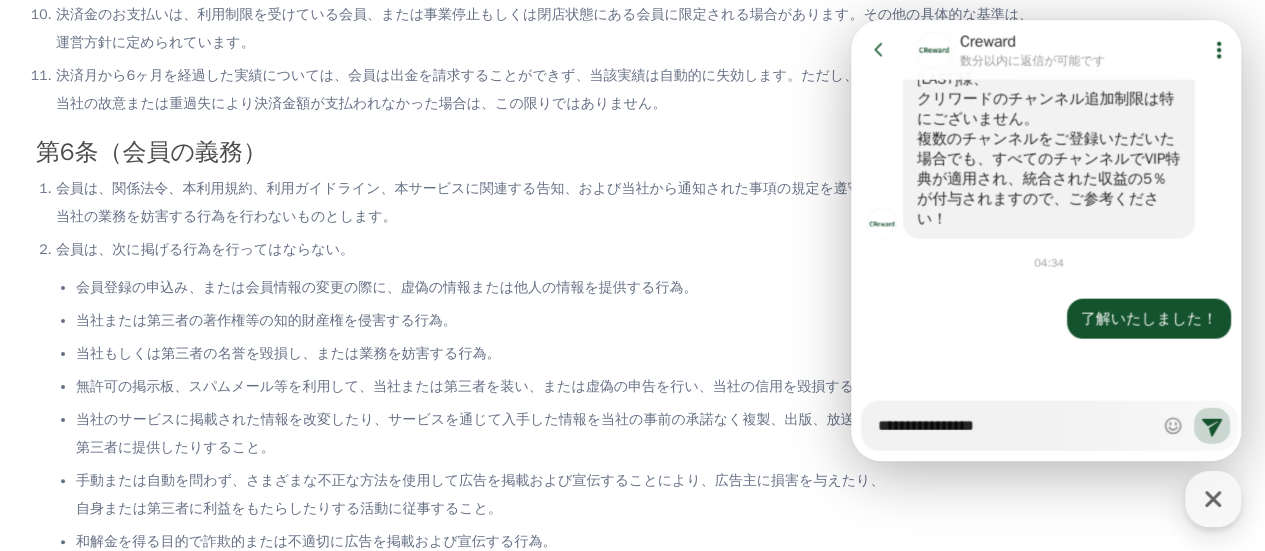 type on "*" 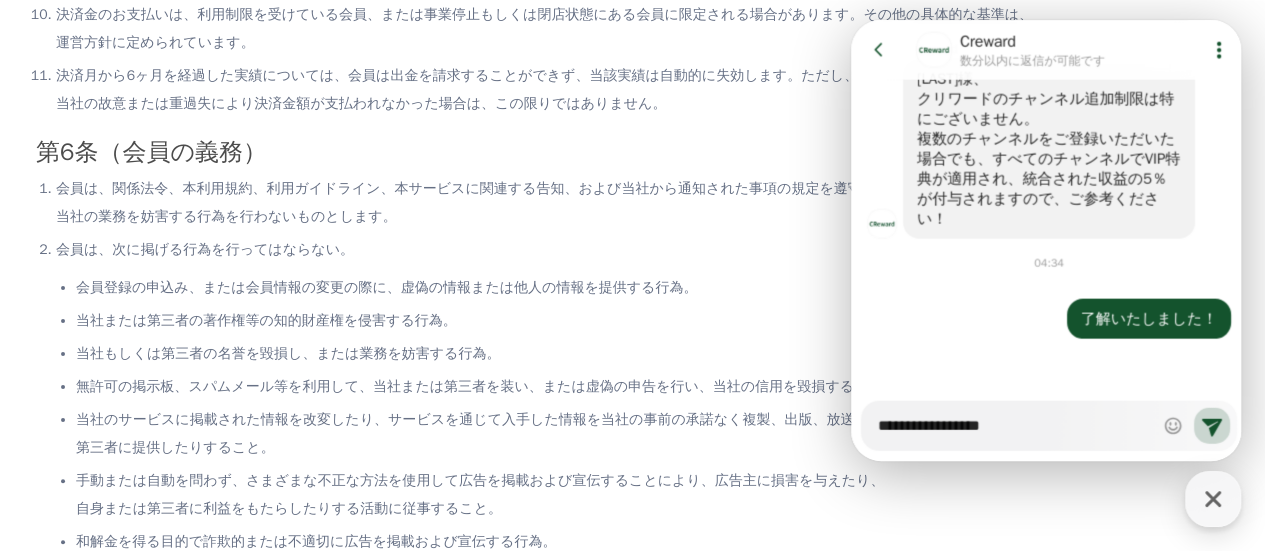 type on "*" 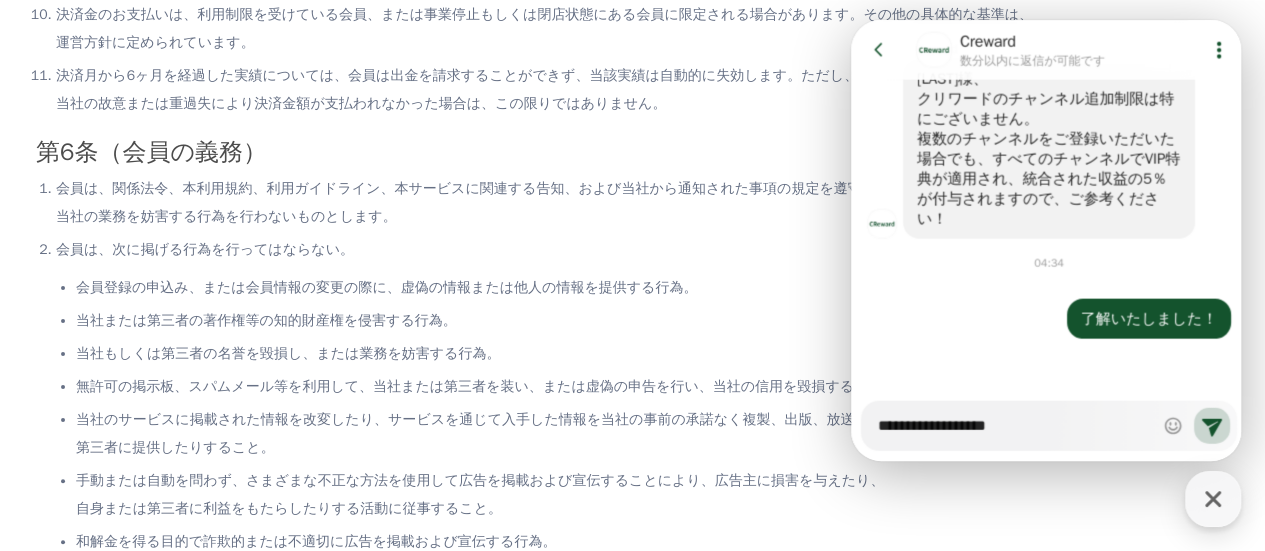 type on "*" 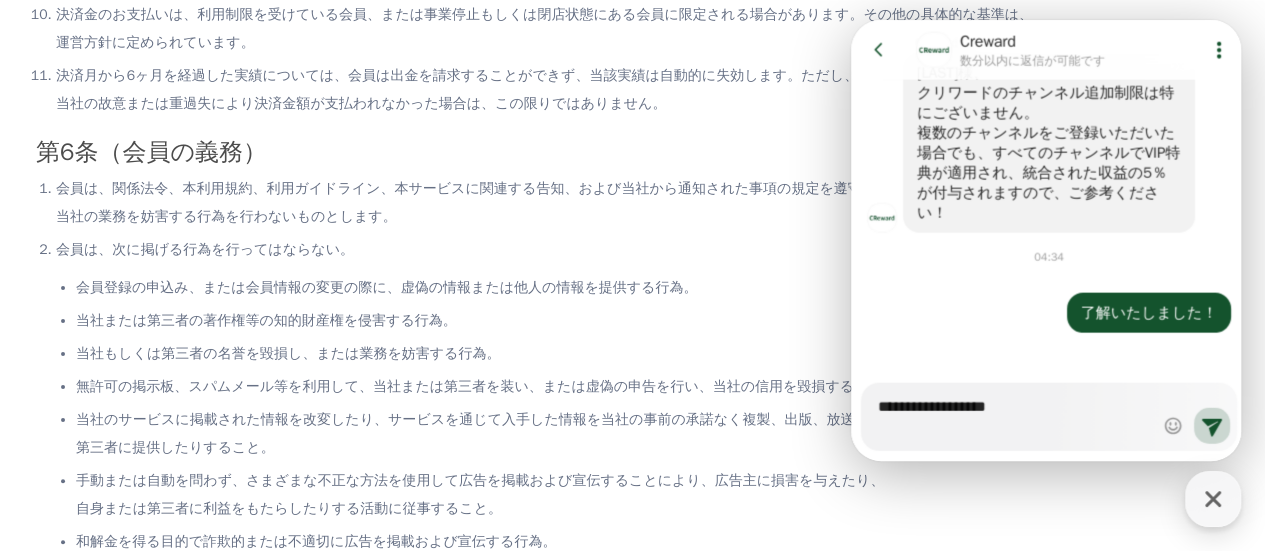 type on "*" 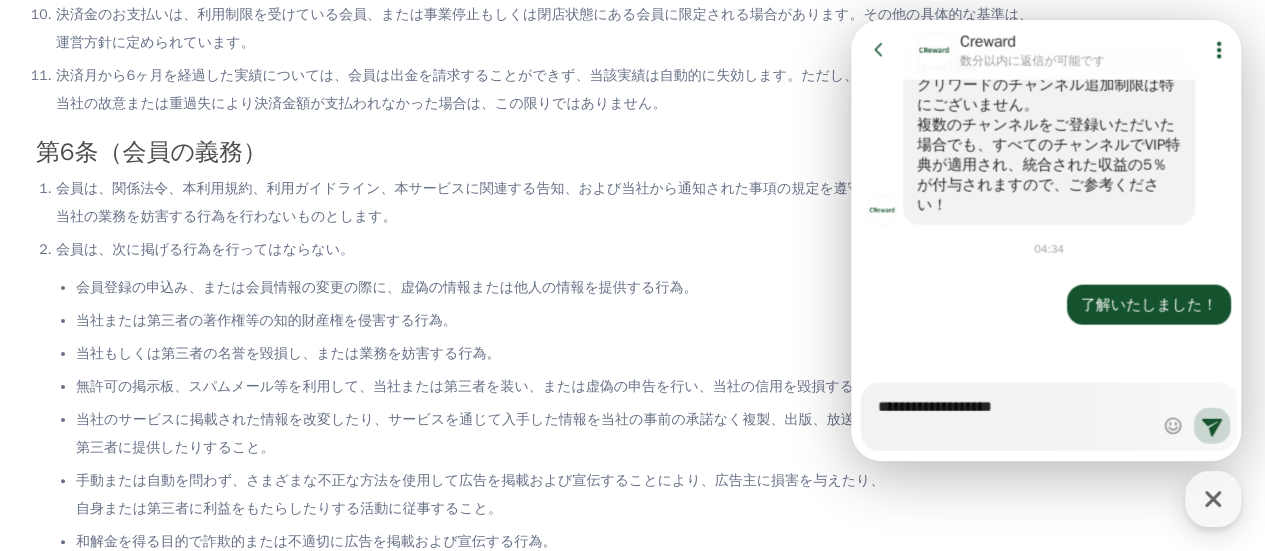 type on "*" 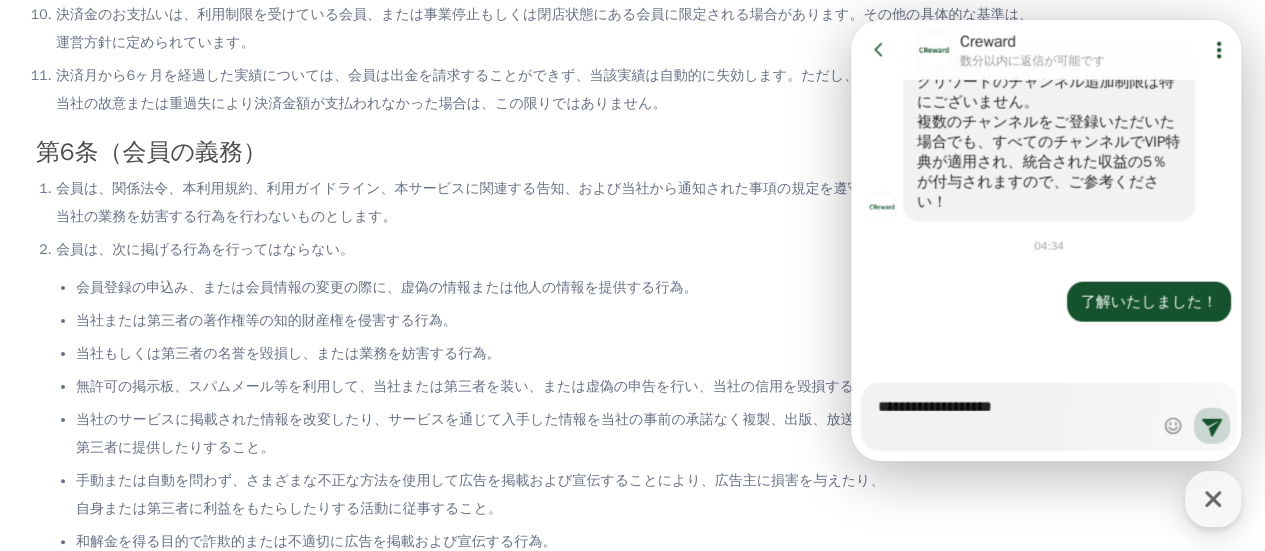 scroll, scrollTop: 2302, scrollLeft: 0, axis: vertical 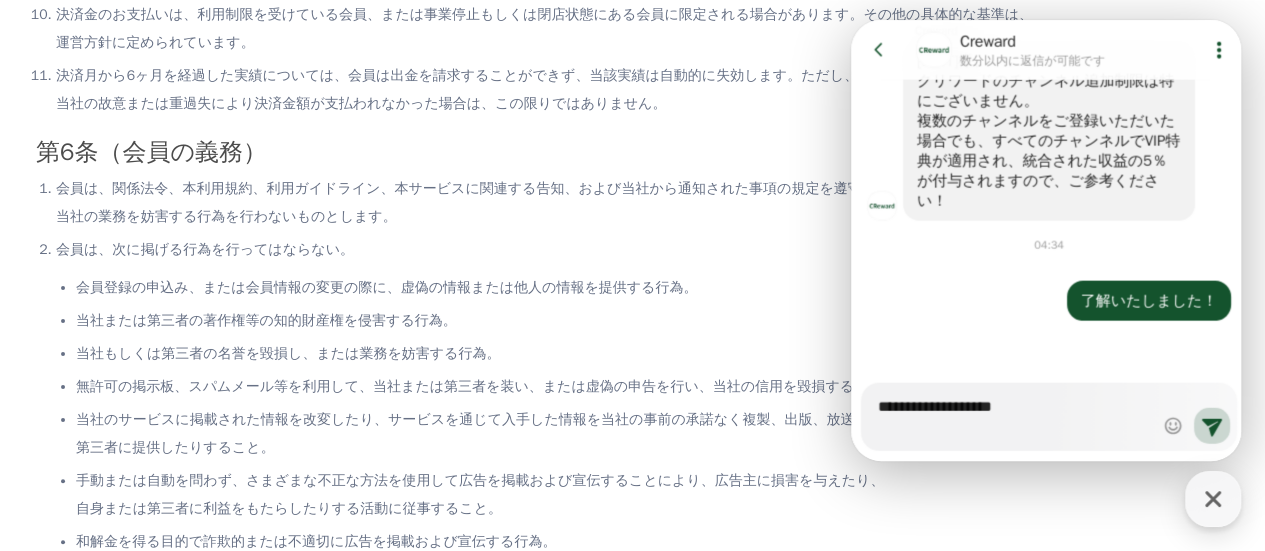 type on "*" 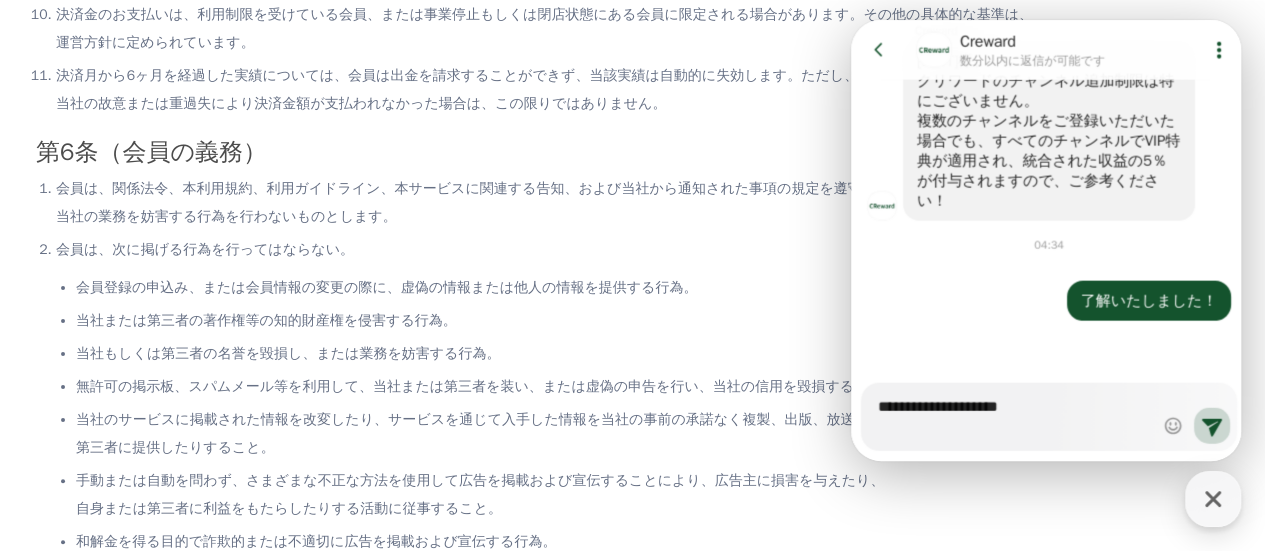 type on "*" 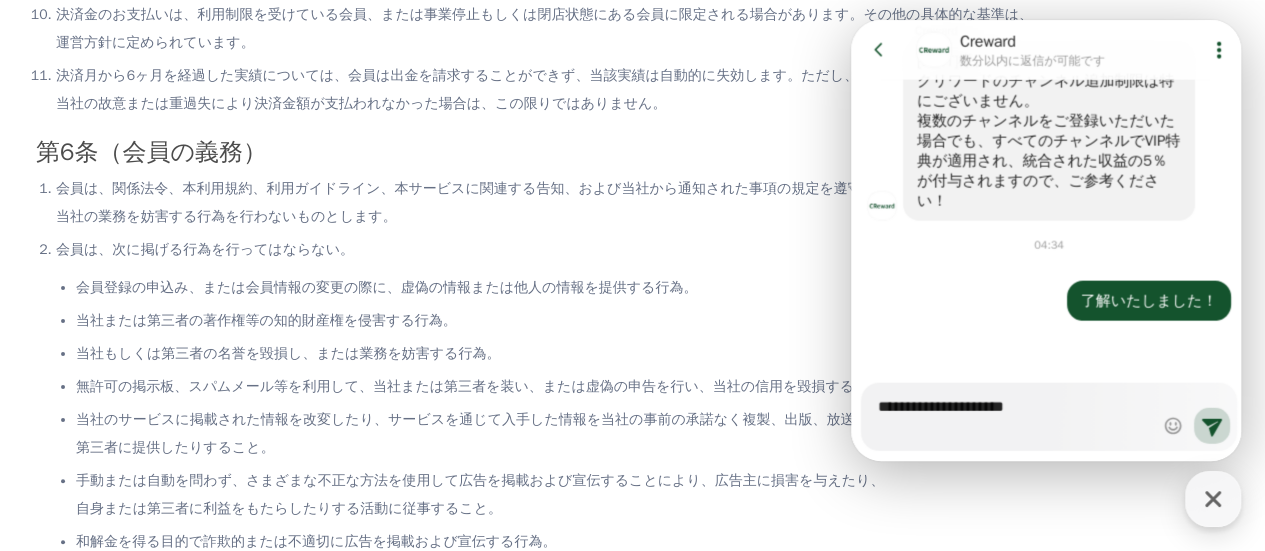 type on "*" 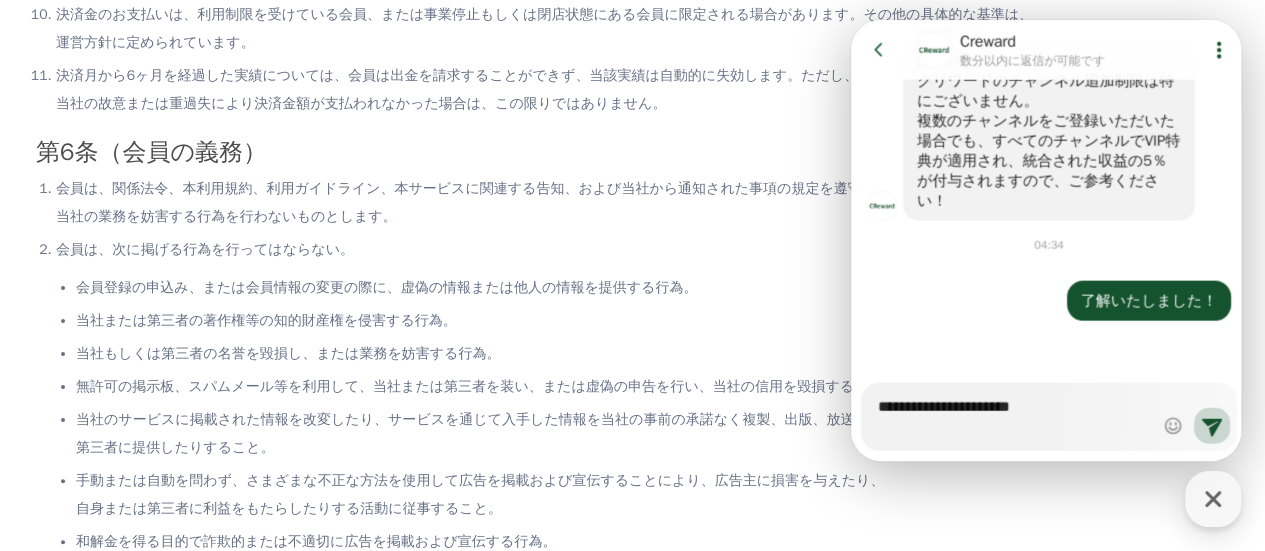 type on "*" 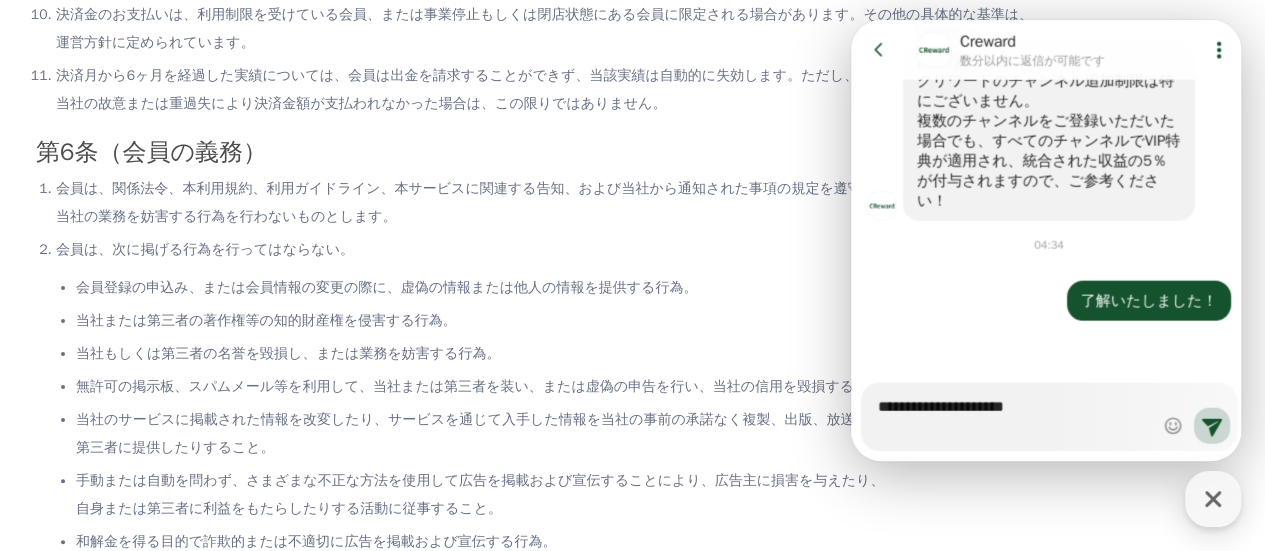 type on "*" 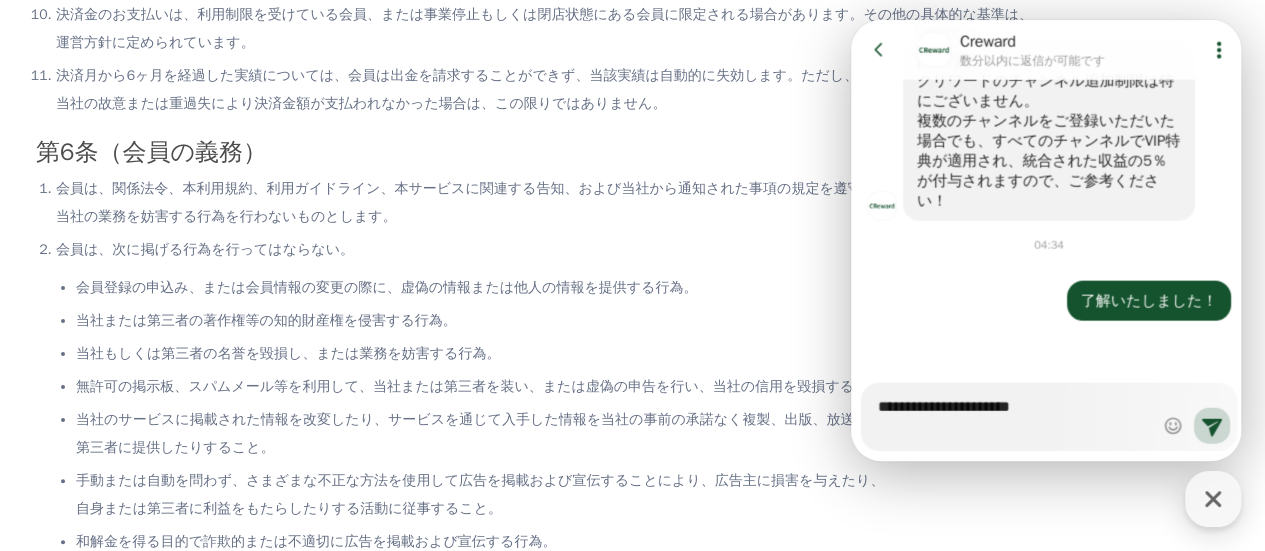 type on "*" 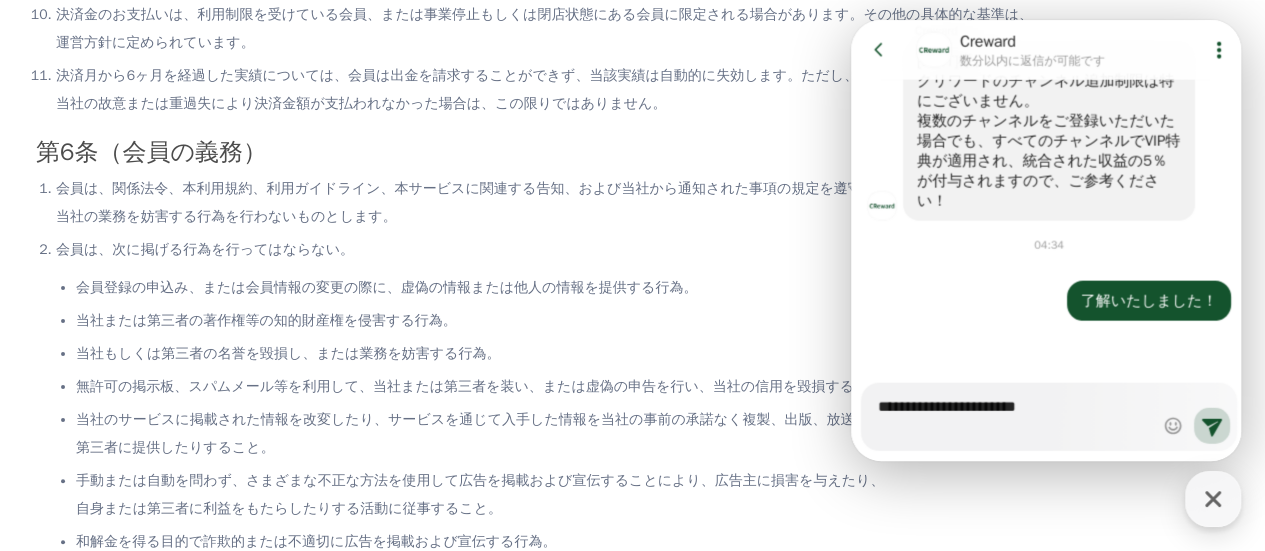 type on "*" 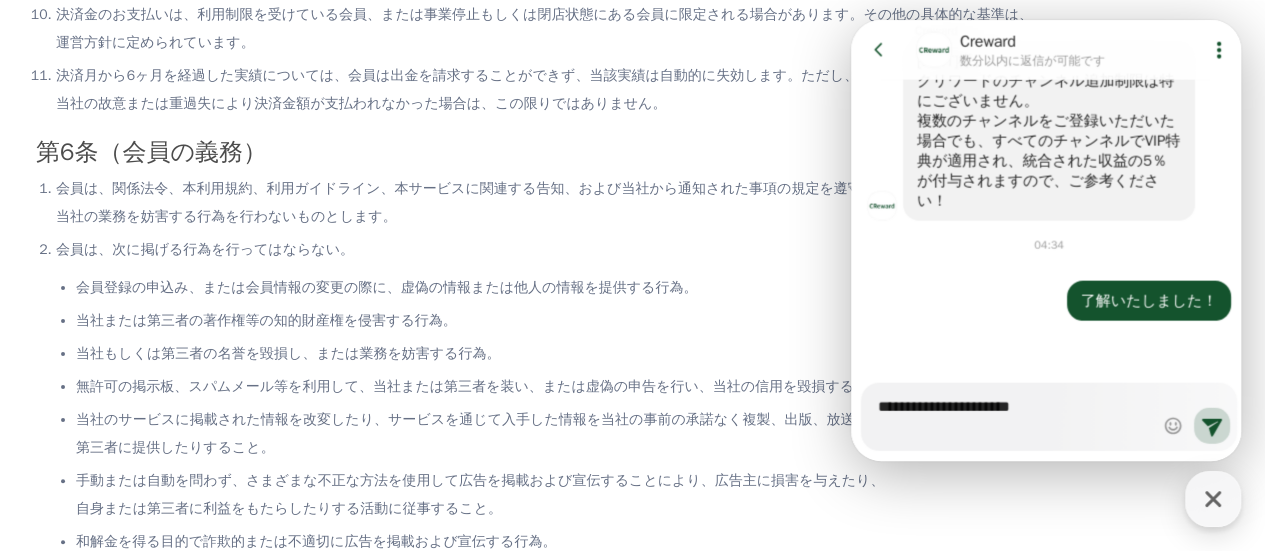 type on "*" 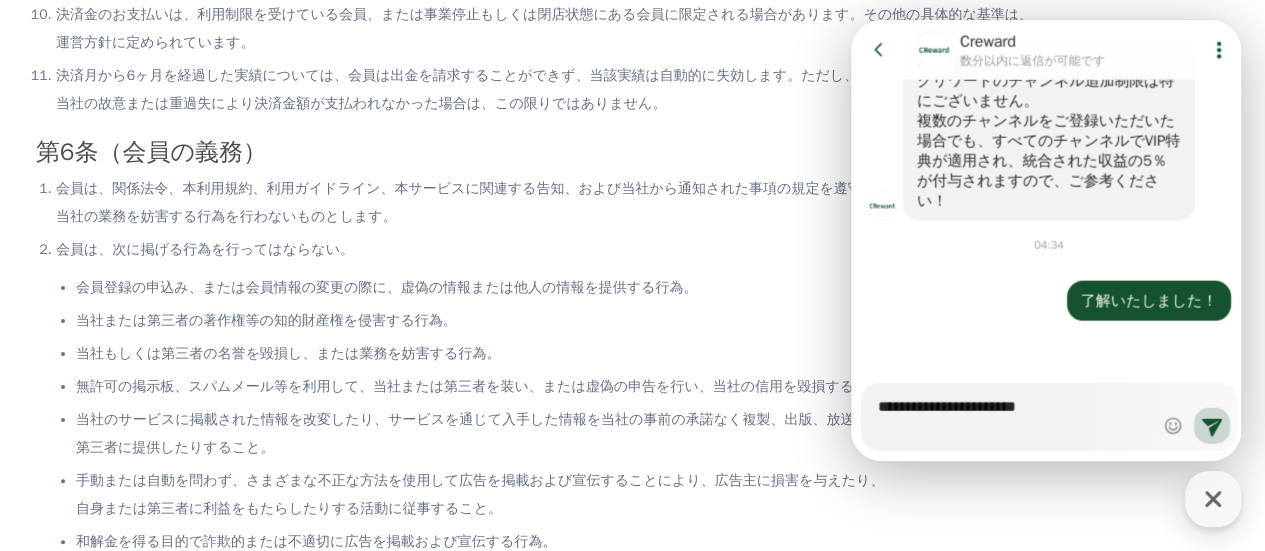 type on "*" 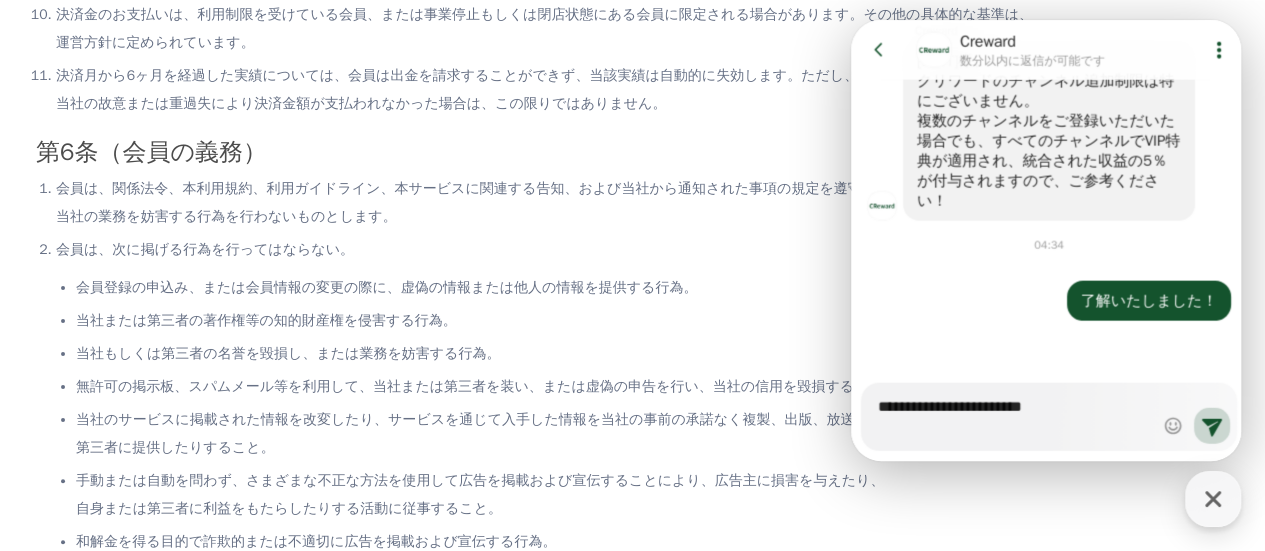 type on "*" 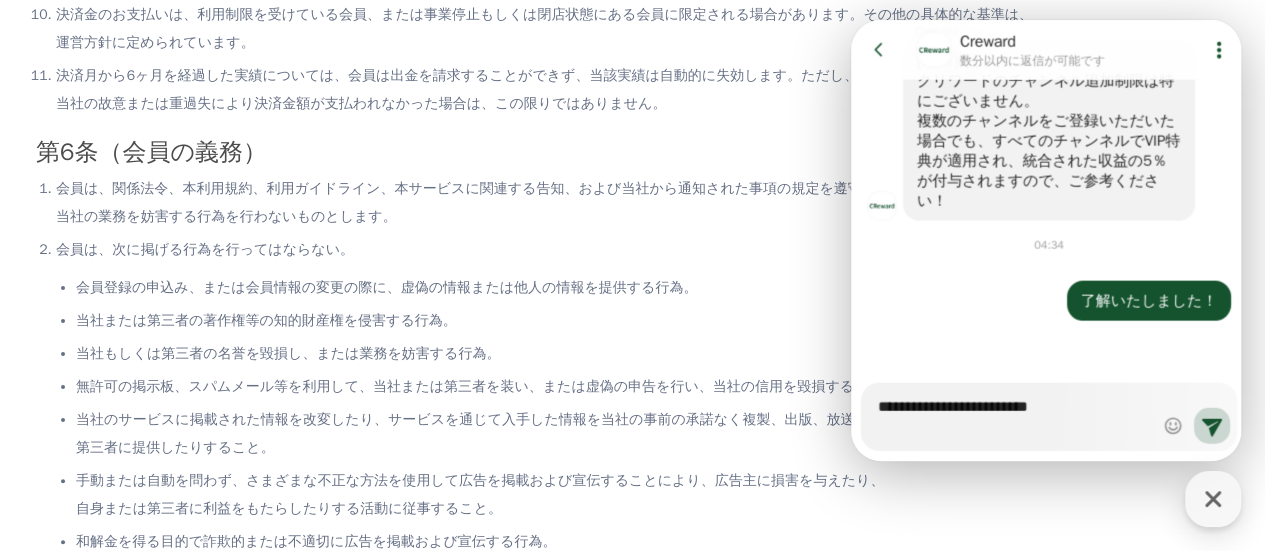 type on "**********" 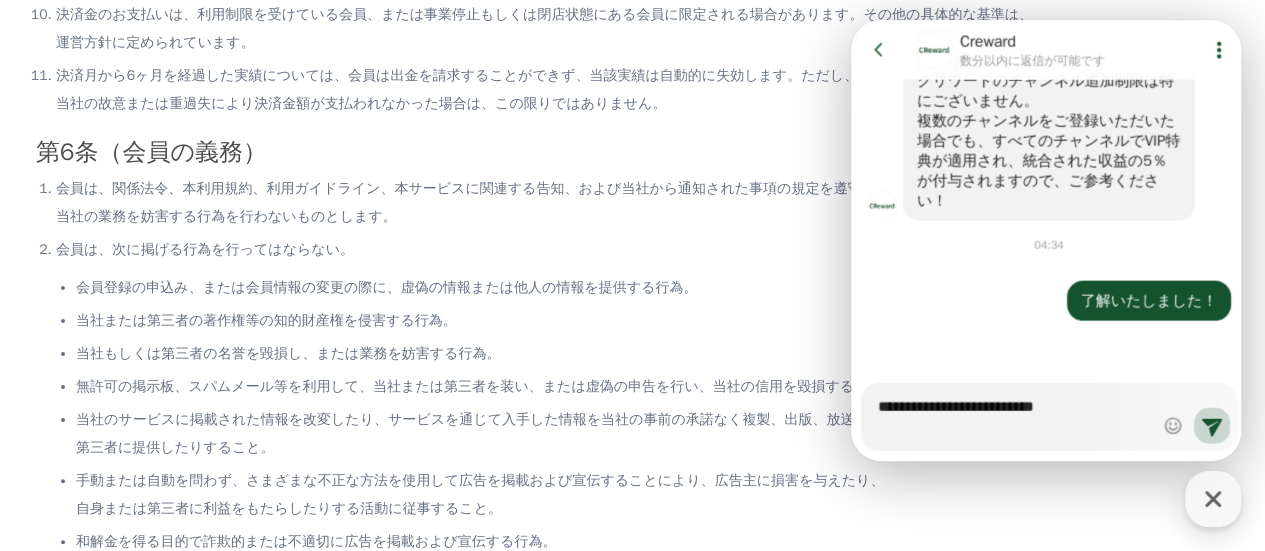 type on "*" 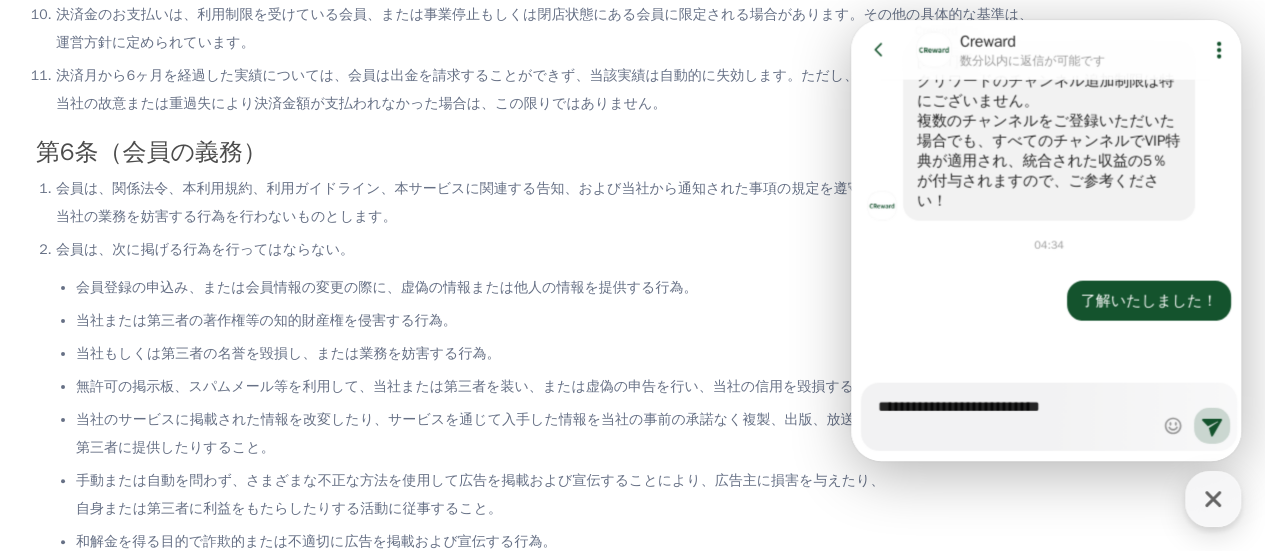 type on "*" 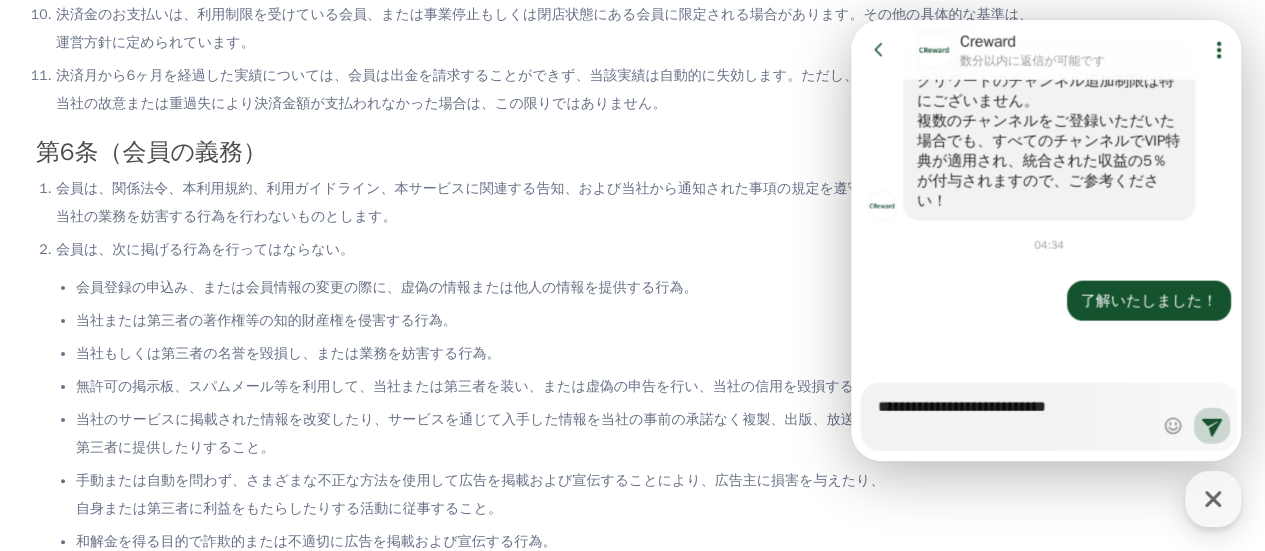 type on "*" 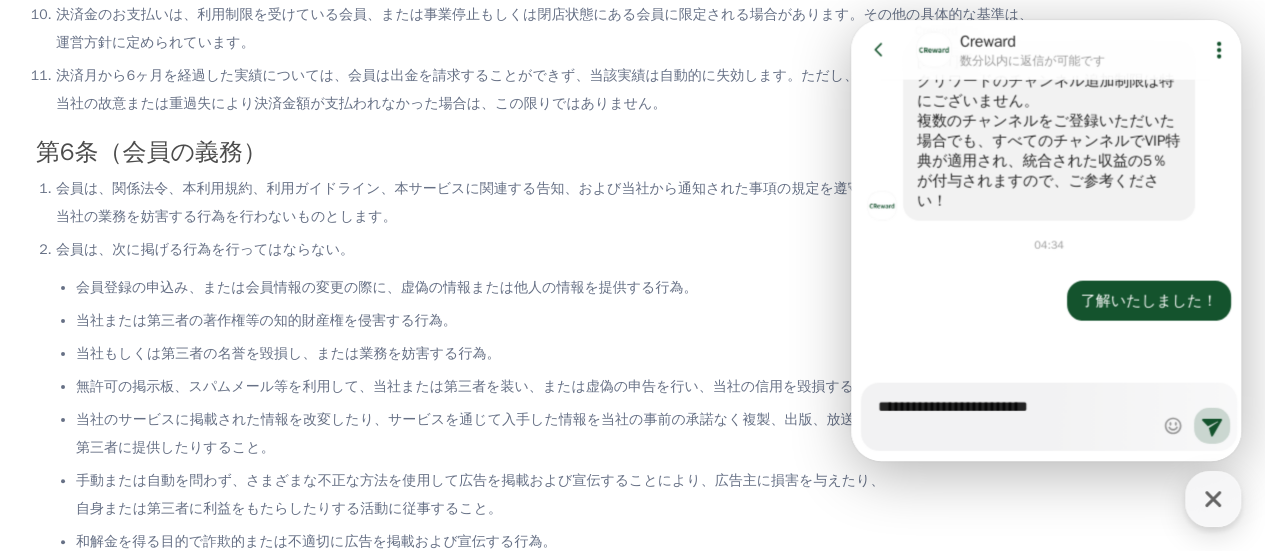 type on "*" 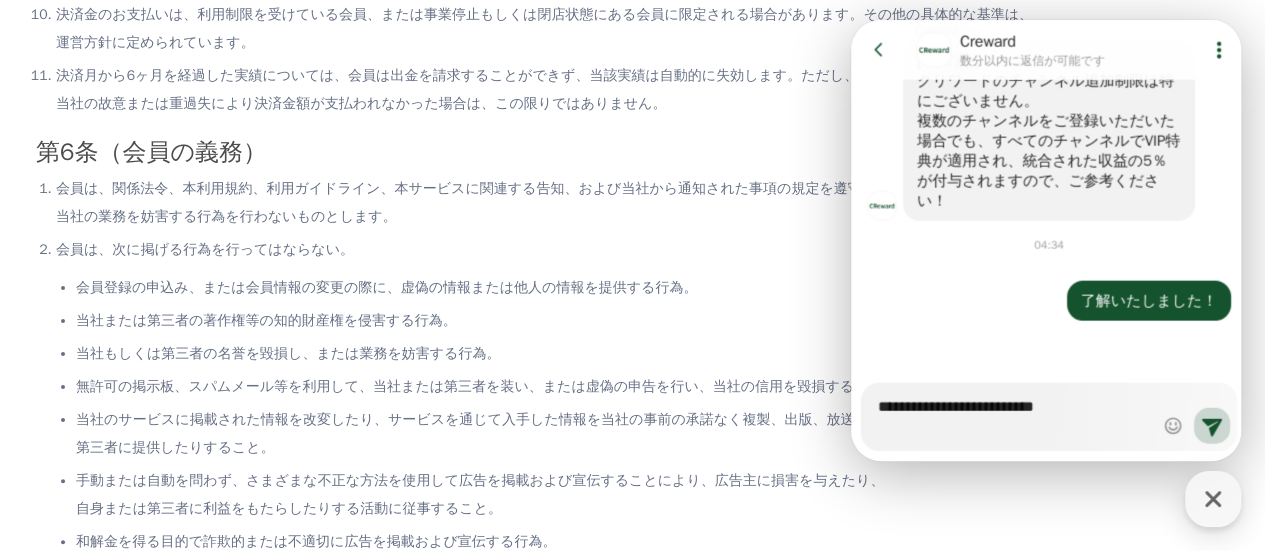 type on "*" 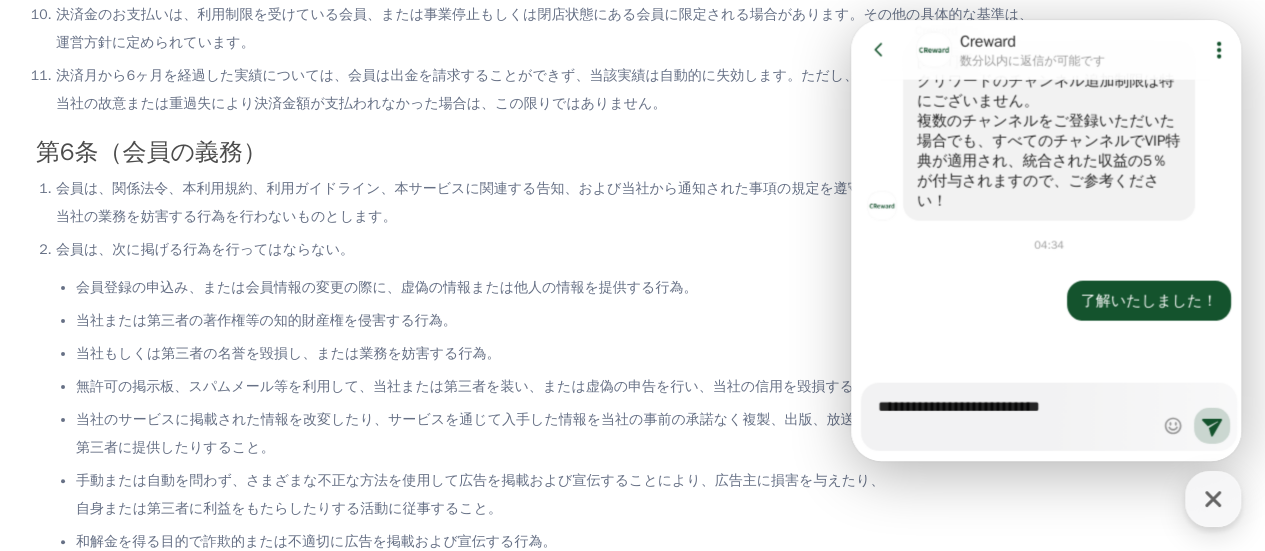 type on "*" 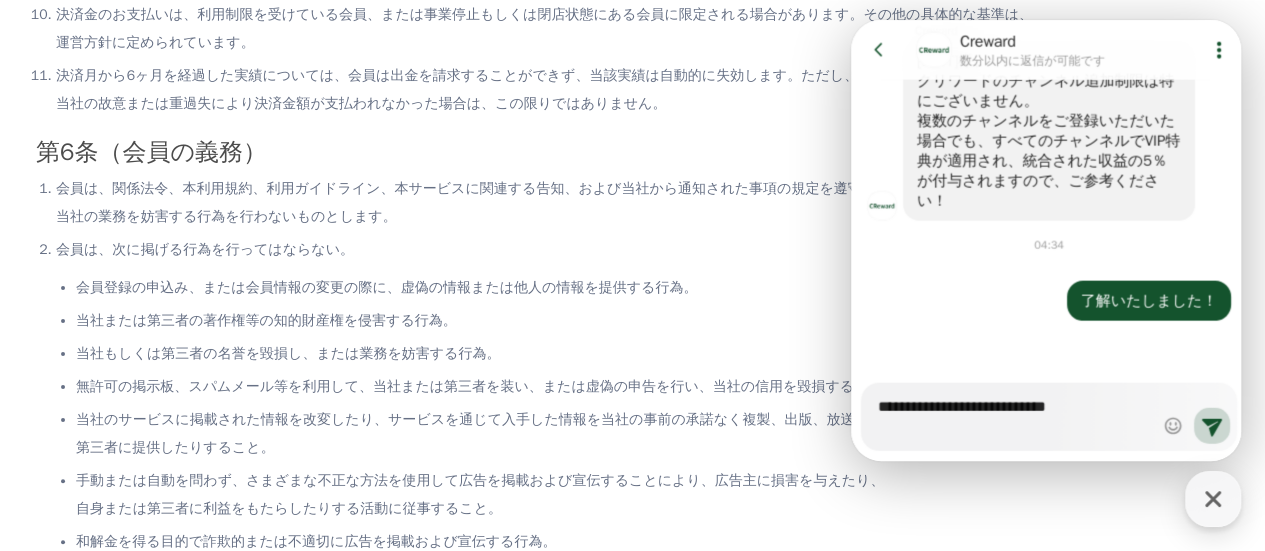 type on "*" 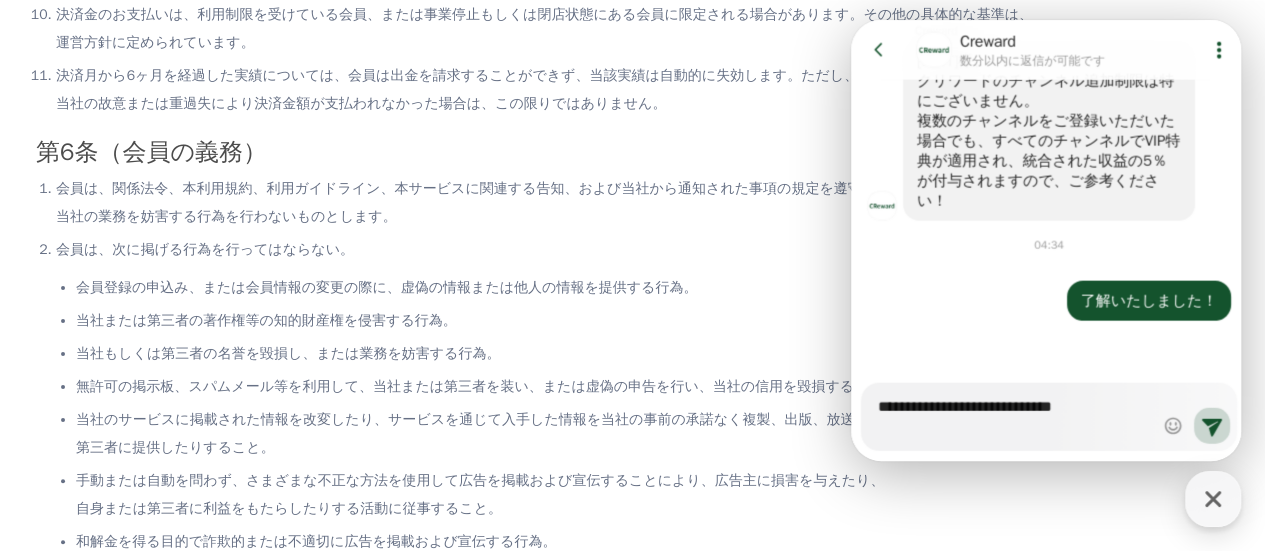 type on "*" 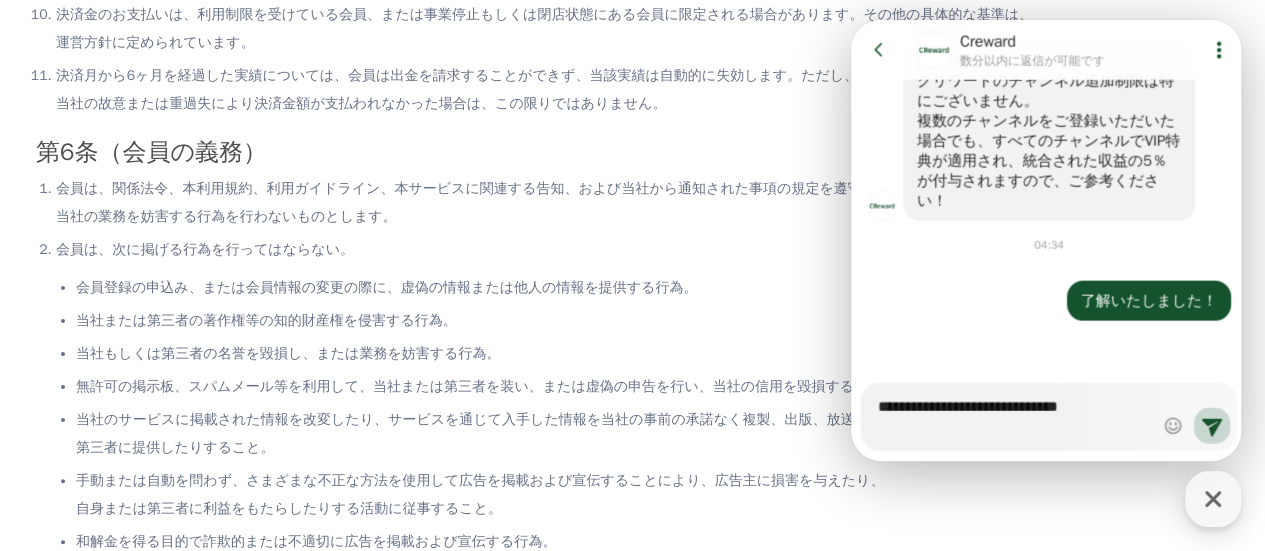 type on "*" 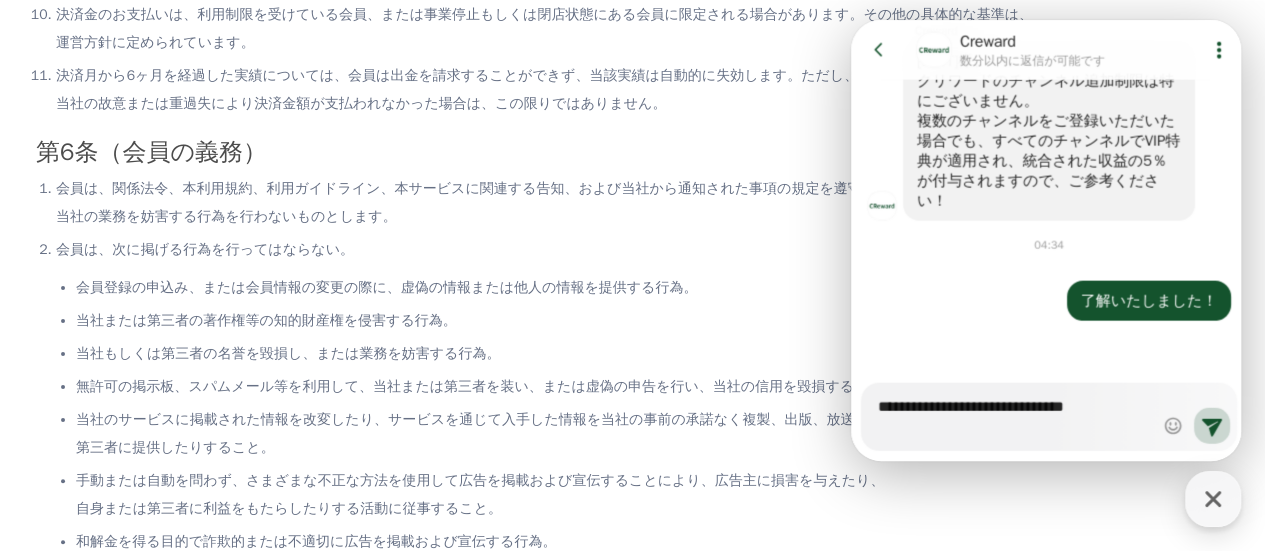 type on "*" 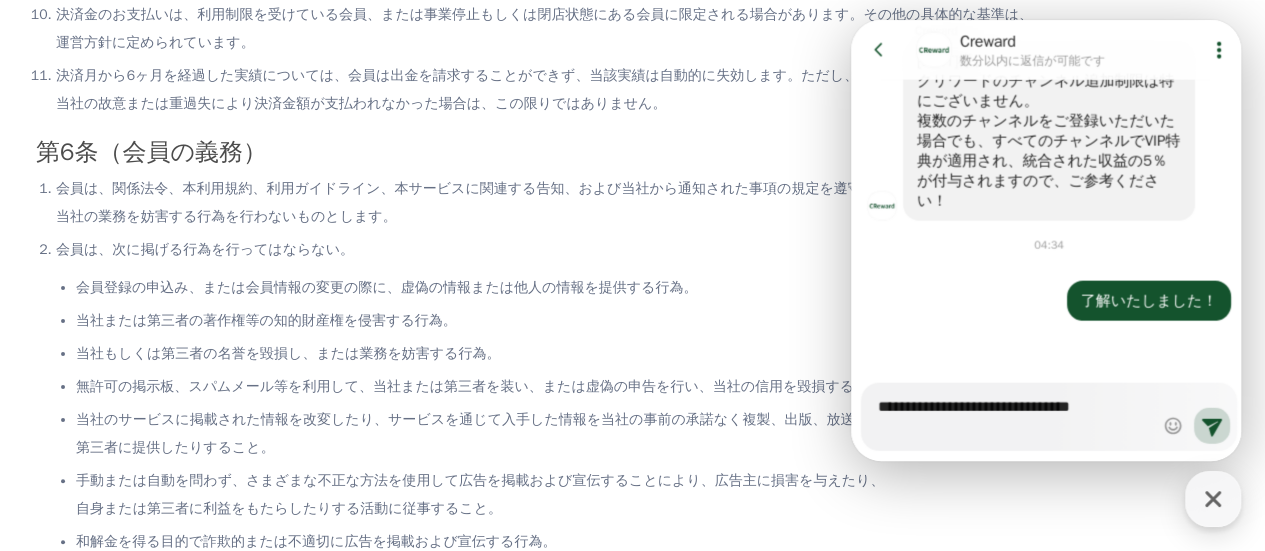 type on "*" 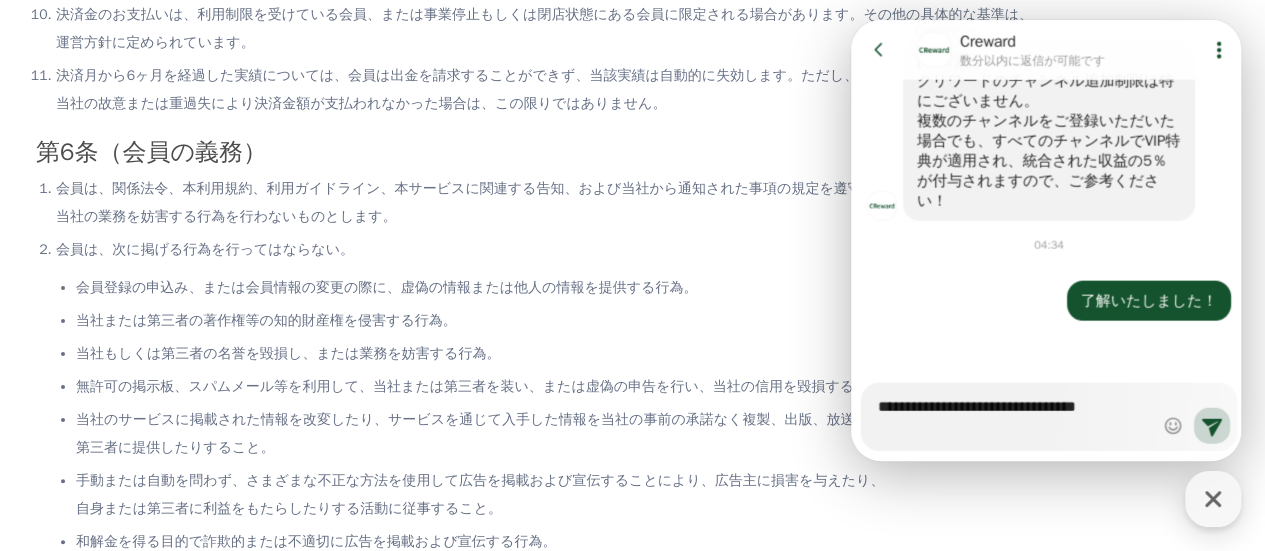 type on "*" 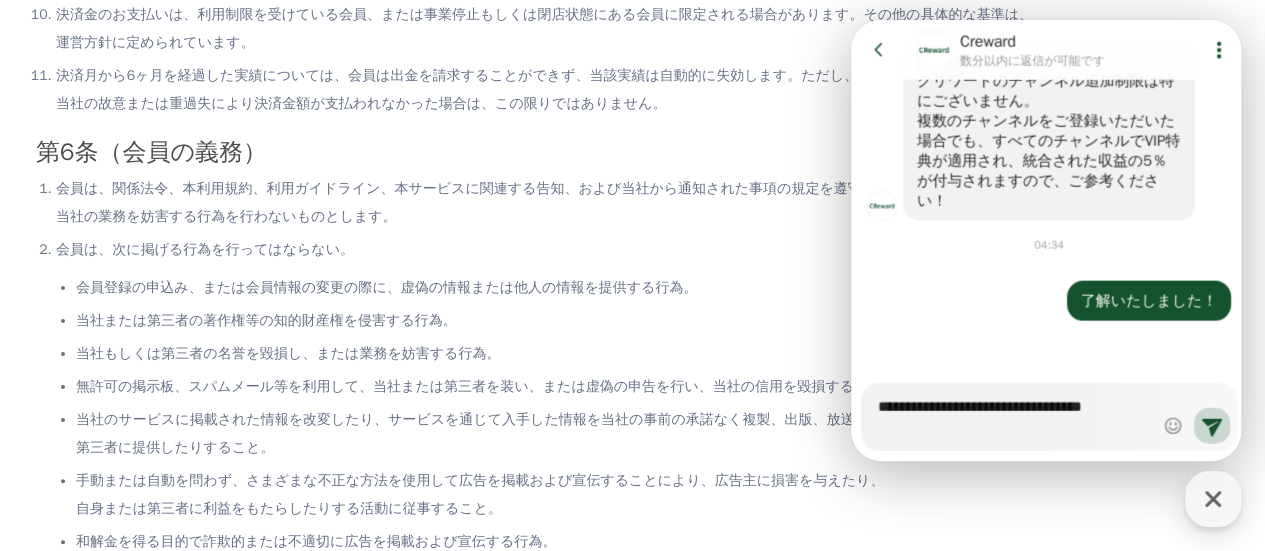 type on "*" 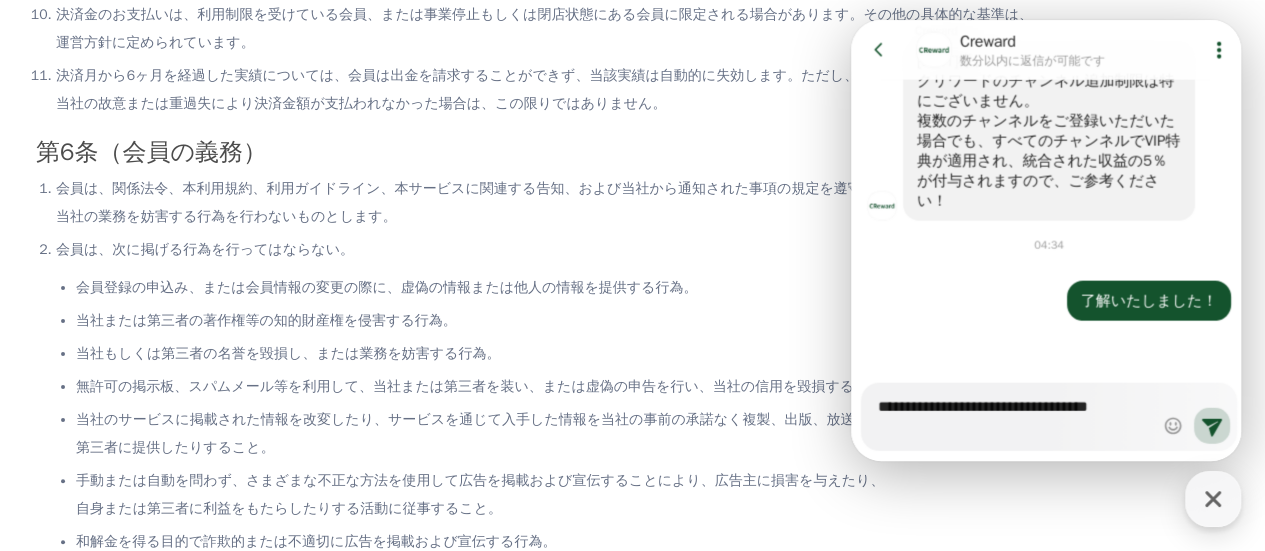 type on "*" 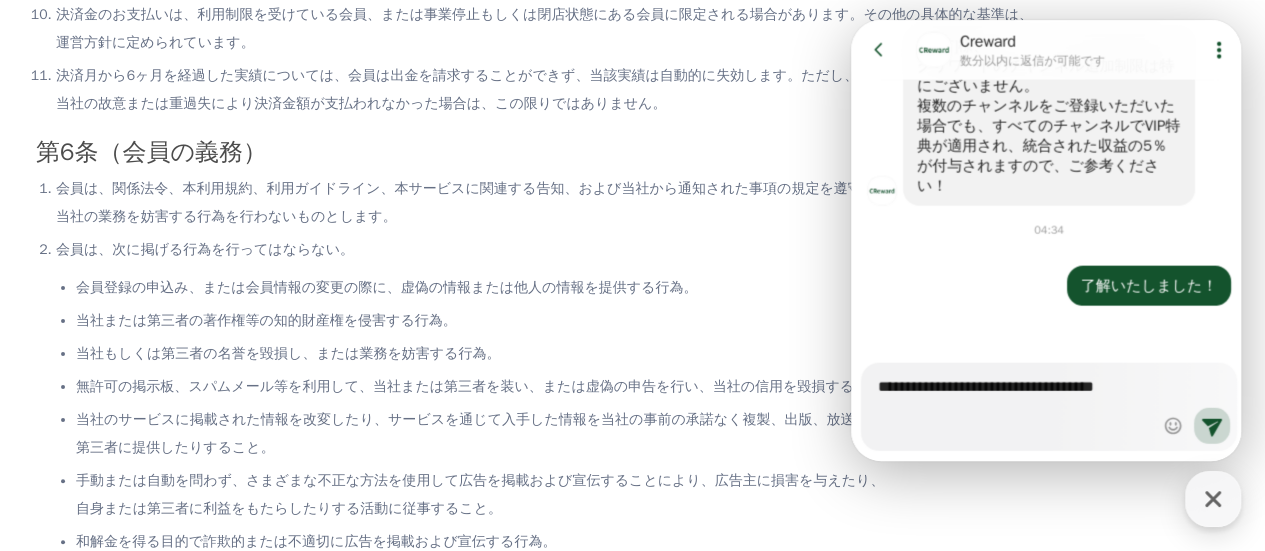 type on "**********" 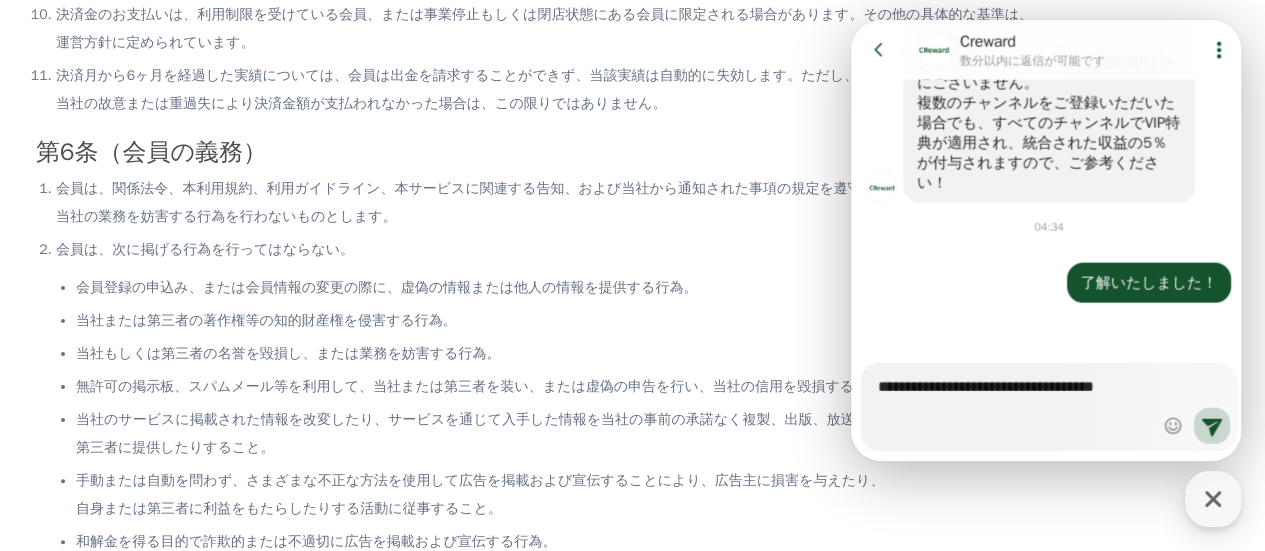 scroll, scrollTop: 2322, scrollLeft: 0, axis: vertical 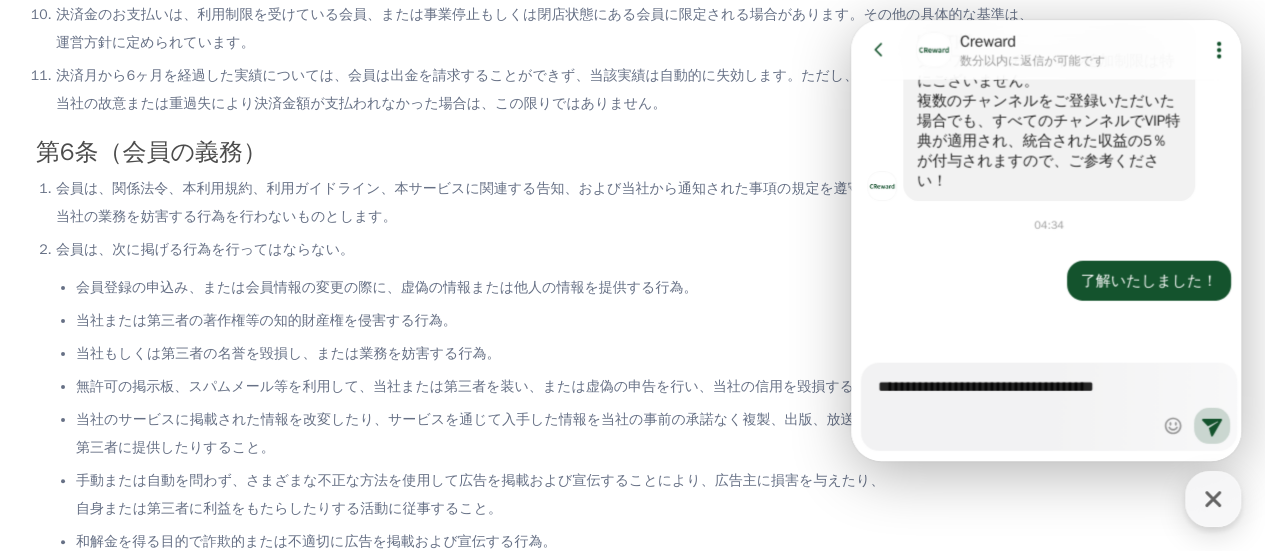 type on "*" 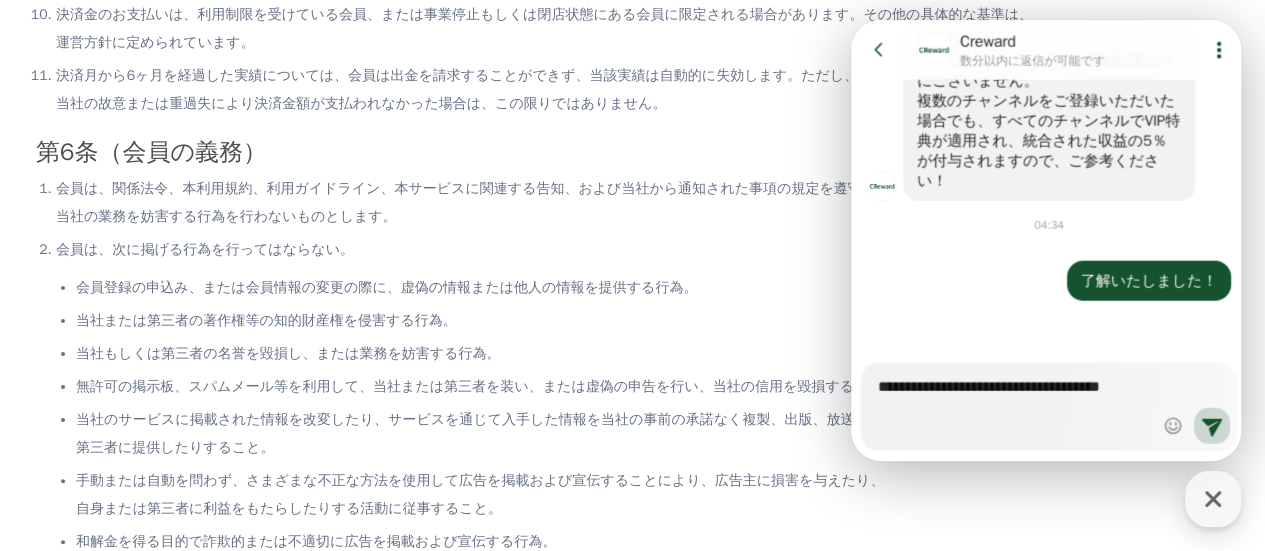 type on "*" 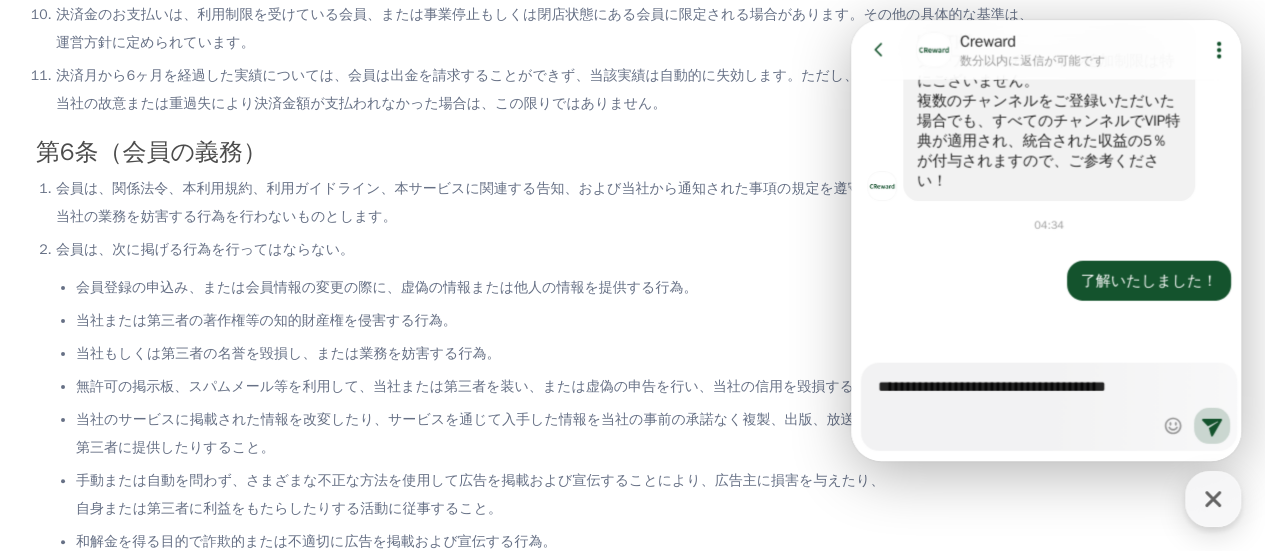 type on "*" 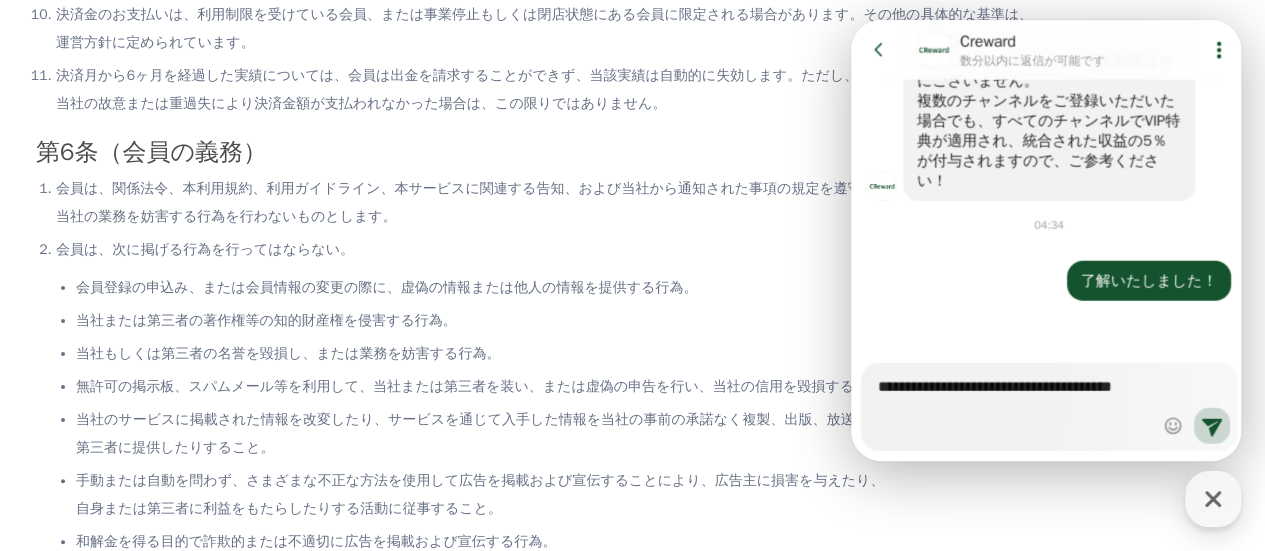 type on "*" 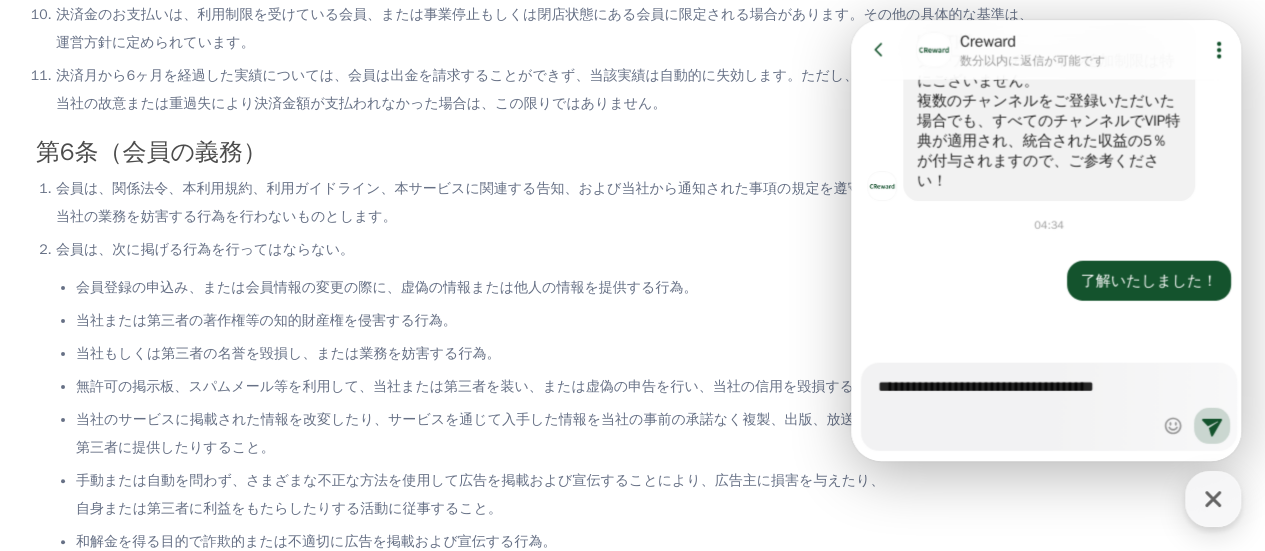type on "*" 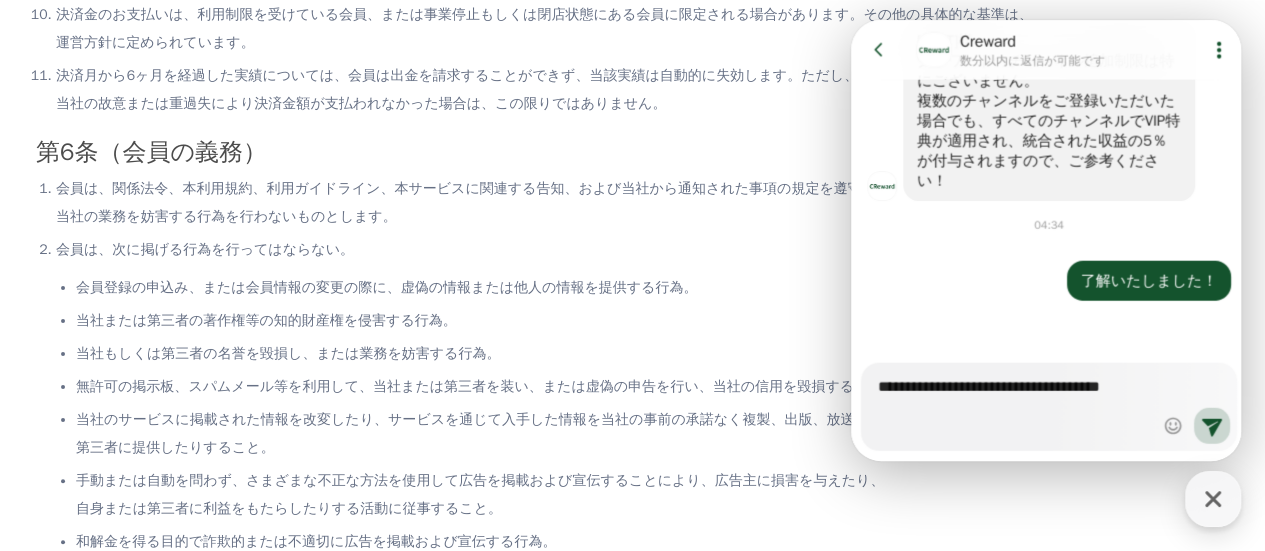 type on "*" 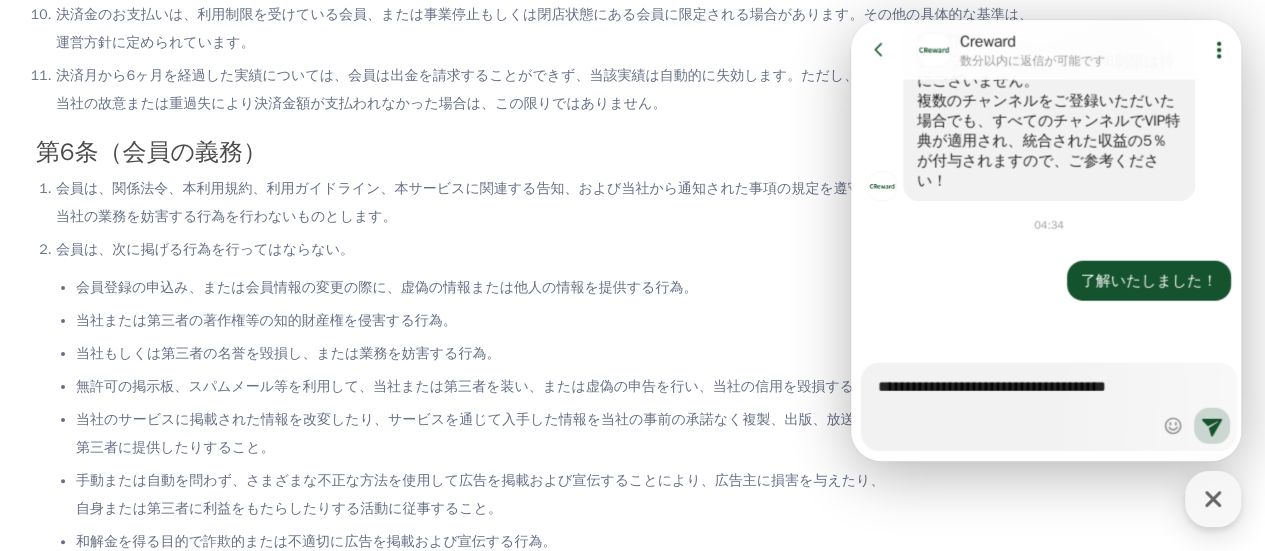 type on "*" 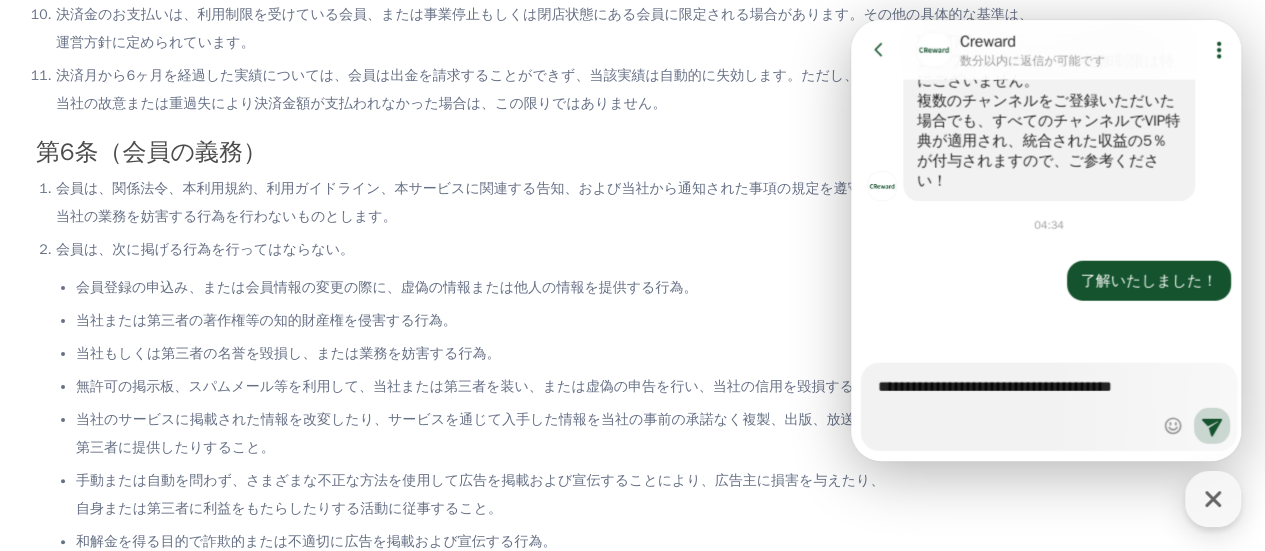 type on "*" 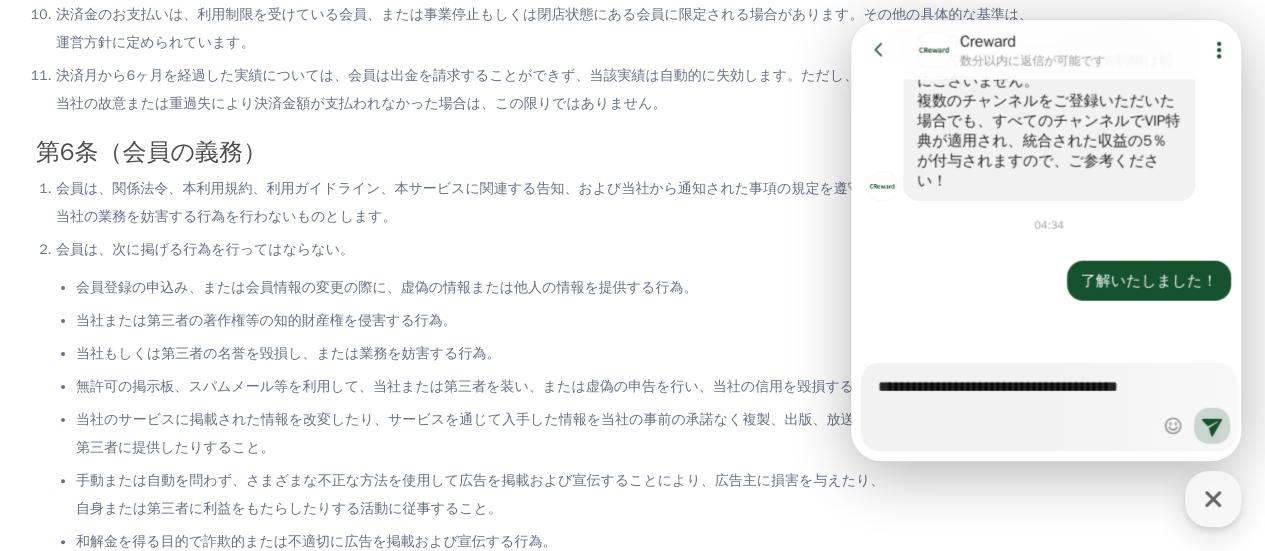 type on "*" 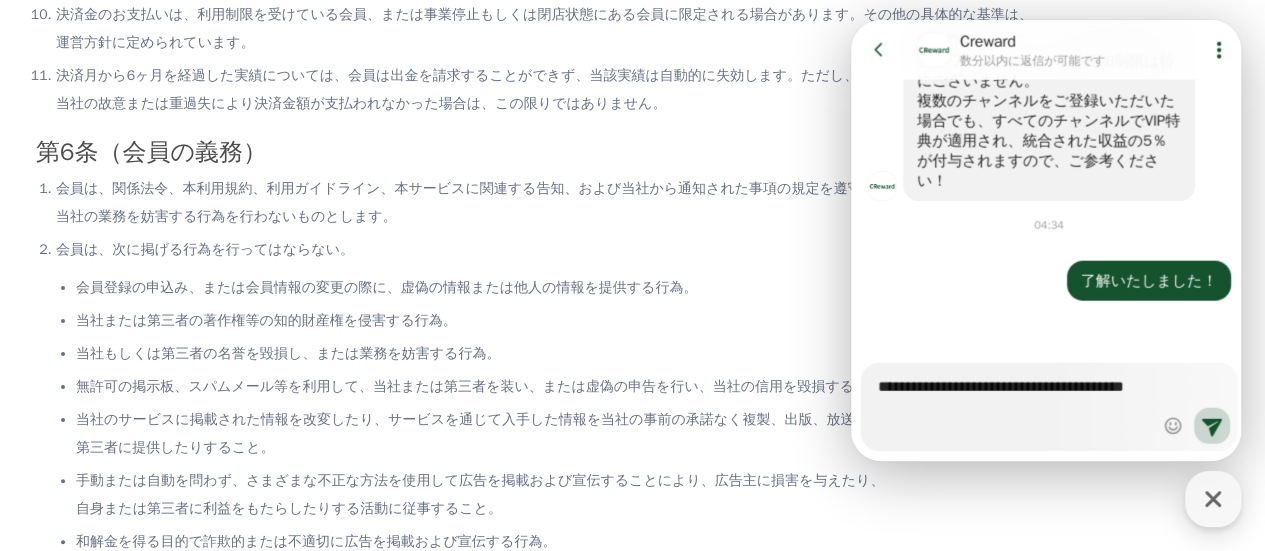 type on "*" 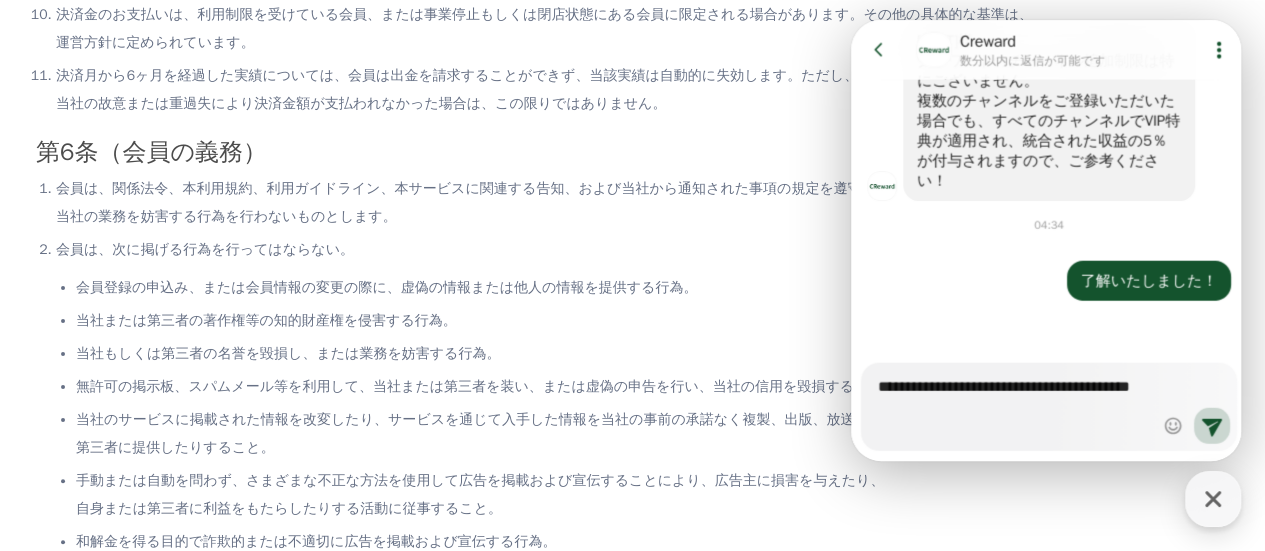 type on "*" 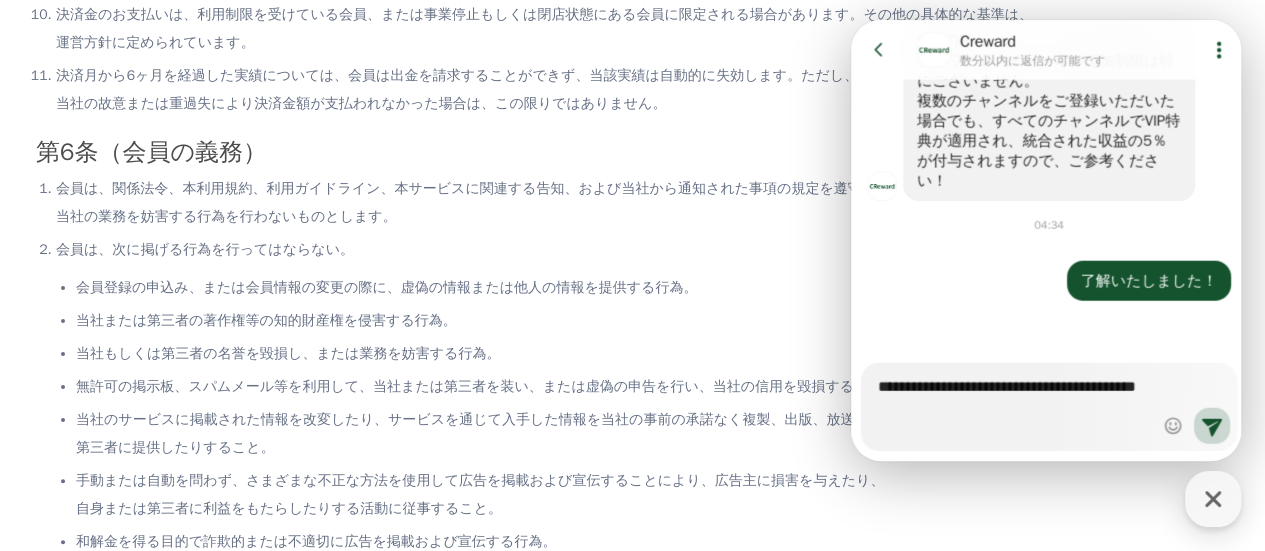 type on "*" 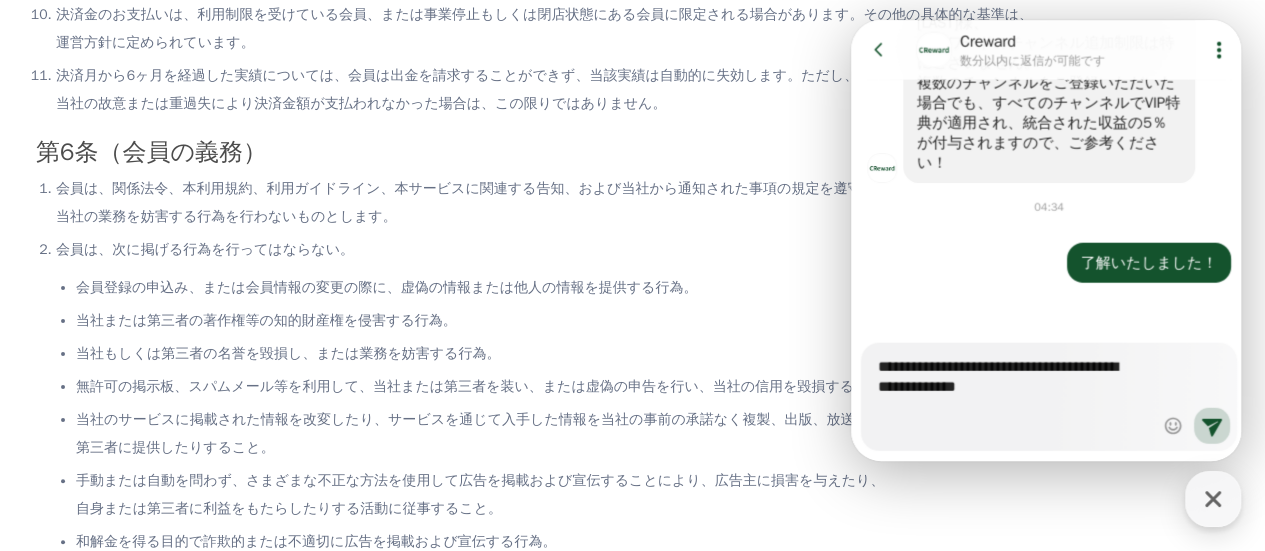 scroll, scrollTop: 2342, scrollLeft: 0, axis: vertical 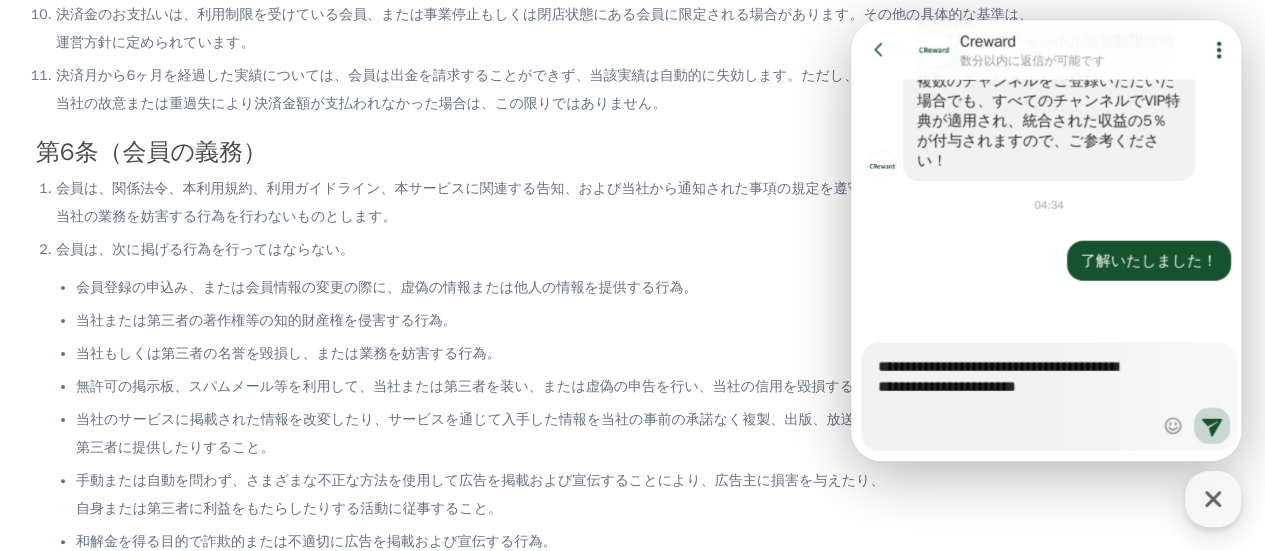 click on "**********" at bounding box center [1014, 390] 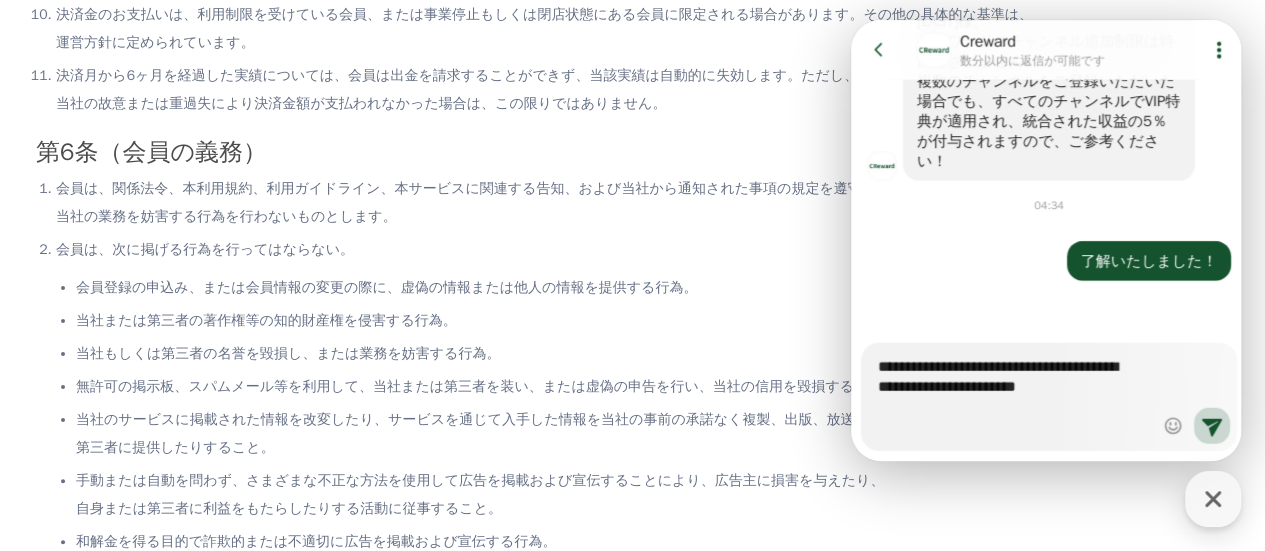 drag, startPoint x: 993, startPoint y: 376, endPoint x: 1089, endPoint y: 440, distance: 115.37764 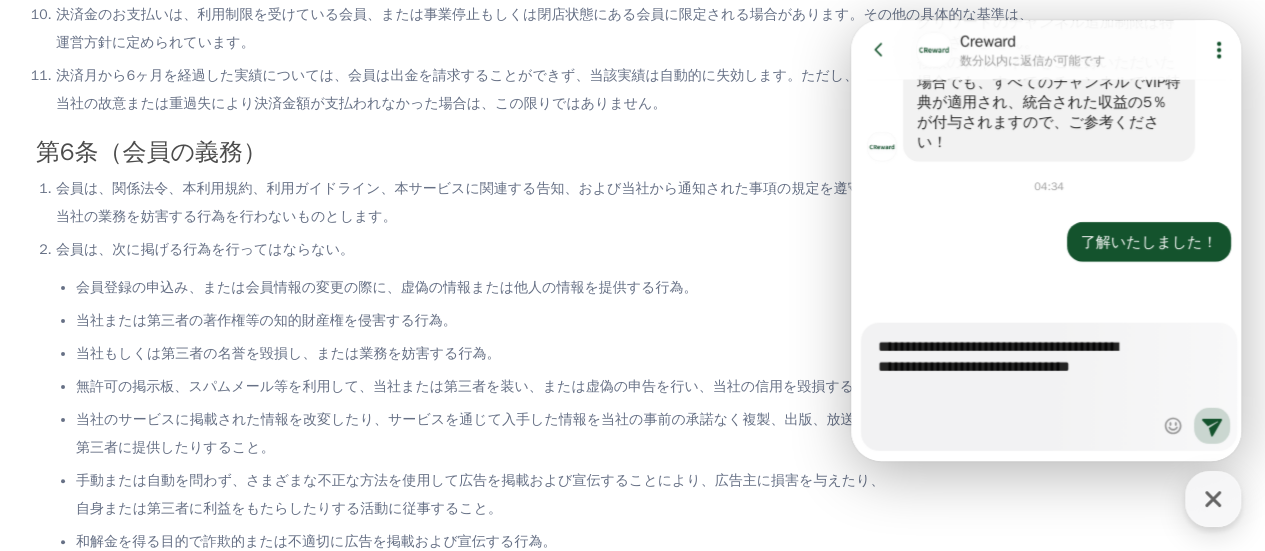 scroll, scrollTop: 2362, scrollLeft: 0, axis: vertical 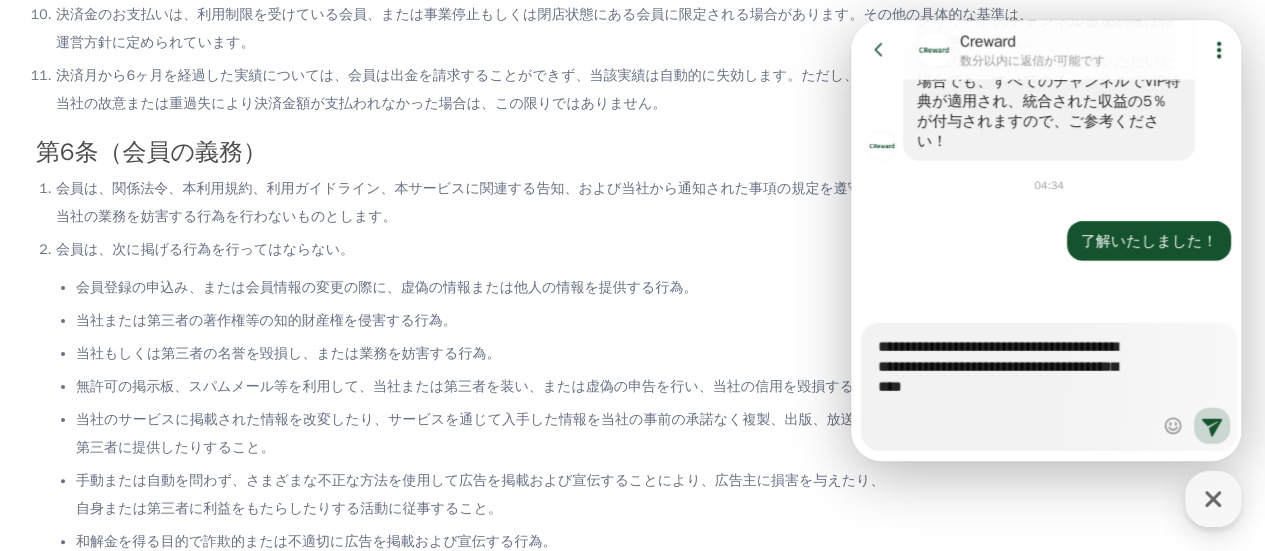 click on "**********" at bounding box center (1014, 380) 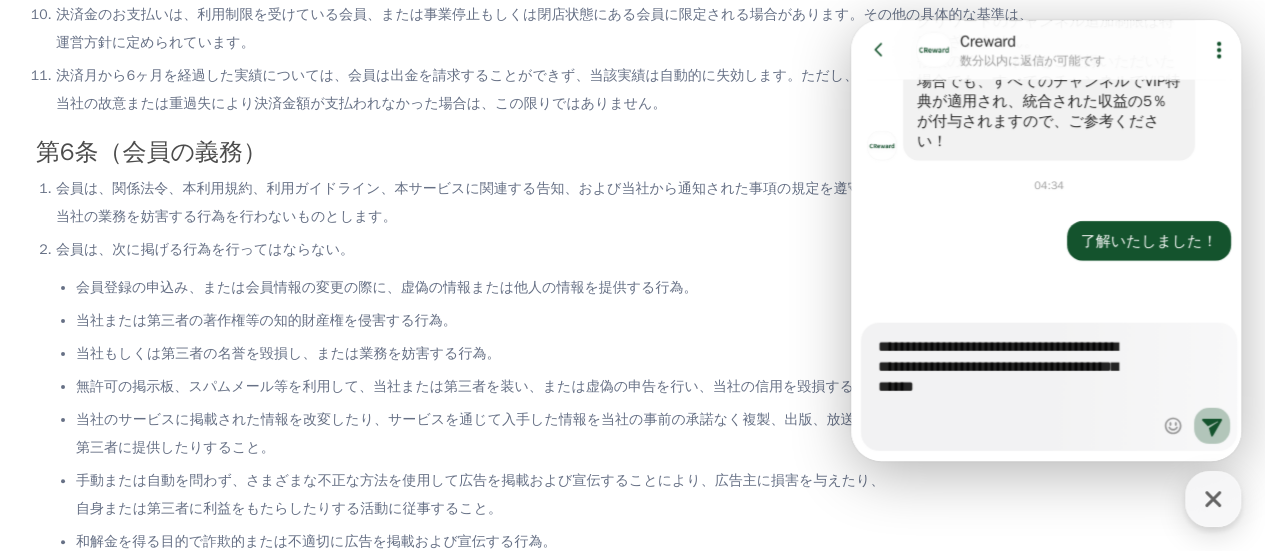 click 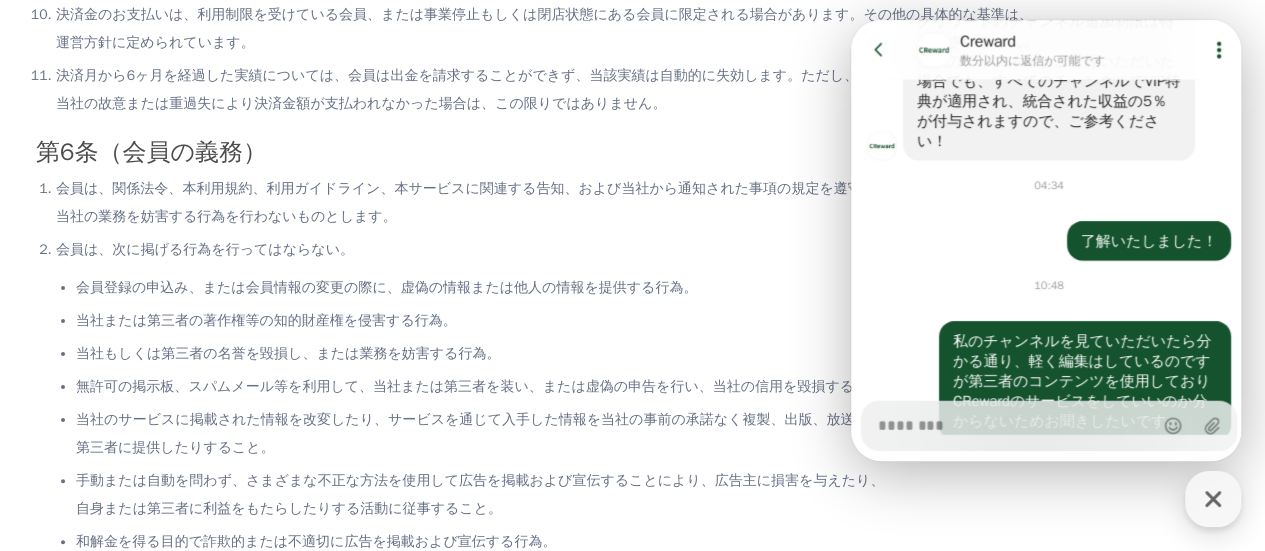 scroll, scrollTop: 2464, scrollLeft: 0, axis: vertical 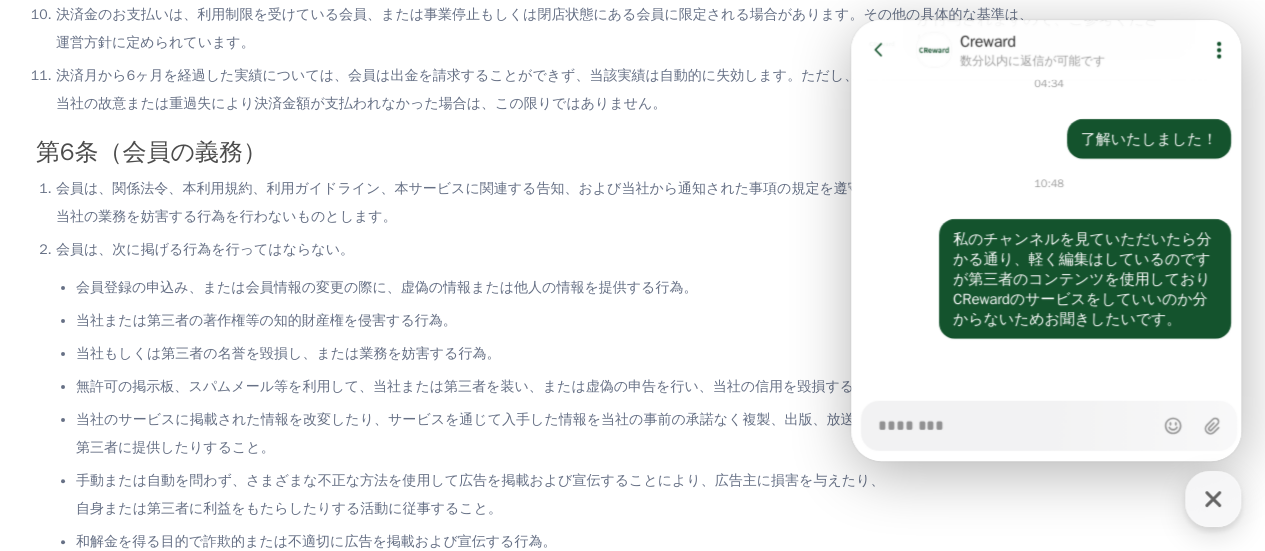 click on "当社のサービスに掲載された情報を改変したり、サービスを通じて入手した情報を当社の事前の承諾なく複製、出版、放送など営利目的または非営利目的で使用したり、第三者に提供したりすること。" at bounding box center (652, 434) 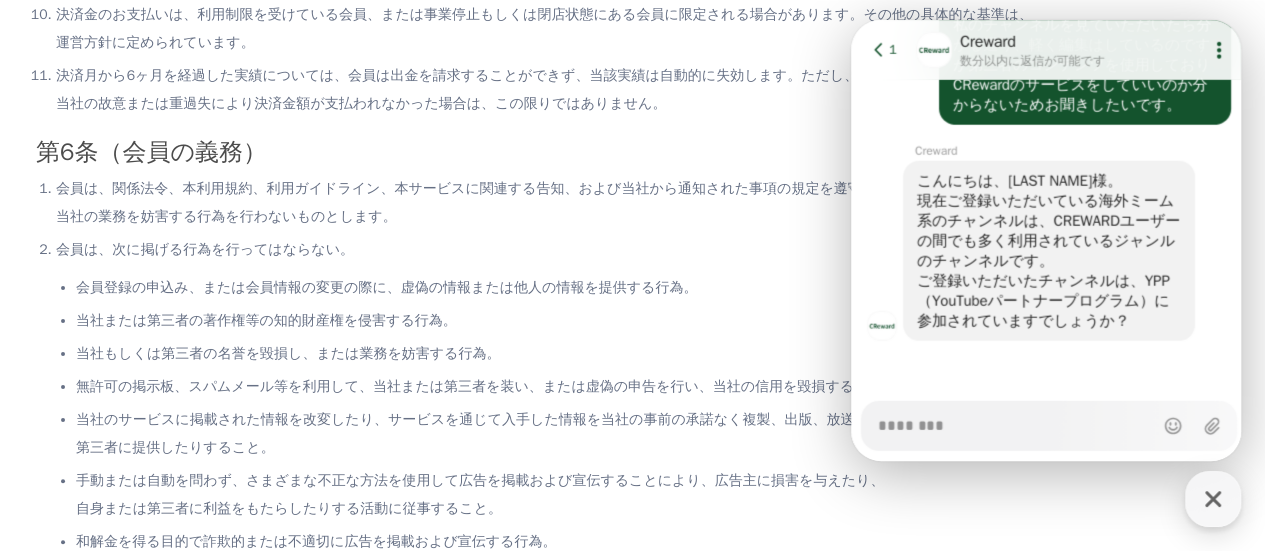 scroll, scrollTop: 2680, scrollLeft: 0, axis: vertical 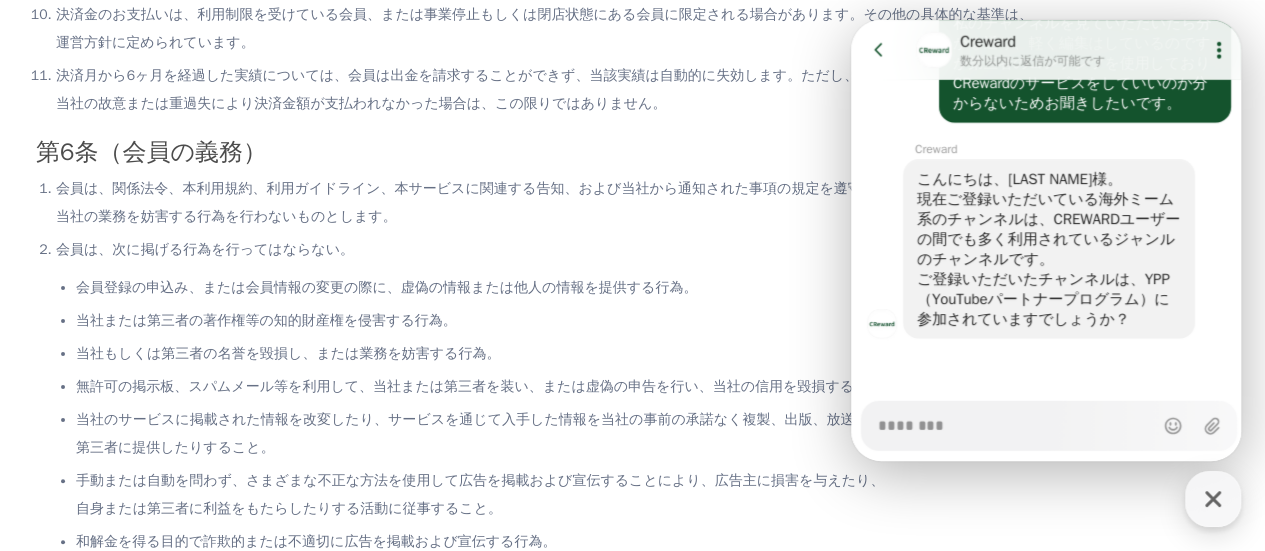 click on "Messenger Input Textarea" at bounding box center (1014, 419) 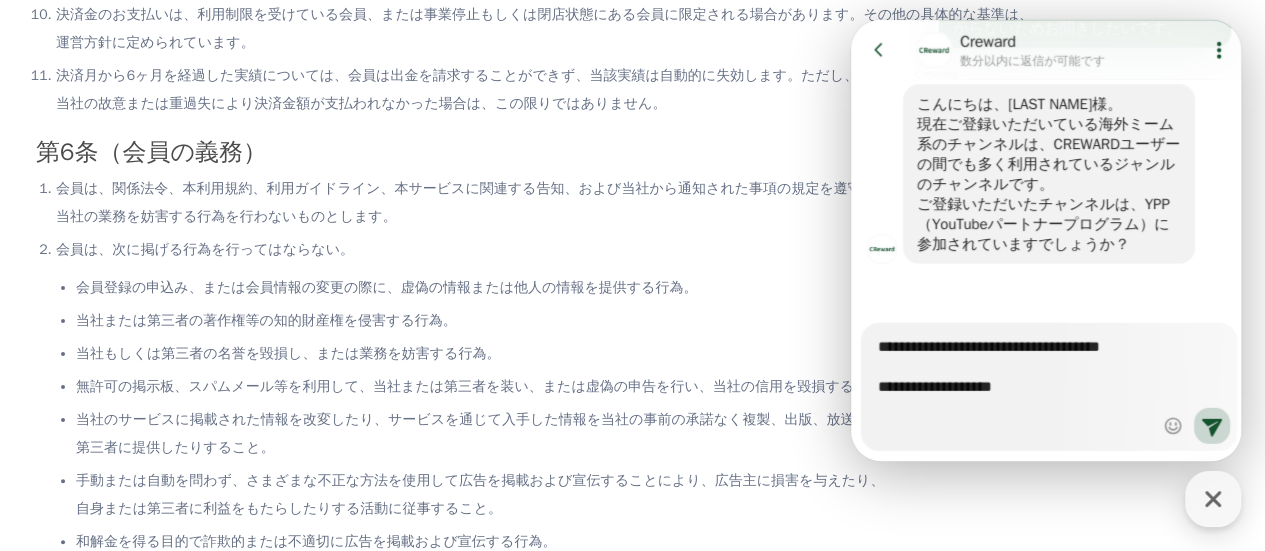 scroll, scrollTop: 2758, scrollLeft: 0, axis: vertical 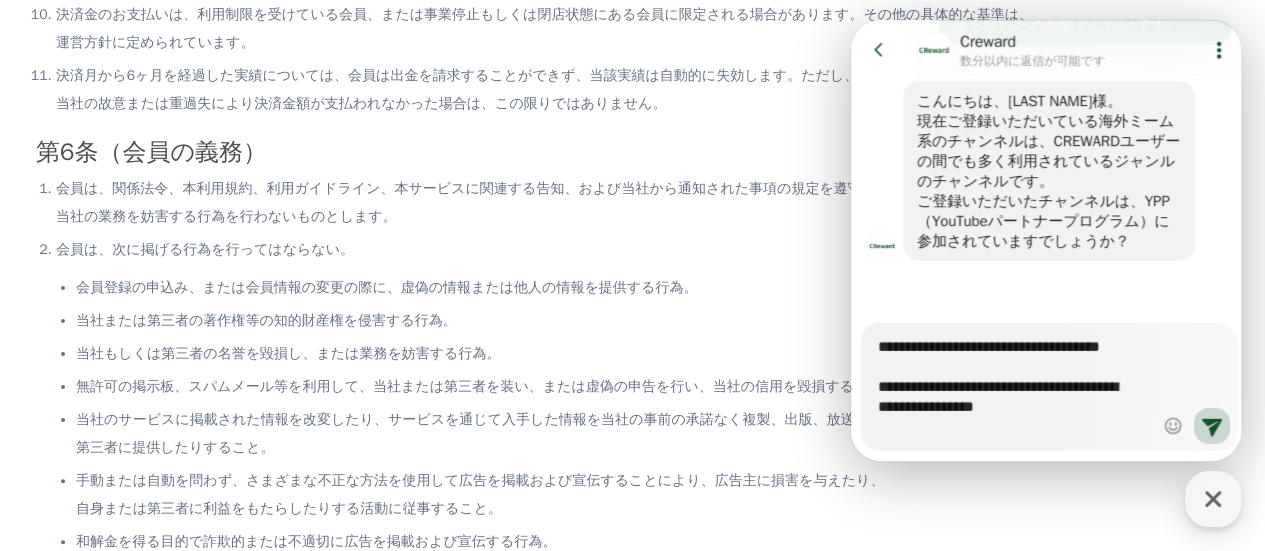 paste on "**********" 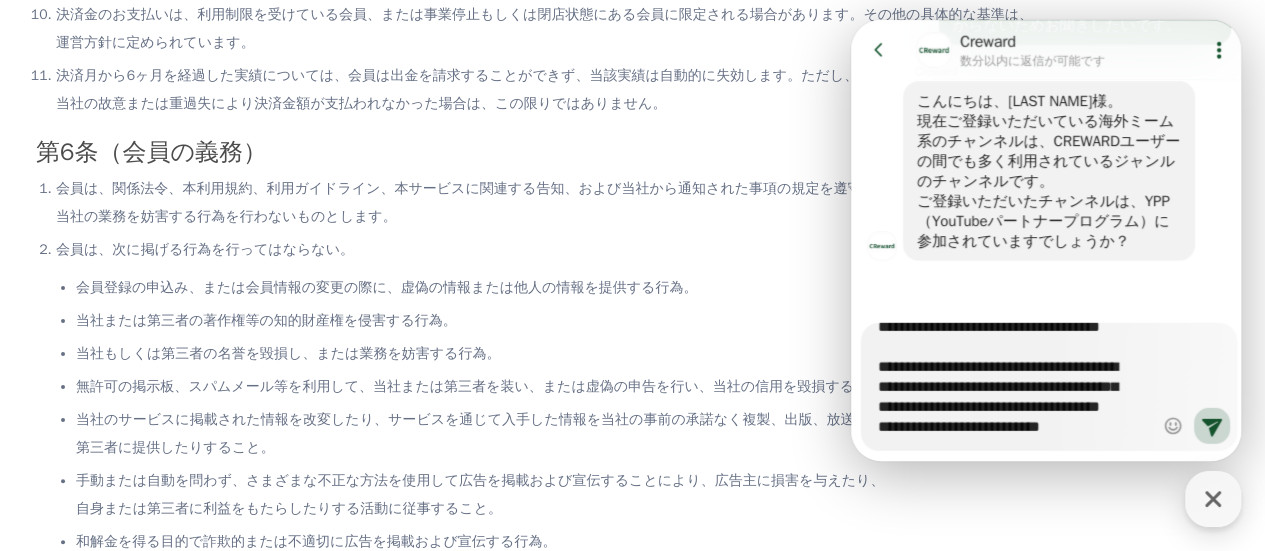 scroll, scrollTop: 140, scrollLeft: 0, axis: vertical 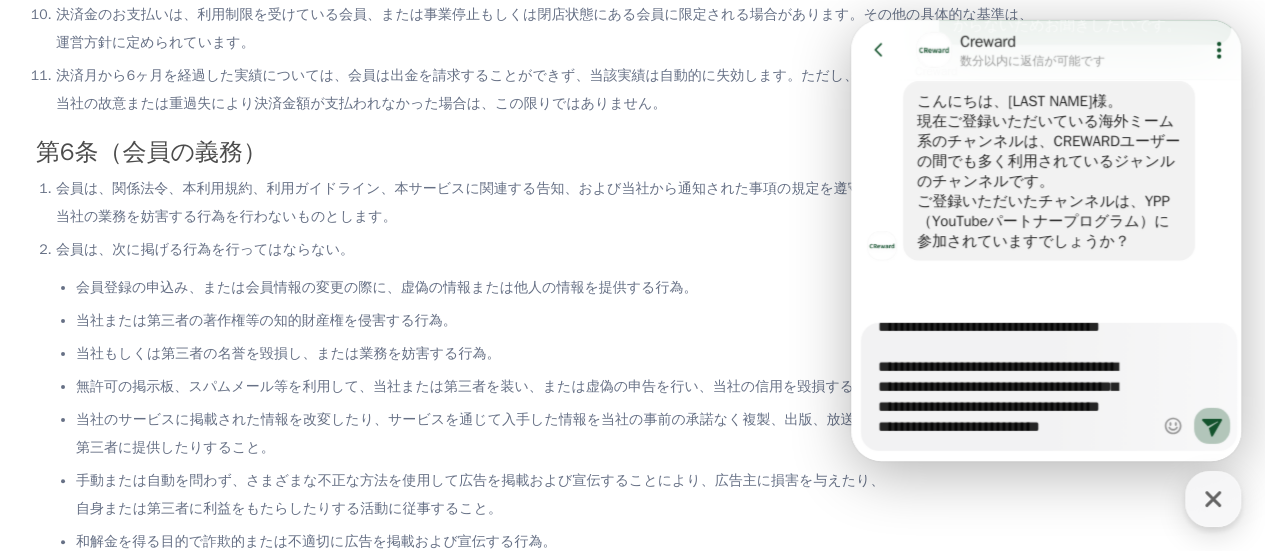 click on "Send new message" at bounding box center (1212, 426) 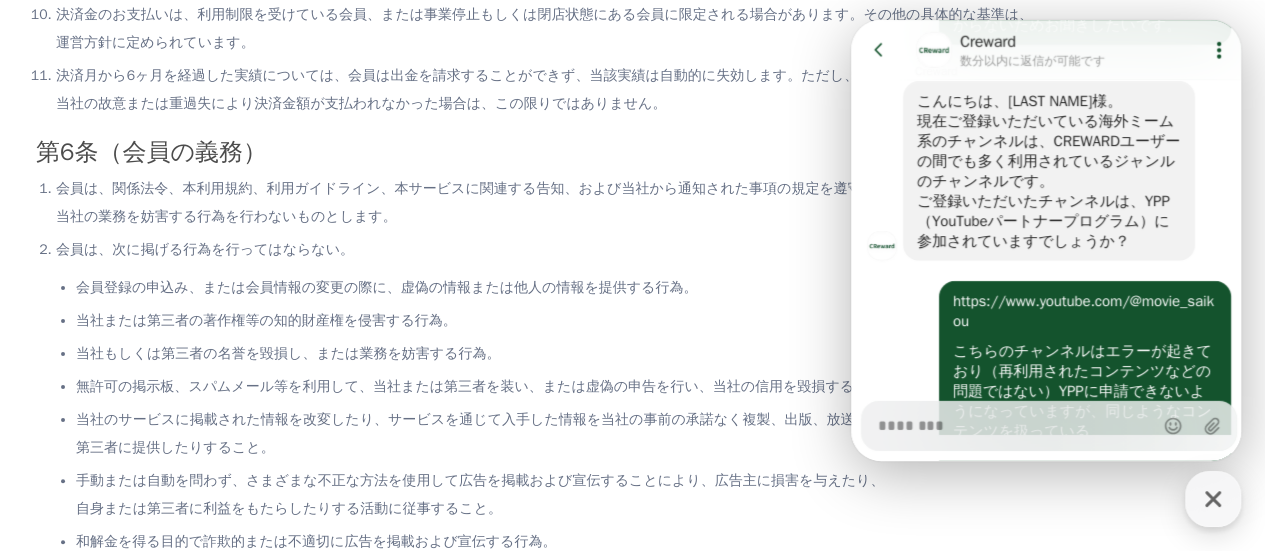 scroll, scrollTop: 2950, scrollLeft: 0, axis: vertical 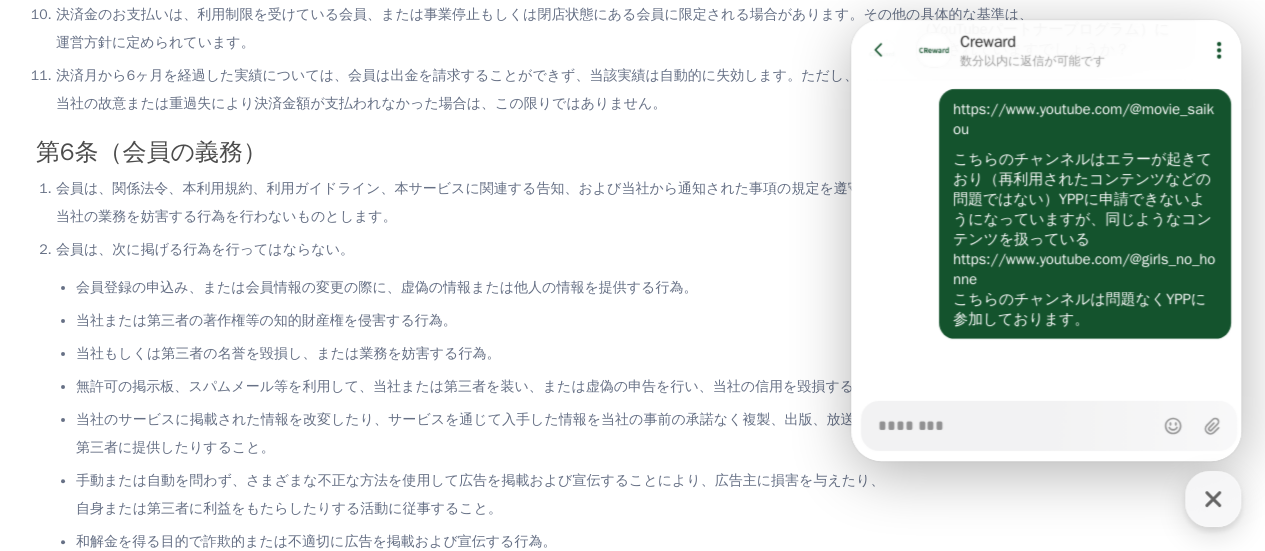 click on "Messenger Input Textarea" at bounding box center [1014, 426] 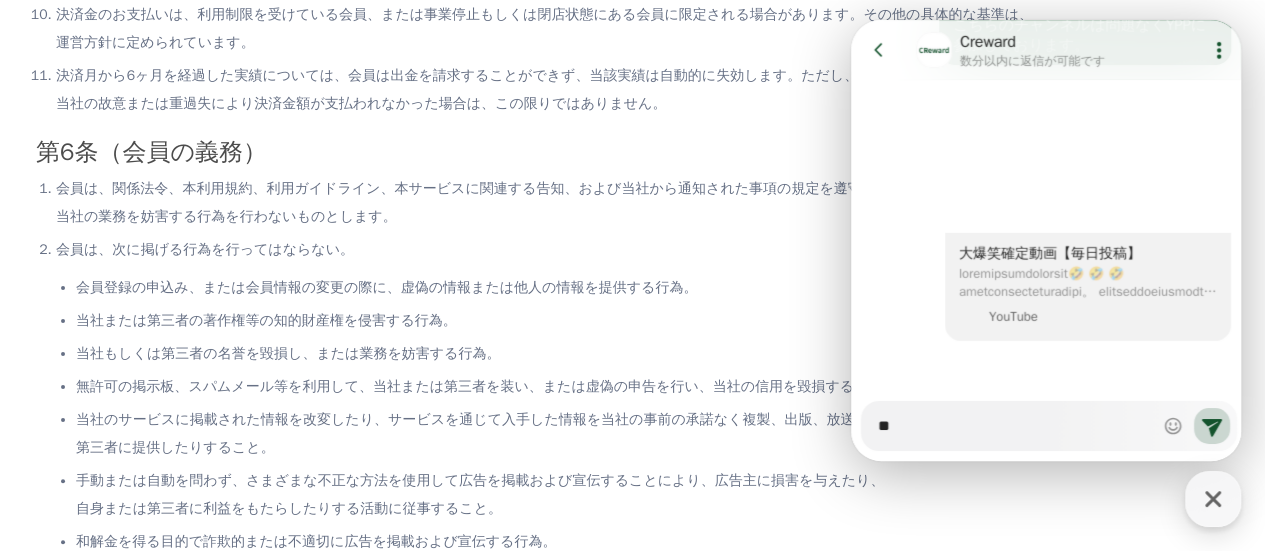 scroll, scrollTop: 3224, scrollLeft: 0, axis: vertical 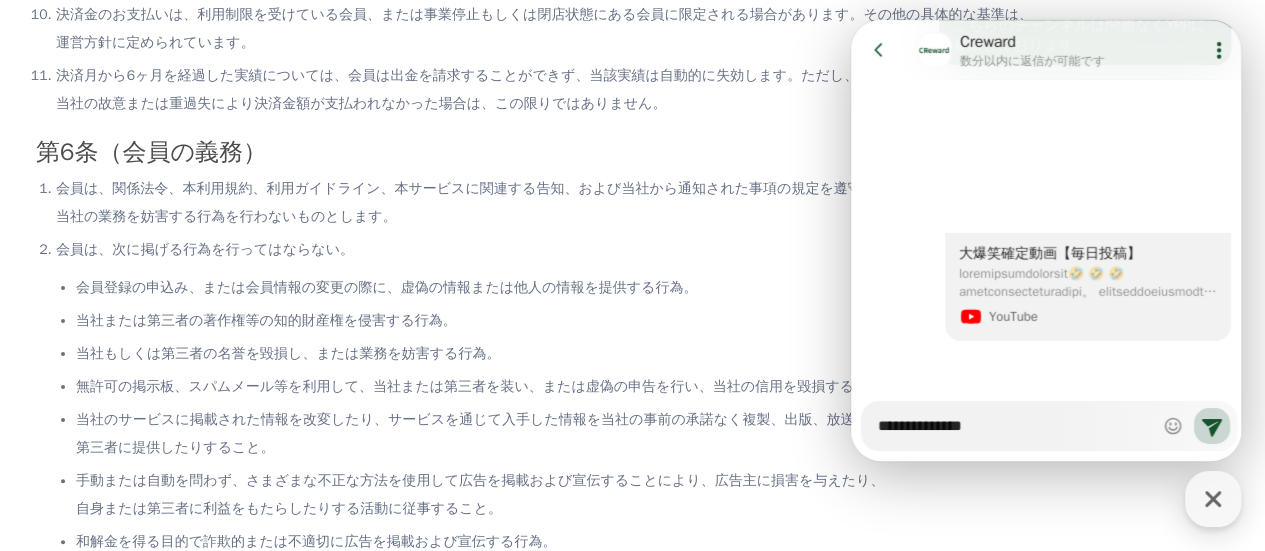 click on "**********" at bounding box center (1049, 431) 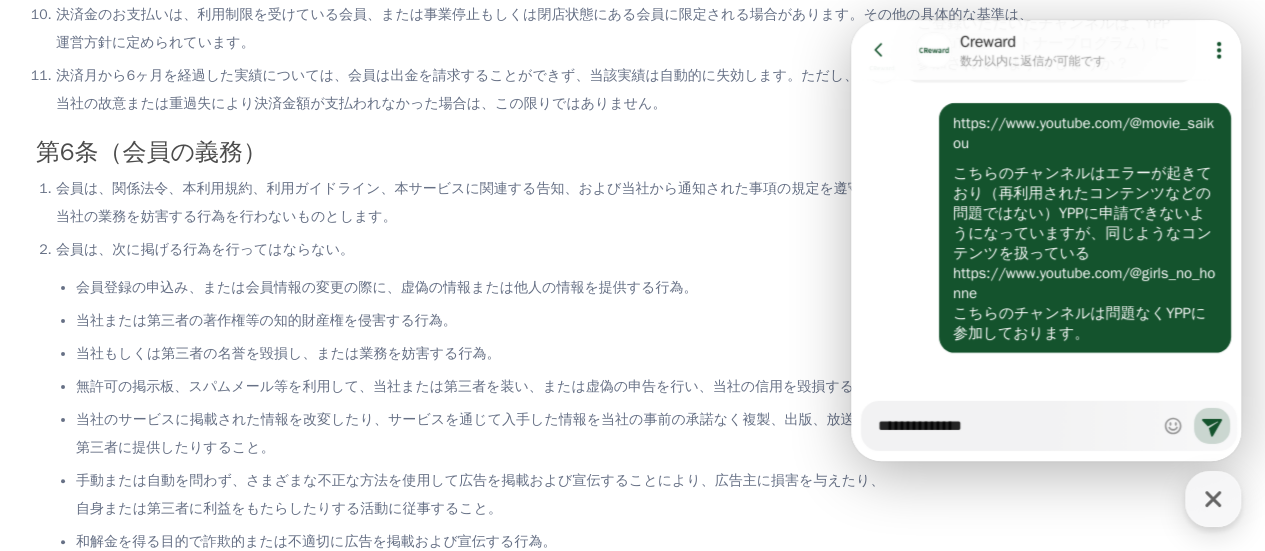 scroll, scrollTop: 2931, scrollLeft: 0, axis: vertical 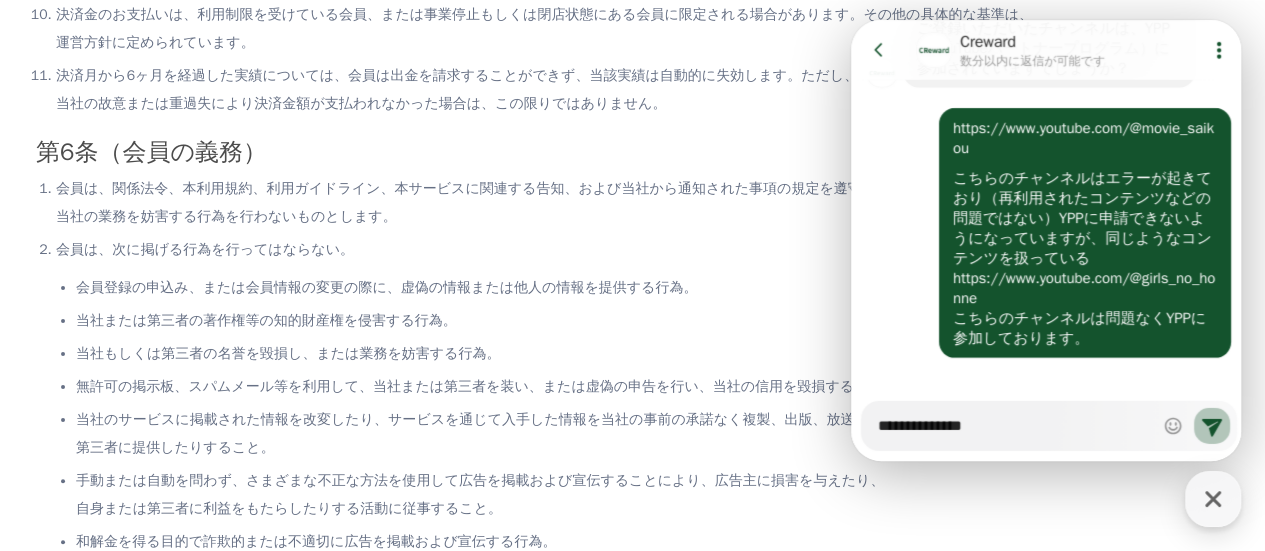 click 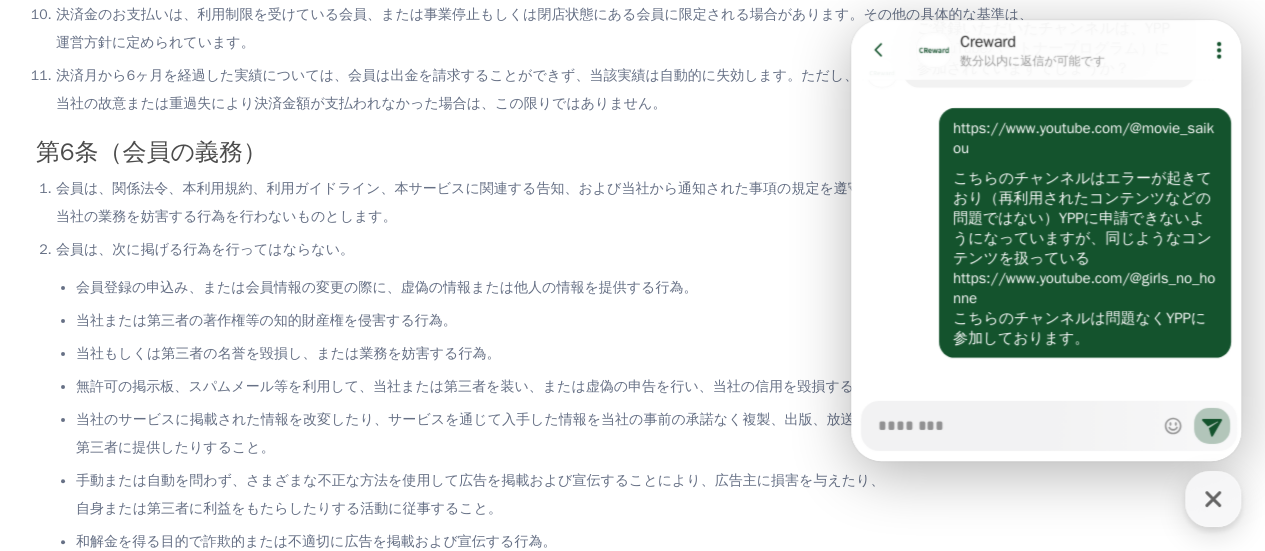 scroll, scrollTop: 3266, scrollLeft: 0, axis: vertical 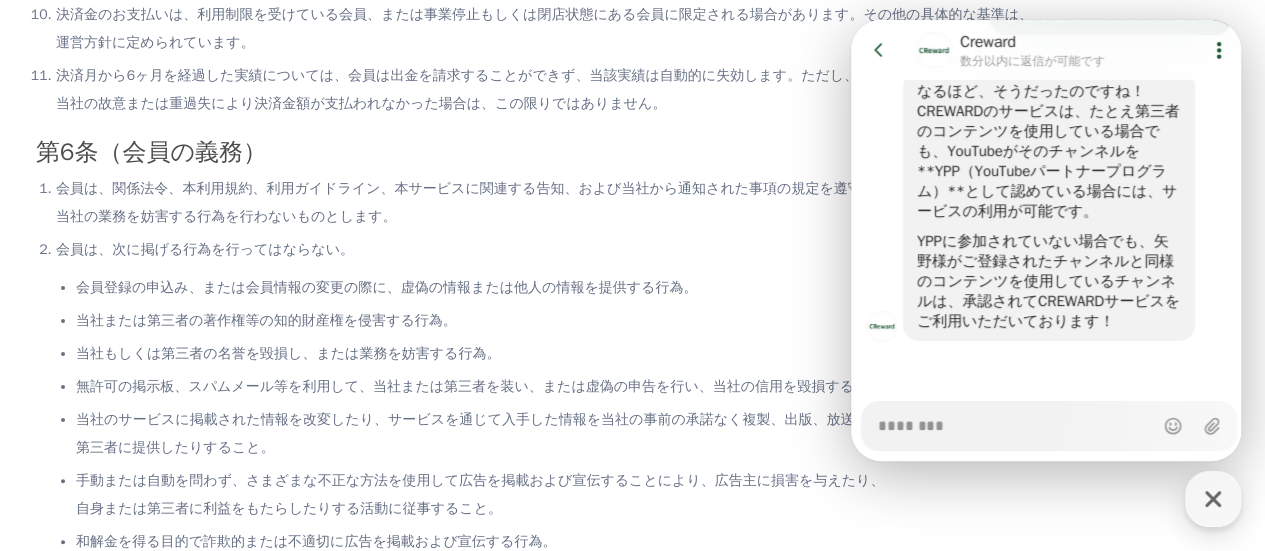 click on "Messenger Input Textarea" at bounding box center (1014, 419) 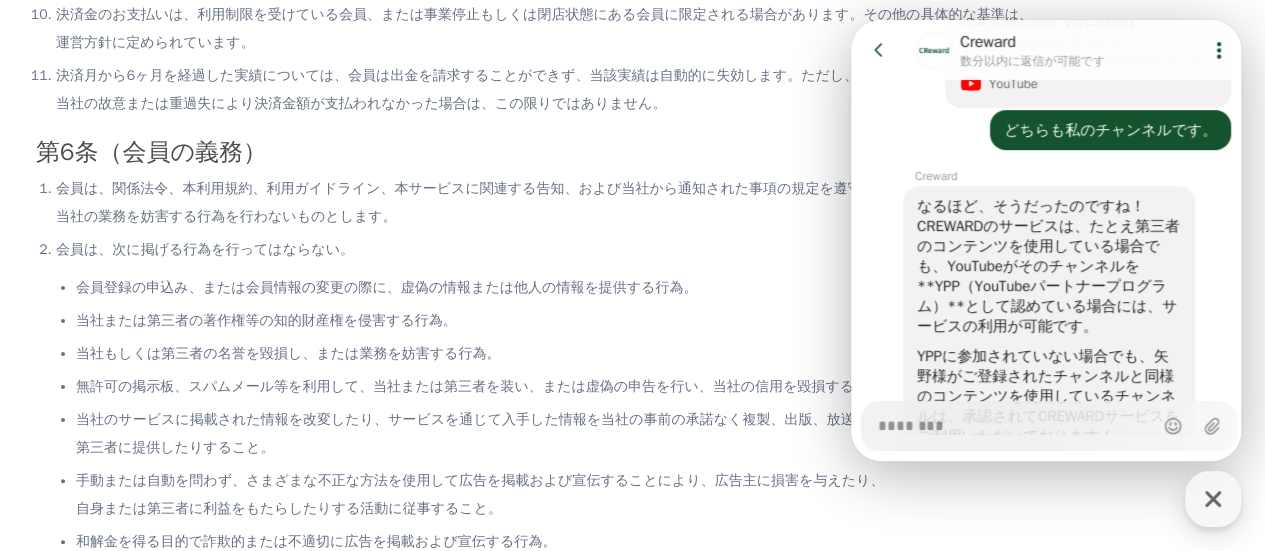 scroll, scrollTop: 3572, scrollLeft: 0, axis: vertical 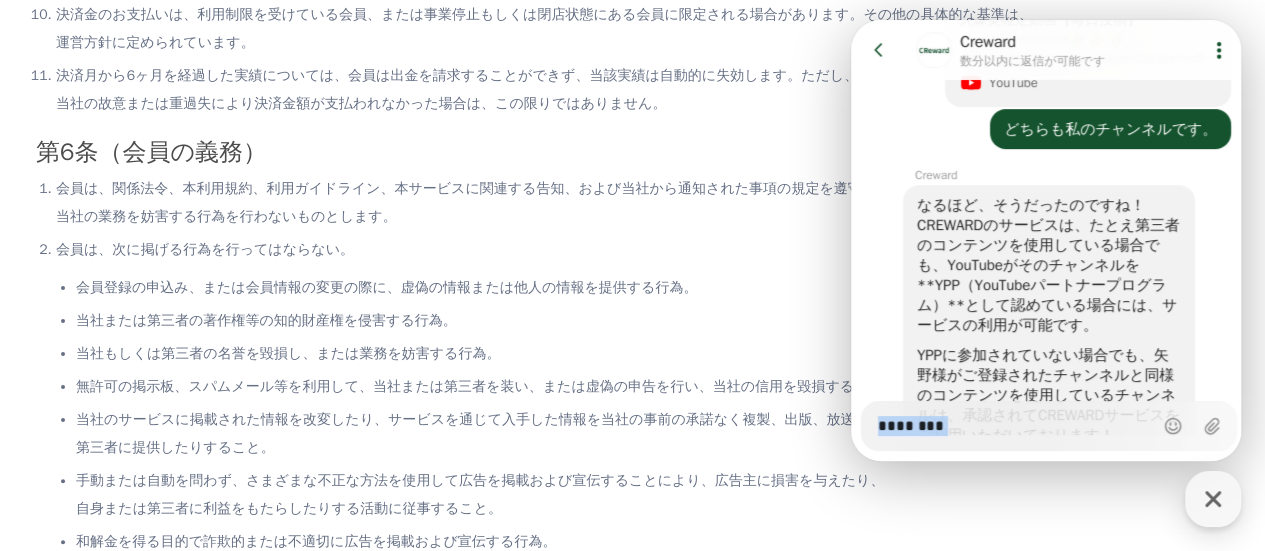 drag, startPoint x: 1233, startPoint y: 411, endPoint x: 1233, endPoint y: 438, distance: 27 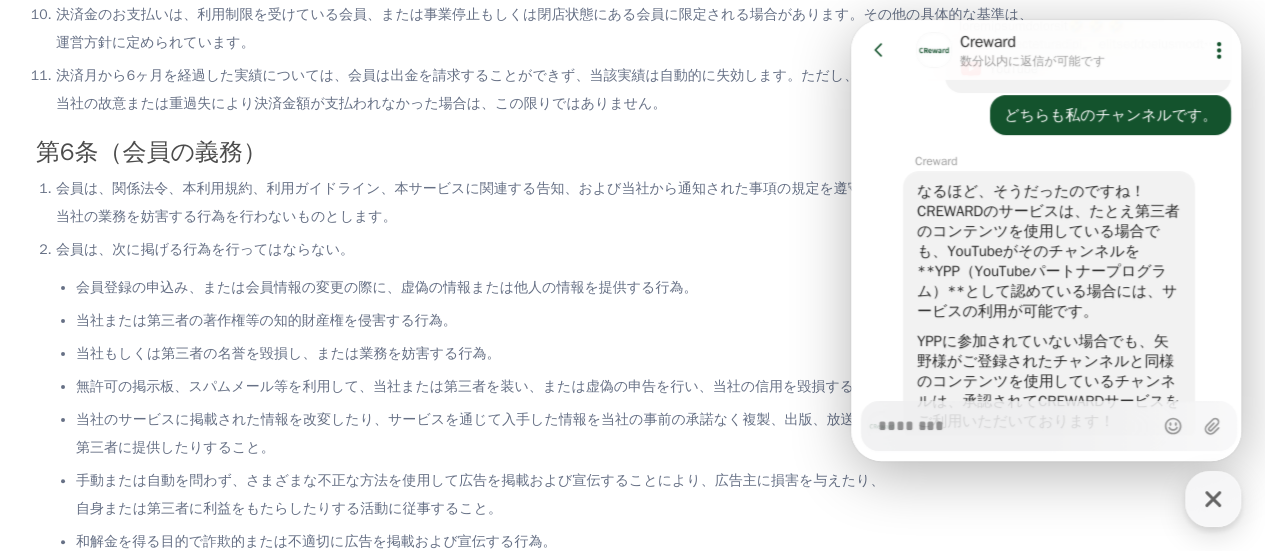 drag, startPoint x: 1233, startPoint y: 438, endPoint x: 2087, endPoint y: 469, distance: 854.56244 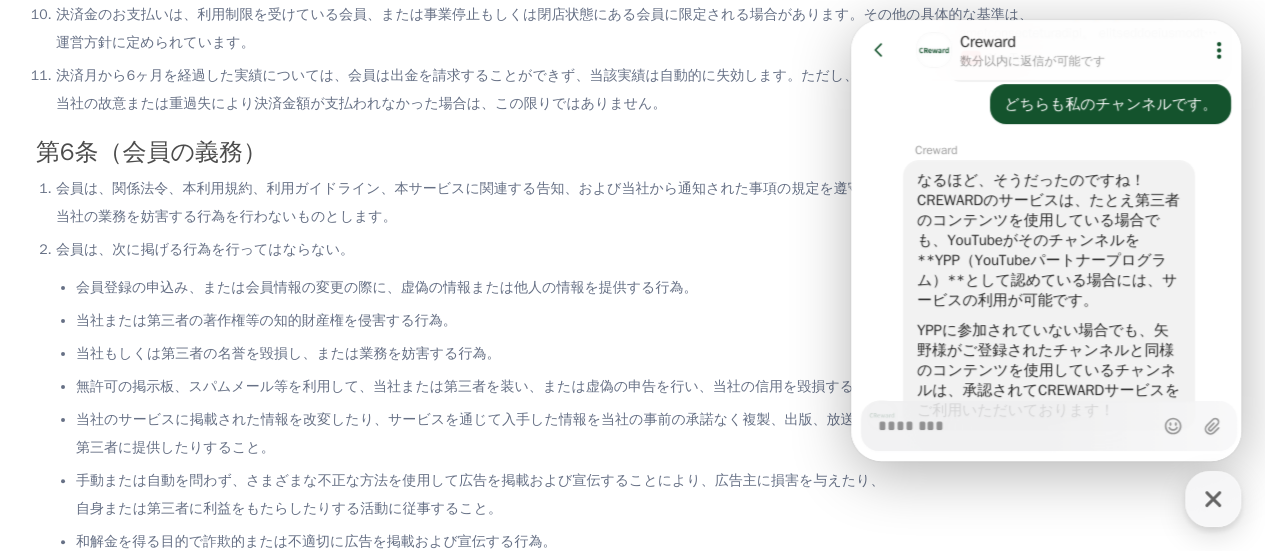 click on "Messenger Input Textarea  Show emoji list   Upload file" at bounding box center (1049, 431) 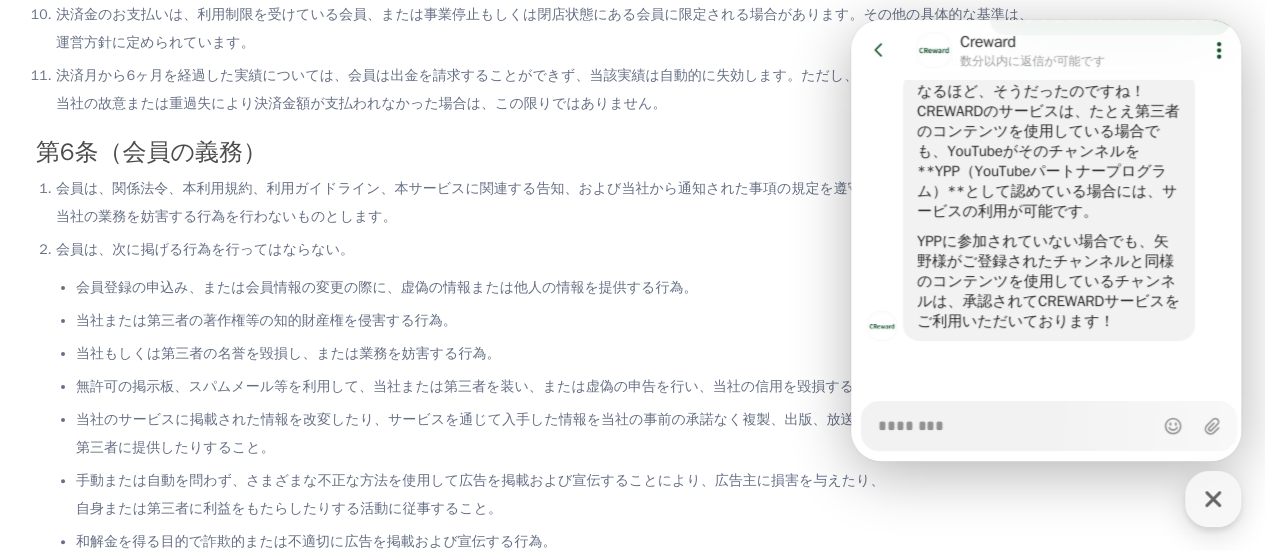 click on "Messenger Input Textarea" at bounding box center [1014, 426] 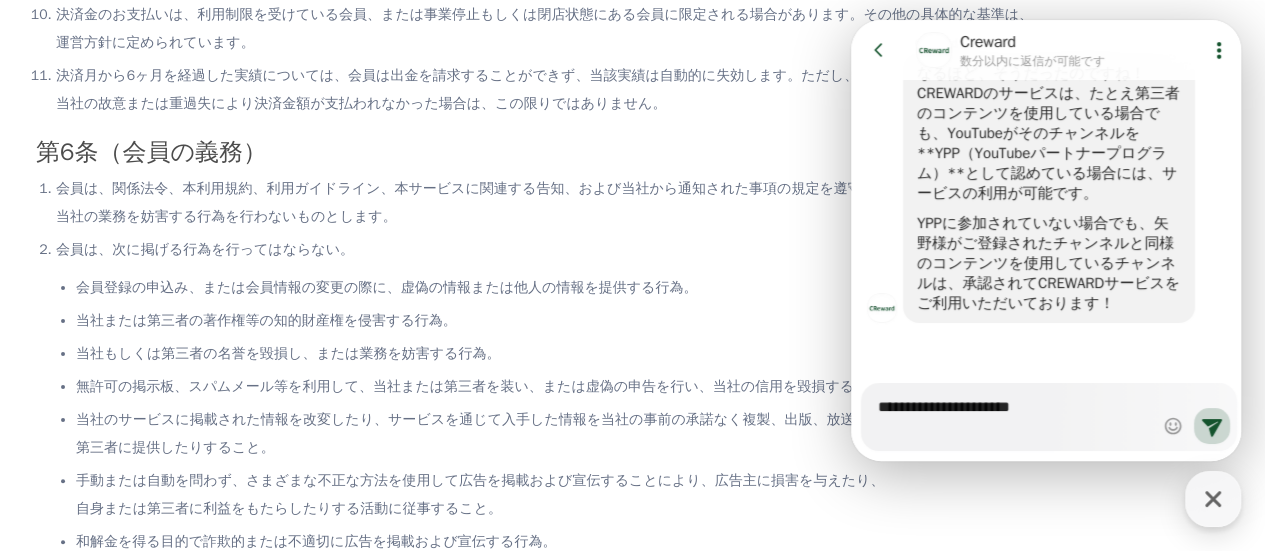 scroll, scrollTop: 3590, scrollLeft: 0, axis: vertical 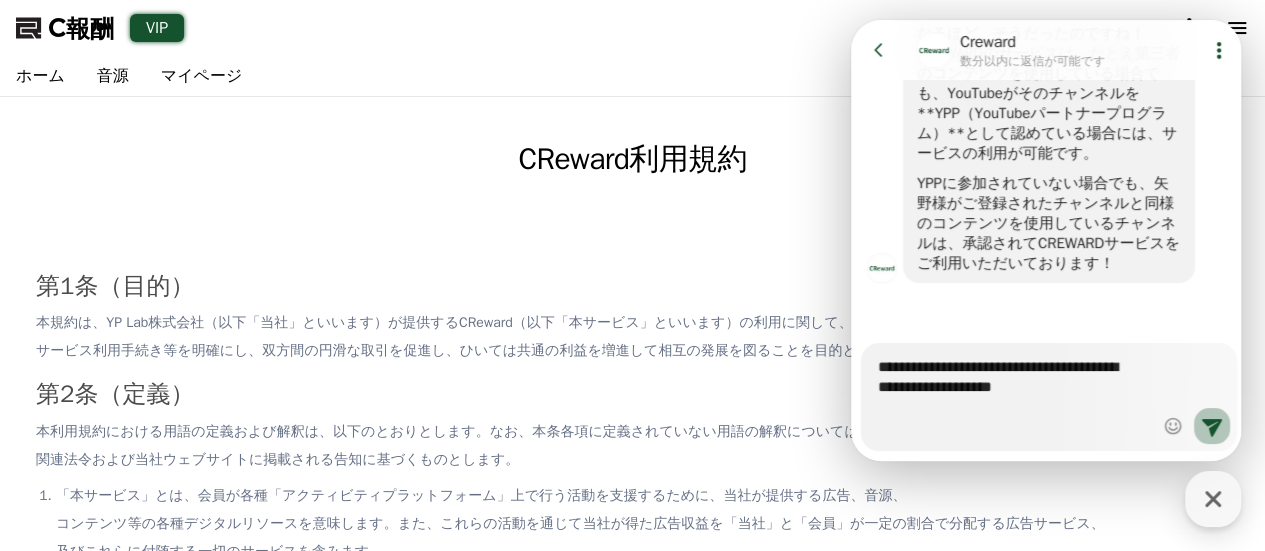 click on "Send new message" at bounding box center (1212, 426) 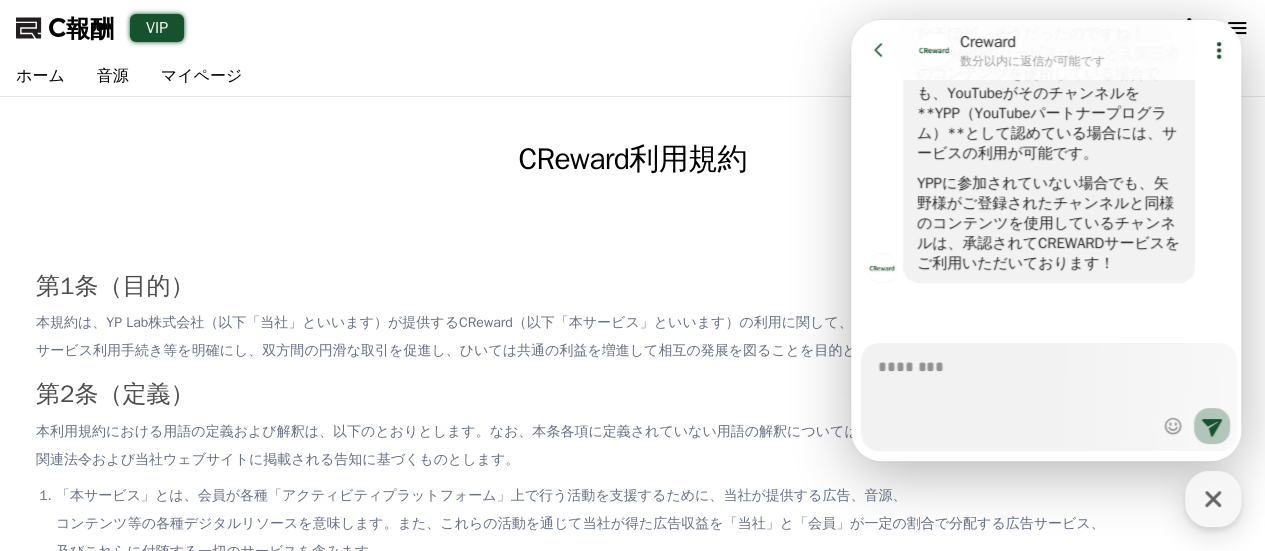 scroll, scrollTop: 3692, scrollLeft: 0, axis: vertical 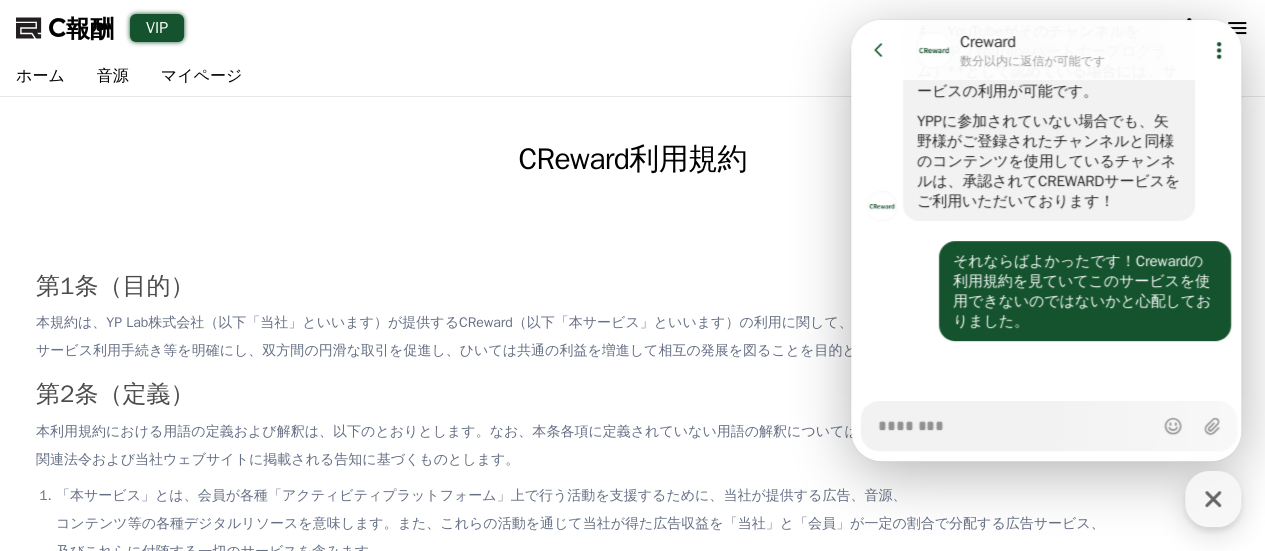 click on "Messenger Input Textarea" at bounding box center (1014, 419) 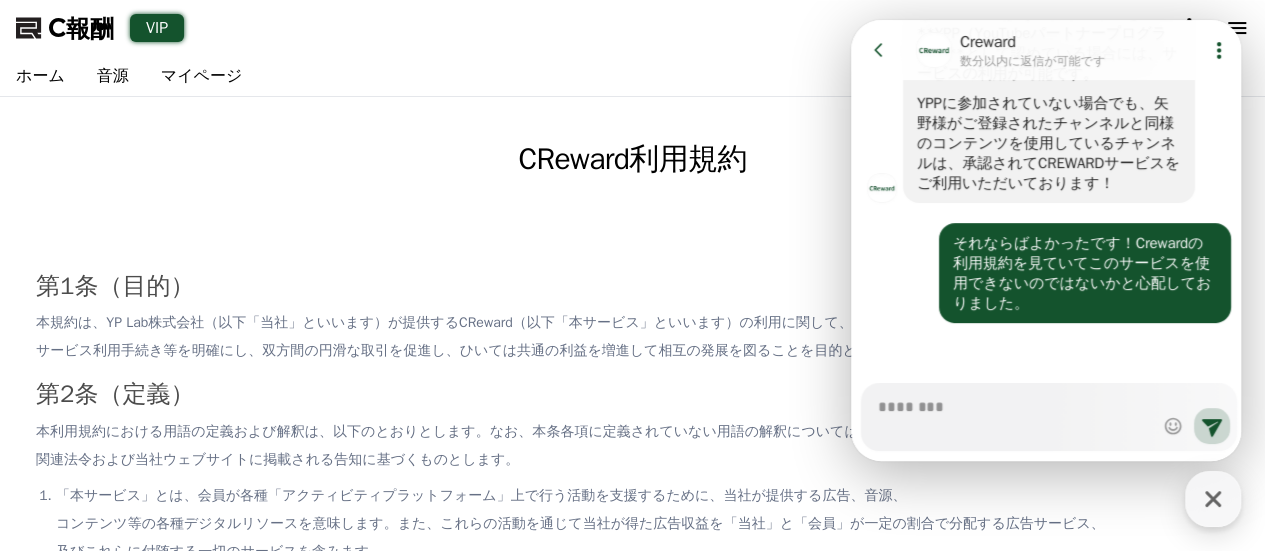 scroll, scrollTop: 3754, scrollLeft: 0, axis: vertical 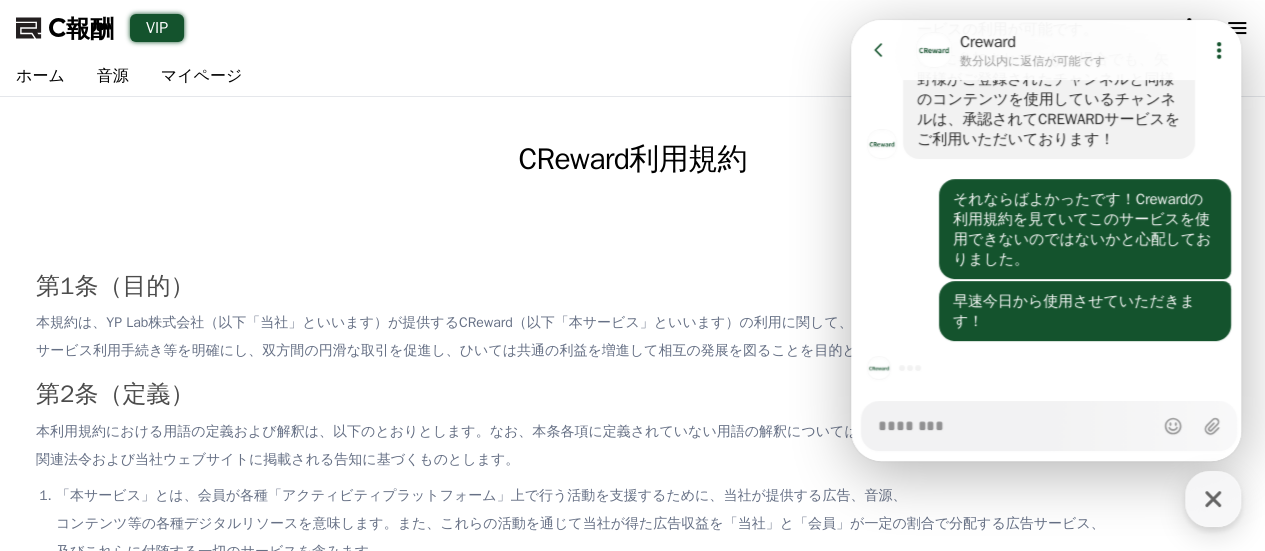 drag, startPoint x: 1237, startPoint y: 399, endPoint x: 2085, endPoint y: 475, distance: 851.39886 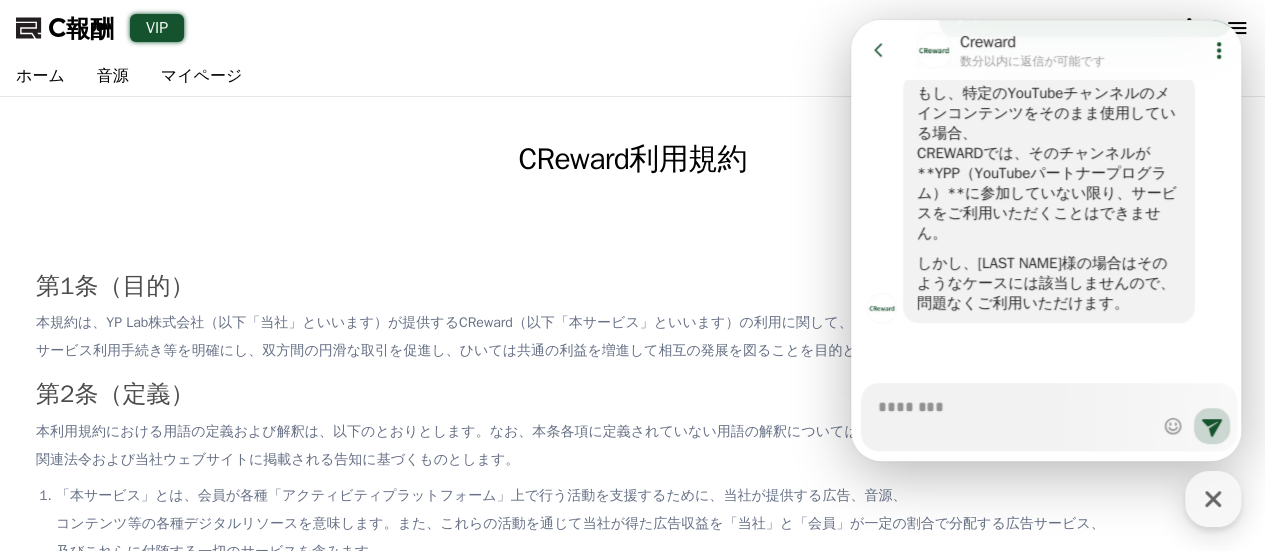 scroll, scrollTop: 4120, scrollLeft: 0, axis: vertical 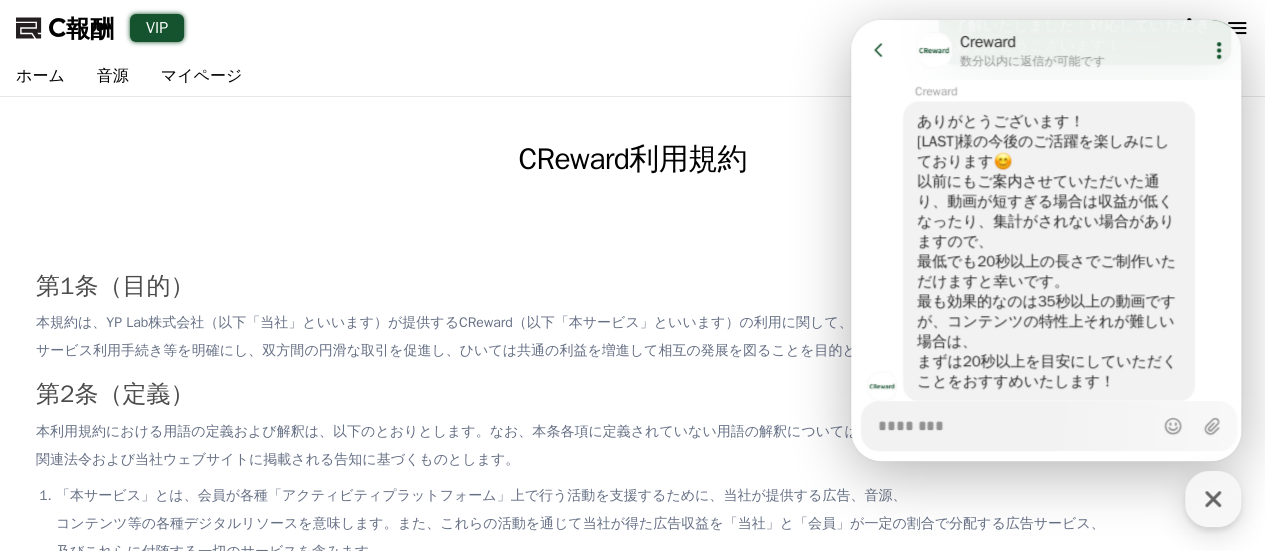 click on "Messenger Input Textarea" at bounding box center [1014, 419] 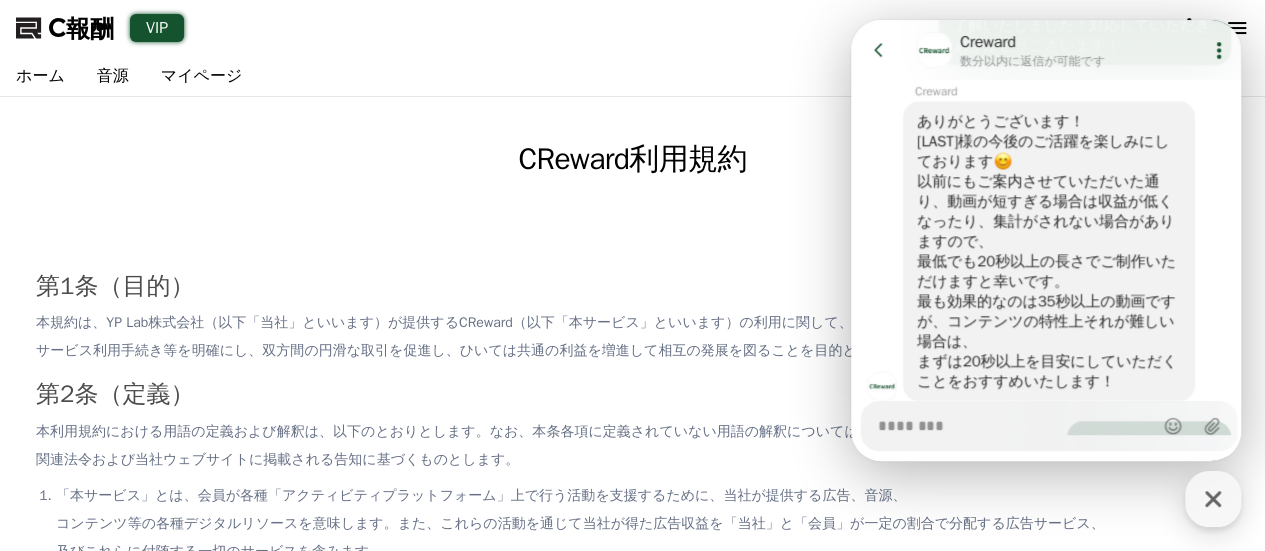 scroll, scrollTop: 7770, scrollLeft: 0, axis: vertical 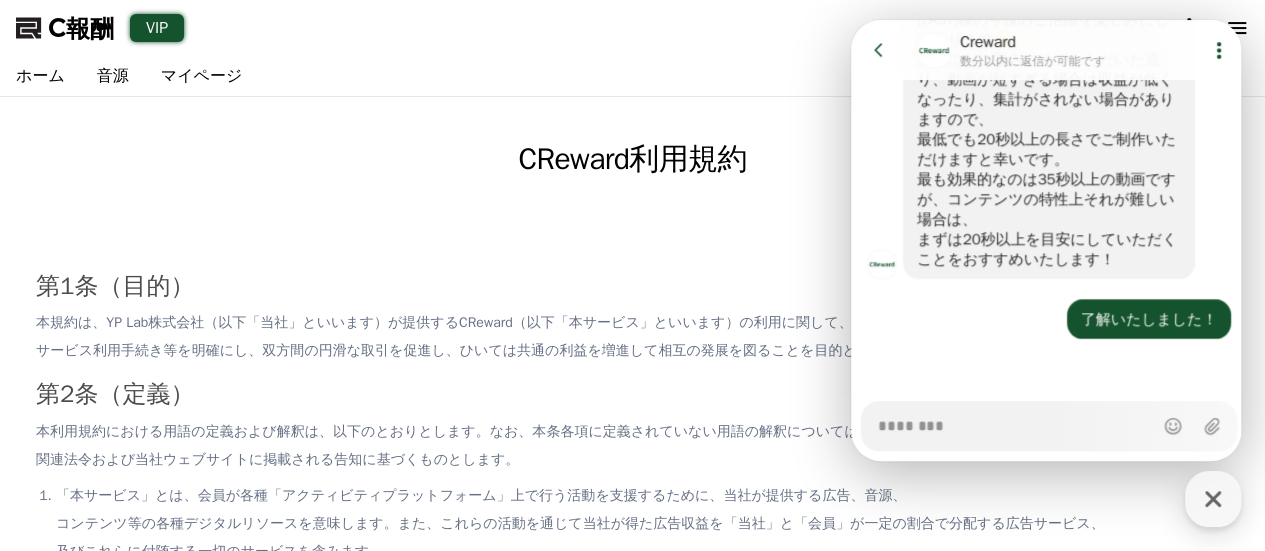 click on "Show context menu  了解いたしました！" at bounding box center (1049, 319) 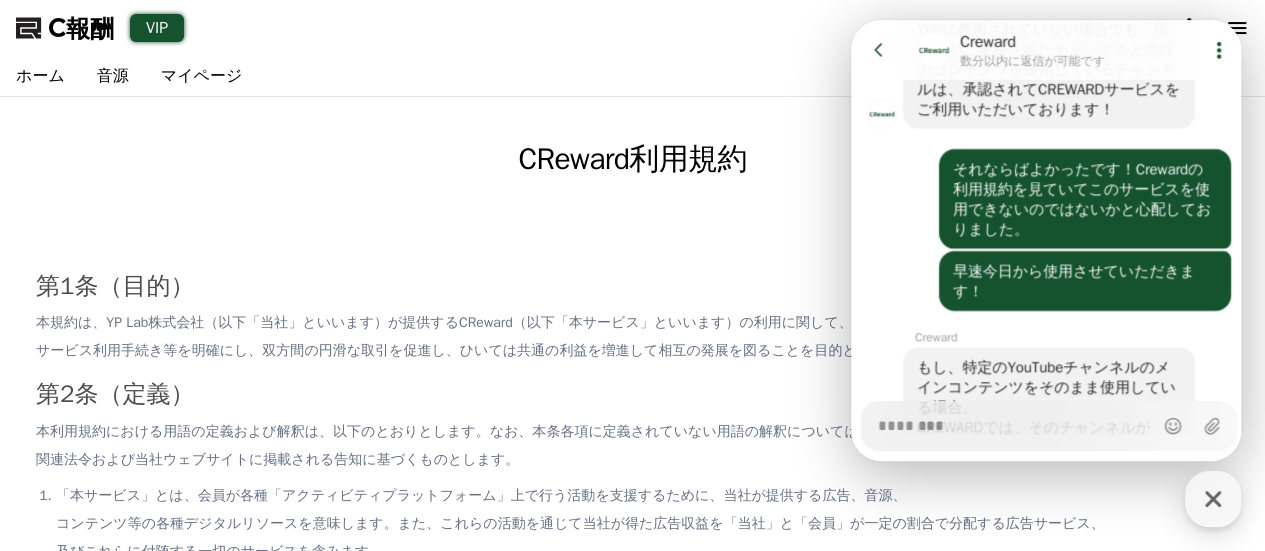 scroll, scrollTop: 6611, scrollLeft: 0, axis: vertical 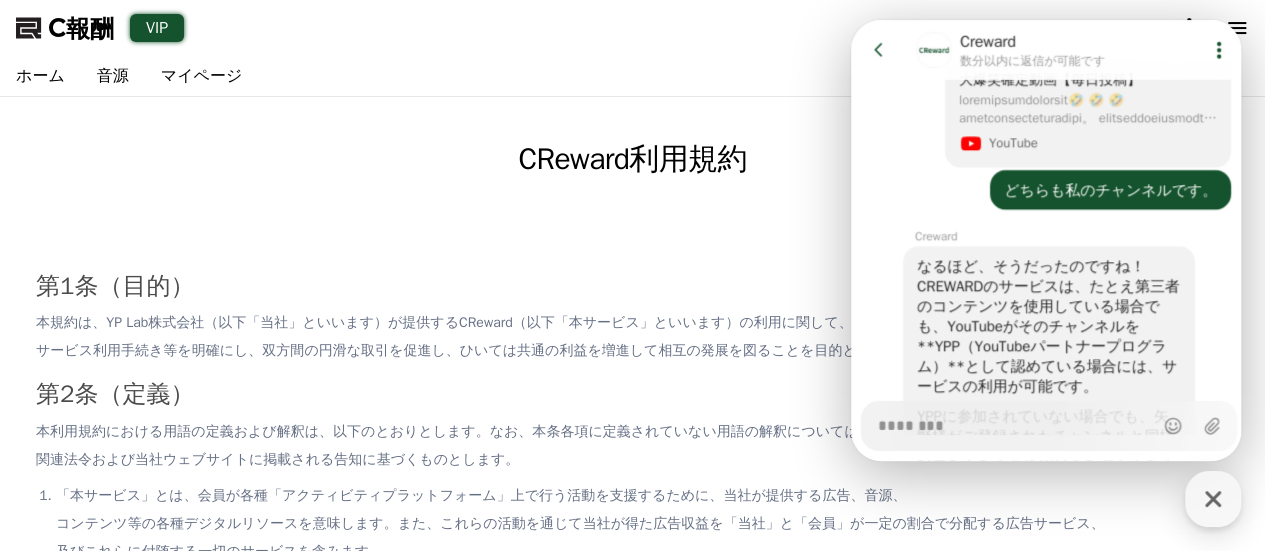 click on "第1条（目的）   本規約は、YP Lab株式会社（以下「当社」といいます）が提供するCReward（以下「本サービス」といいます）の利用に関して、当社と会員との間の権利、義務、責任、サービス利用手続き等を明確にし、双方間の円滑な取引を促進し、ひいては共通の利益を増進して相互の発展を図ることを目的としています。   第2条（定義）   本利用規約における用語の定義および解釈は、以下のとおりとします。なお、本条各項に定義されていない用語の解釈については、関連法令および当社ウェブサイトに掲載される告知に基づくものとします。     「広告主」とは、個人または法人の事業の広告、宣伝、マーケティングを目的として、本規約に従い当社と利用契約を締結し、当社が提供するサービスを利用する顧客を指します。" at bounding box center (632, 2795) 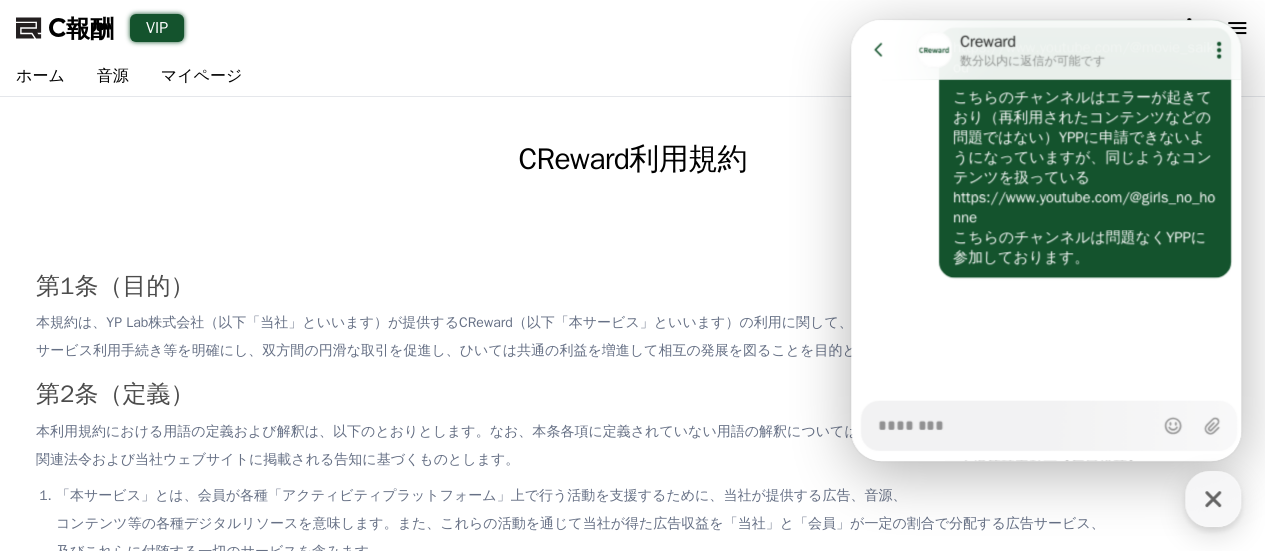 scroll, scrollTop: 5839, scrollLeft: 0, axis: vertical 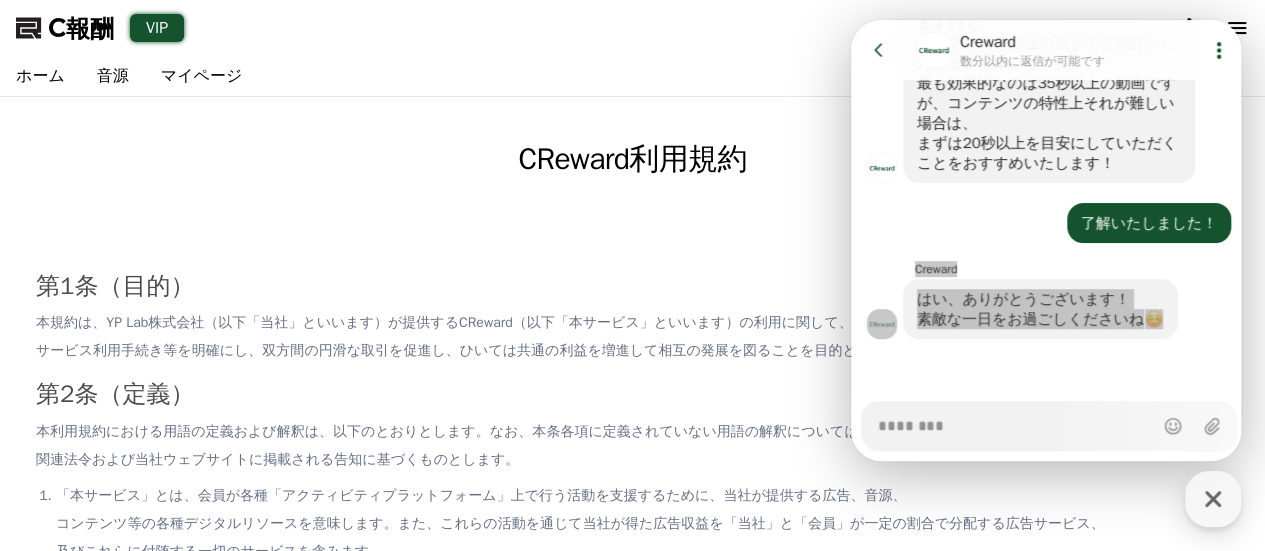 drag, startPoint x: 1239, startPoint y: 388, endPoint x: 2076, endPoint y: 485, distance: 842.6019 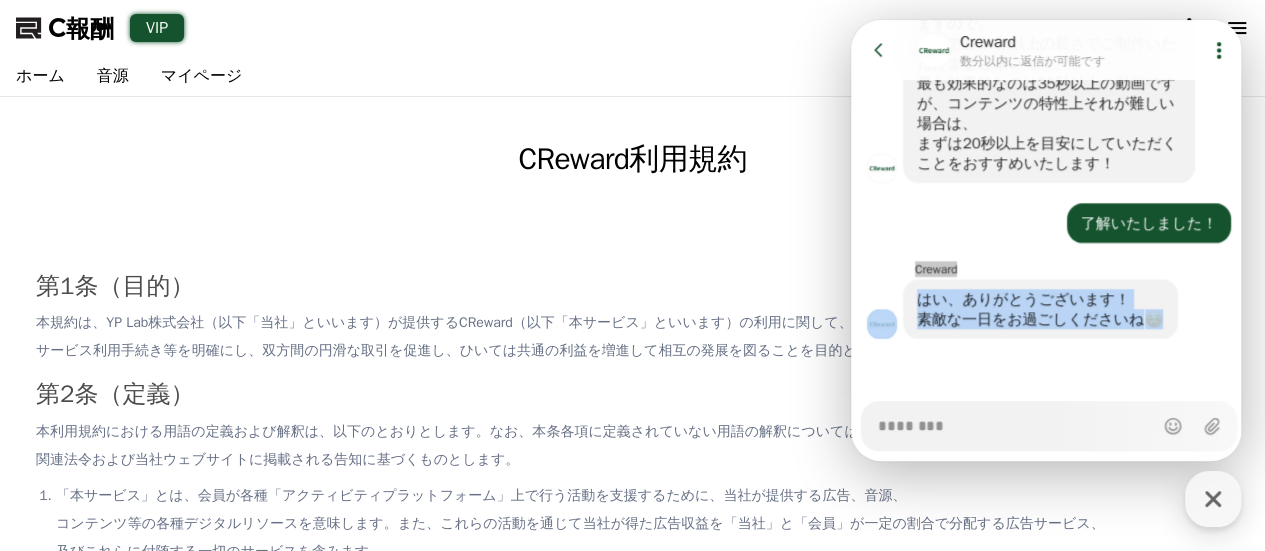click on "はい、ありがとうございます！" at bounding box center (1040, 299) 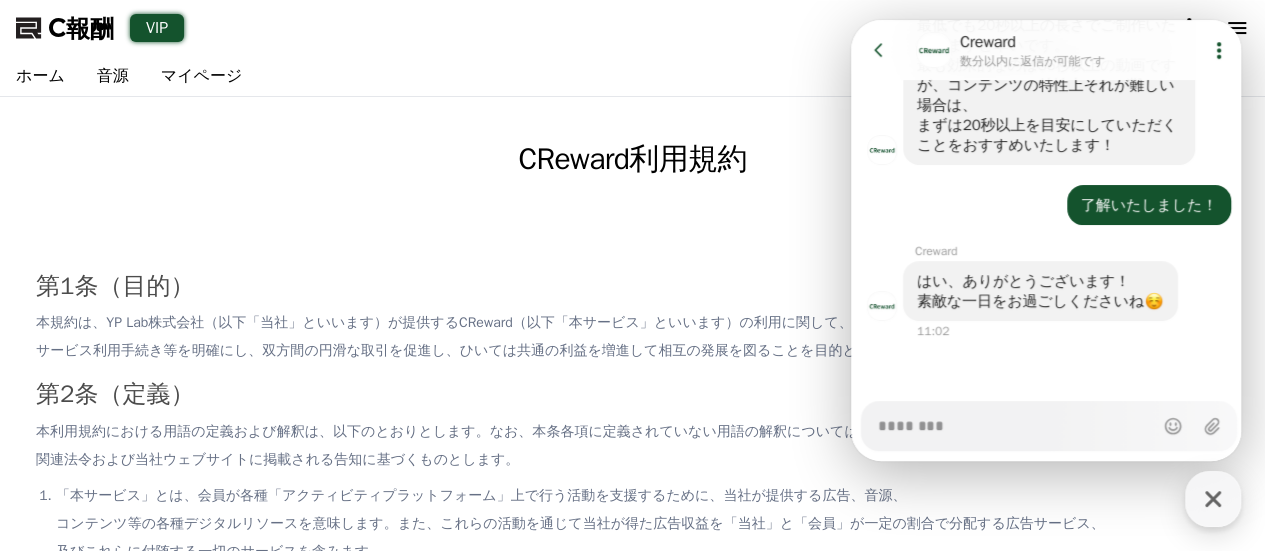 click on "はい、ありがとうございます！ 素敵な一日をお過ごしくださいね" at bounding box center (1040, 291) 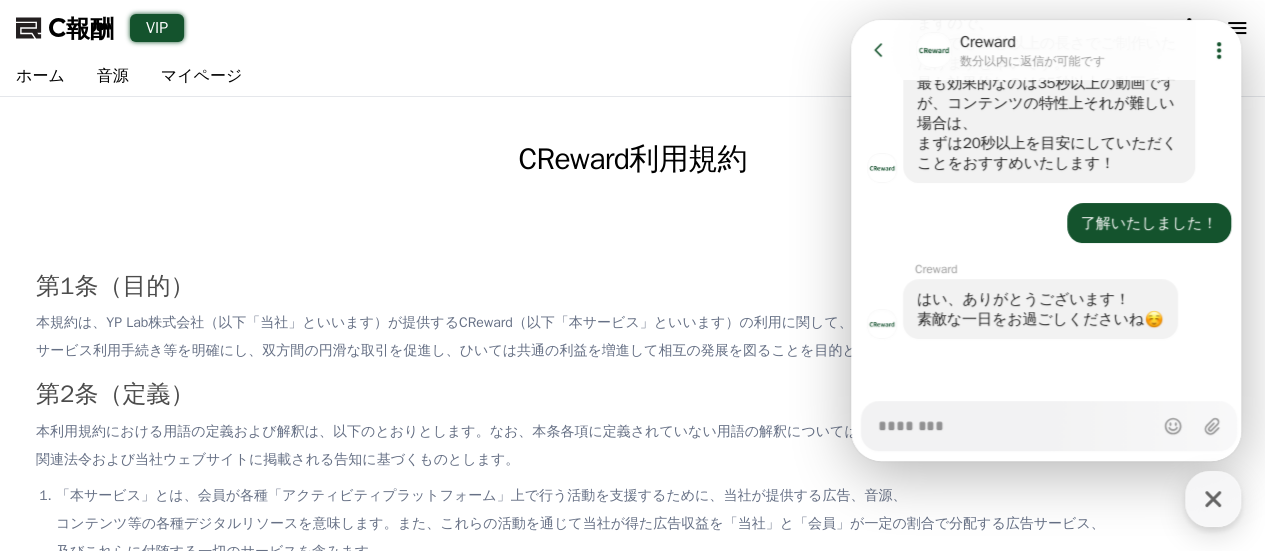 click on "はい、ありがとうございます！" at bounding box center (1040, 299) 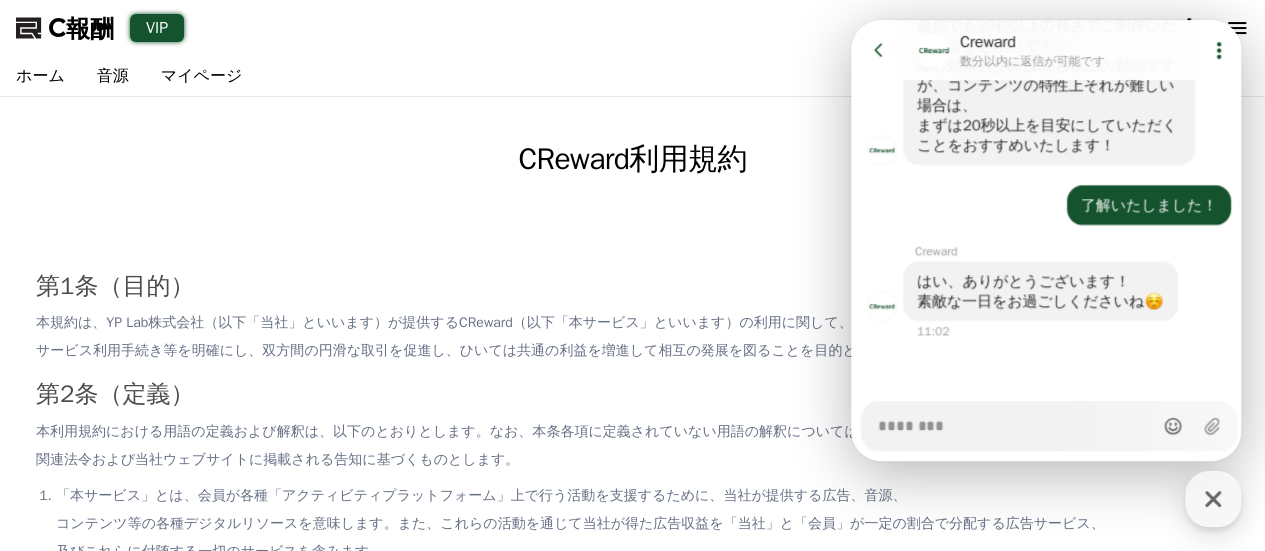 scroll, scrollTop: 7884, scrollLeft: 0, axis: vertical 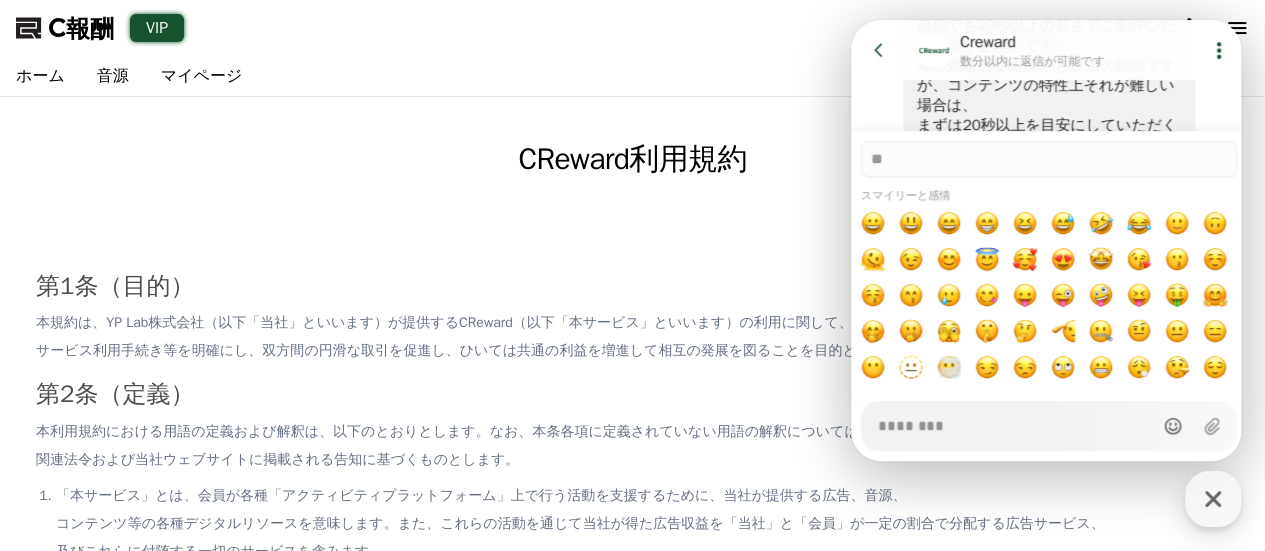 click on "Show emoji list" at bounding box center (1173, 426) 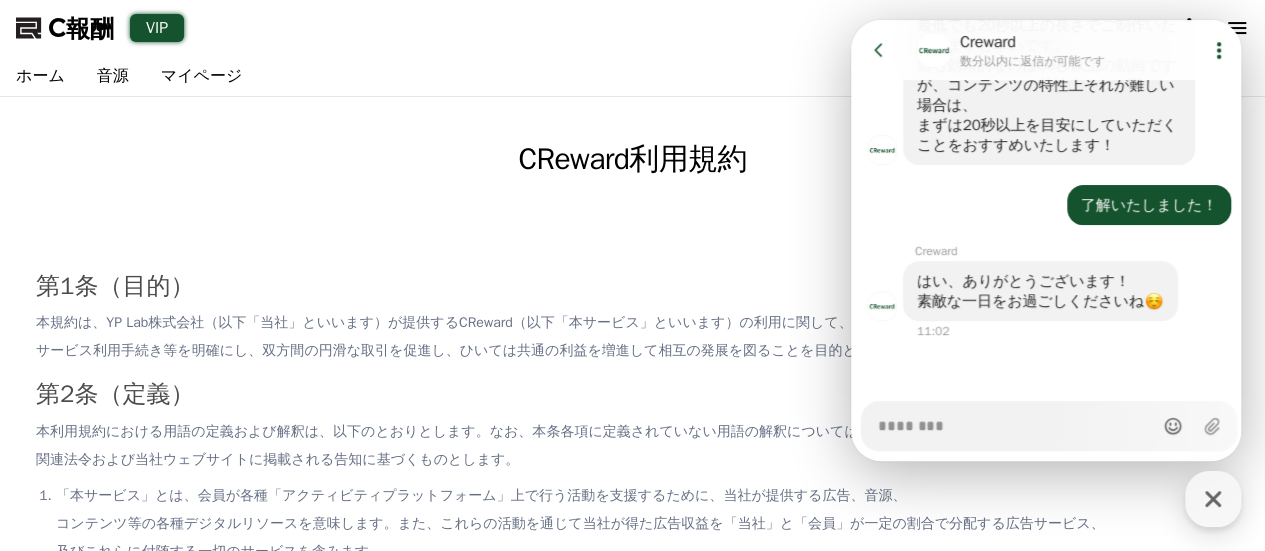 click on "Show emoji list" at bounding box center [1173, 426] 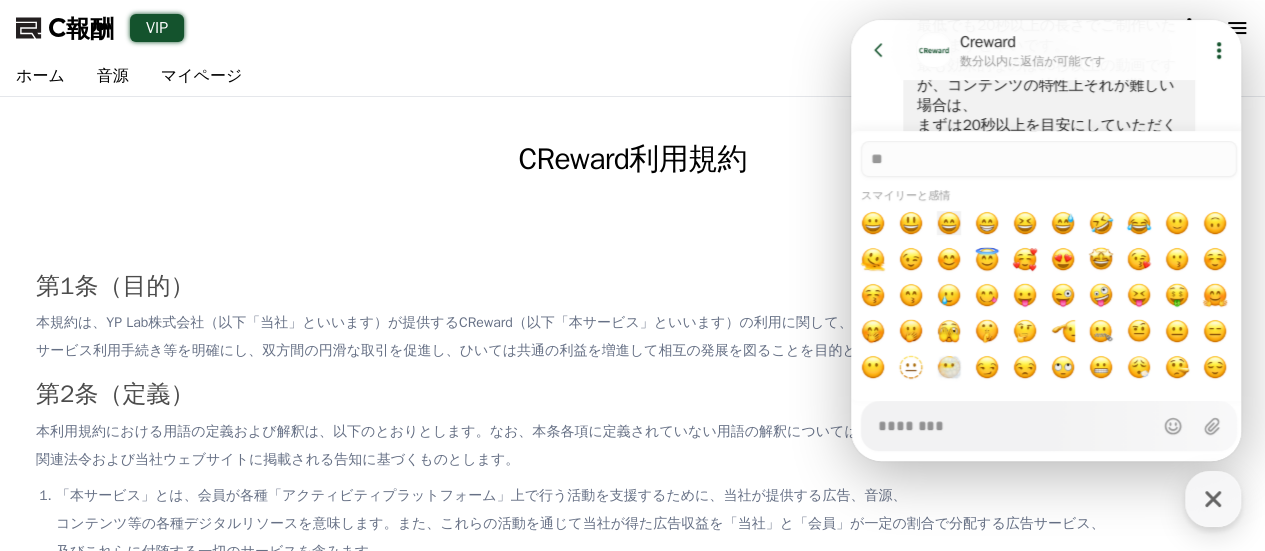 click at bounding box center (949, 223) 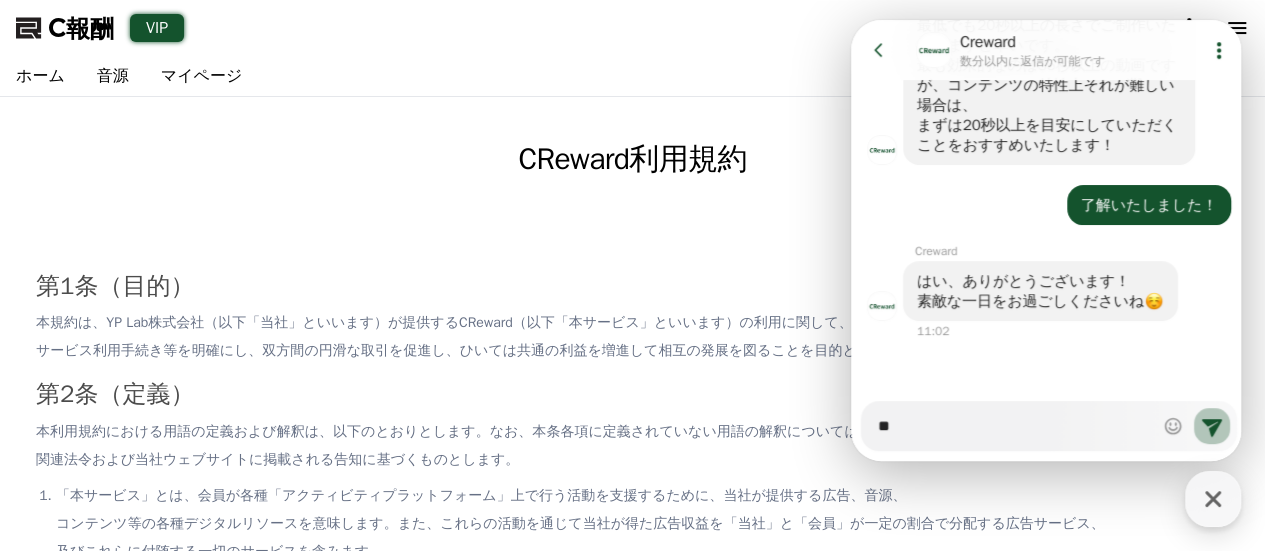 click on "Send new message" at bounding box center [1212, 426] 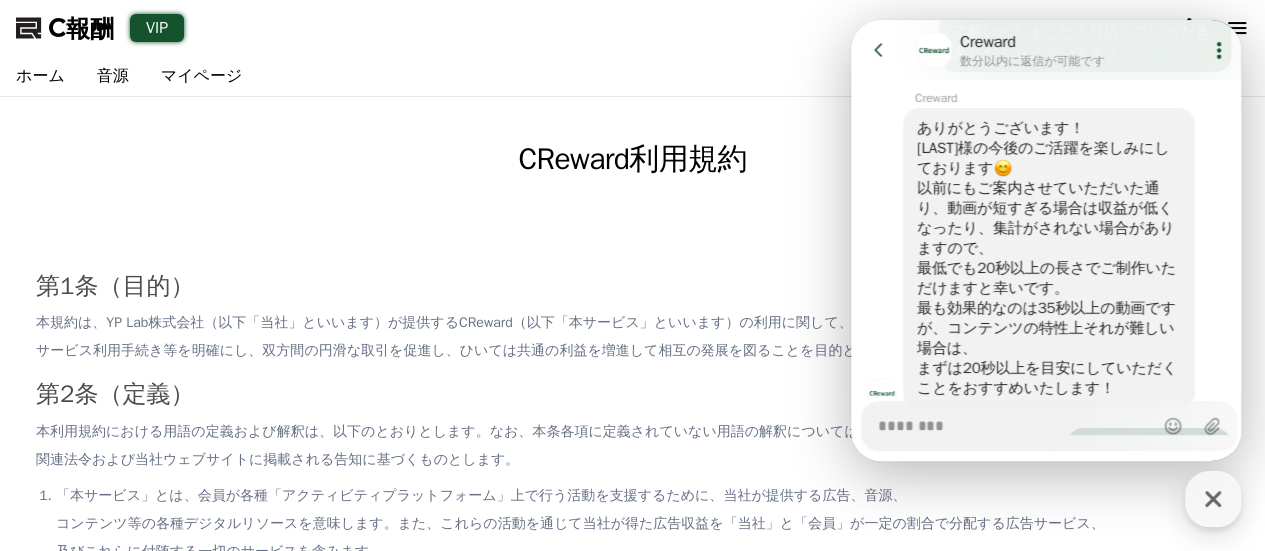 scroll, scrollTop: 7928, scrollLeft: 0, axis: vertical 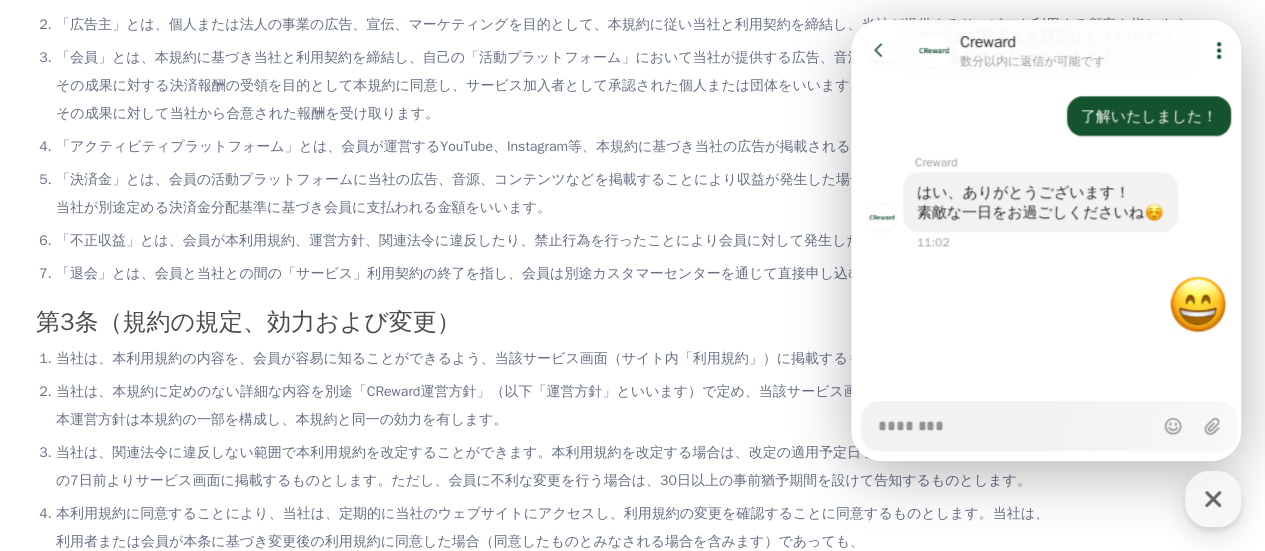 click on "当社は、関連法令に違反しない範囲で本利用規約を改定することができます。本利用規約を改定する場合は、改定の適用予定日 及び 改定の理由を明示し、適用予定日 の7日前よりサービス画面に掲載するものとします。ただし、会員に不利な変更を行う場合は、30日以上の事前猶予期間を設けて告知するものとします。" at bounding box center [582, 466] 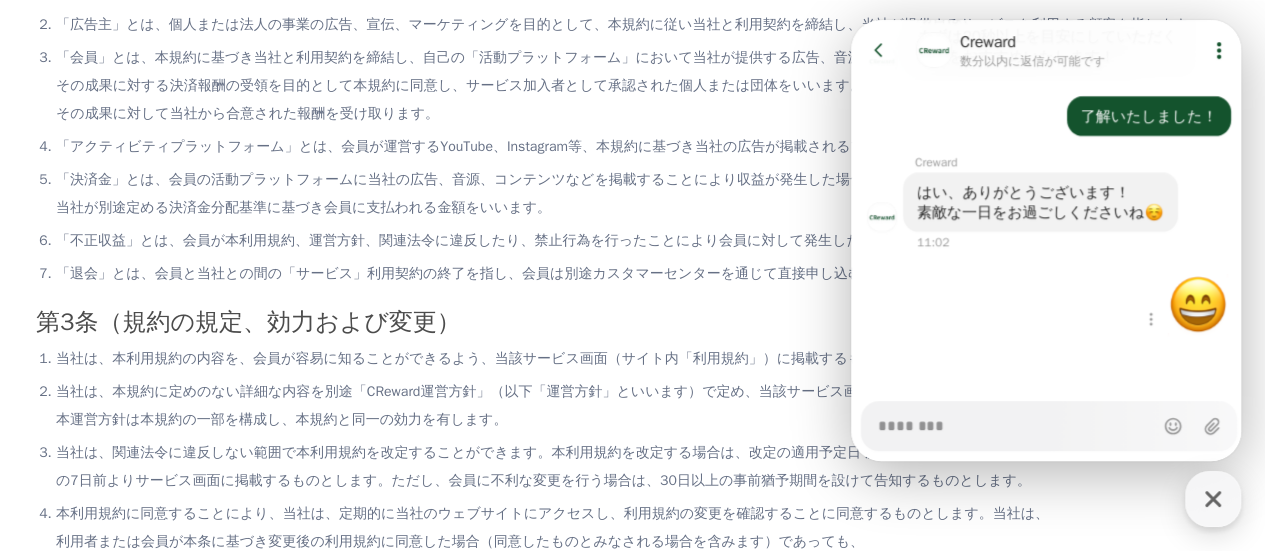 click on "Show context menu" at bounding box center (1049, 304) 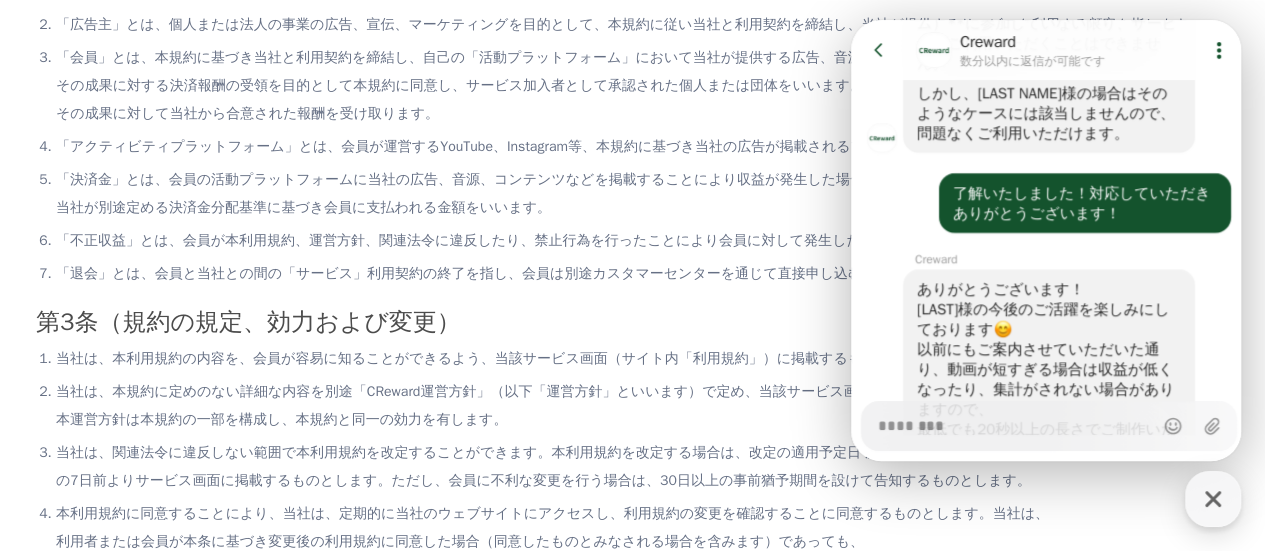 scroll, scrollTop: 7533, scrollLeft: 0, axis: vertical 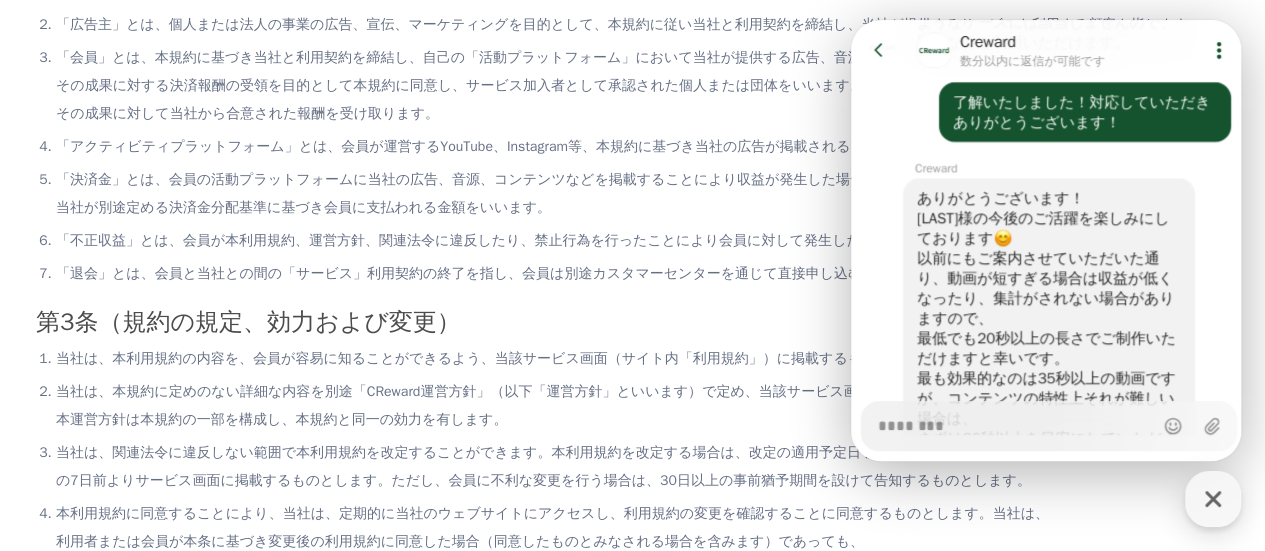 click on "動画が短すぎる場合は収益が低くなったり、集計がされない場合" at bounding box center (1045, 288) 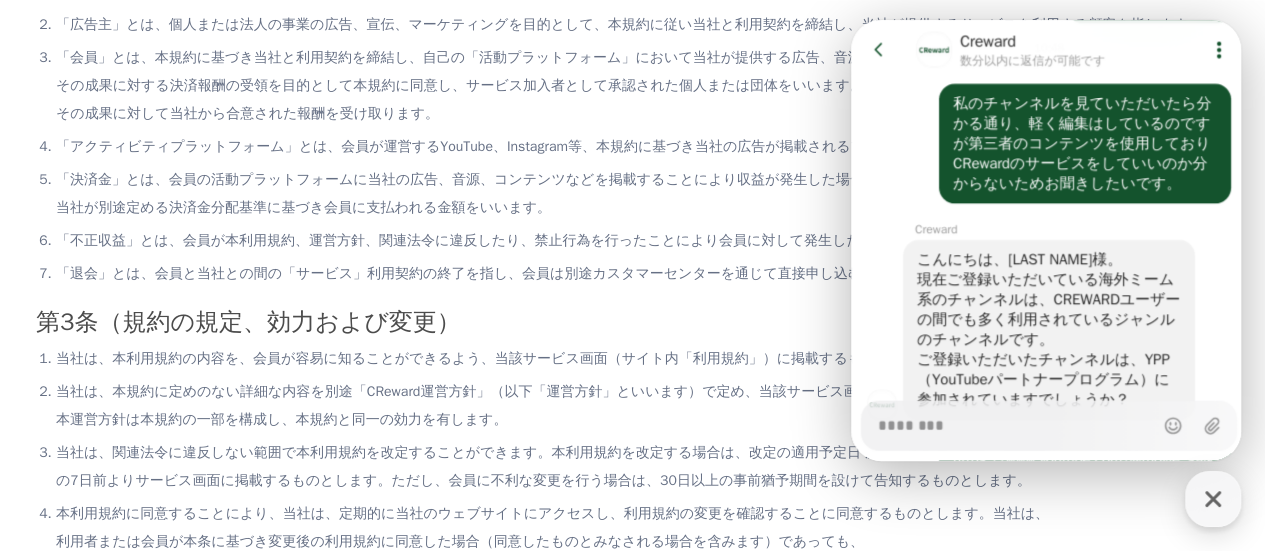 scroll, scrollTop: 5853, scrollLeft: 0, axis: vertical 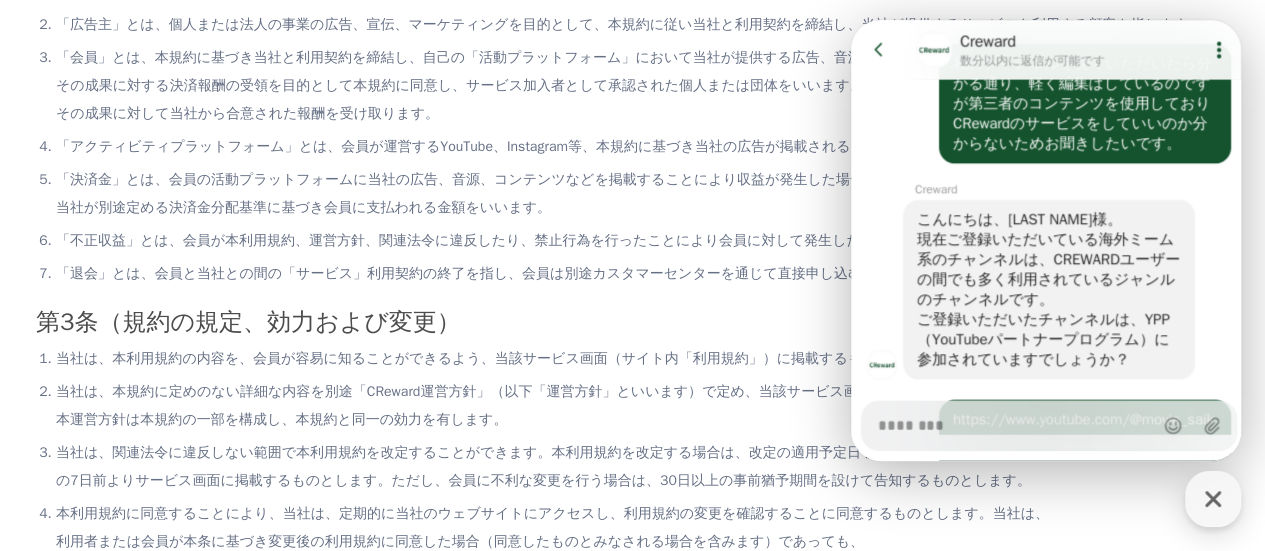 click 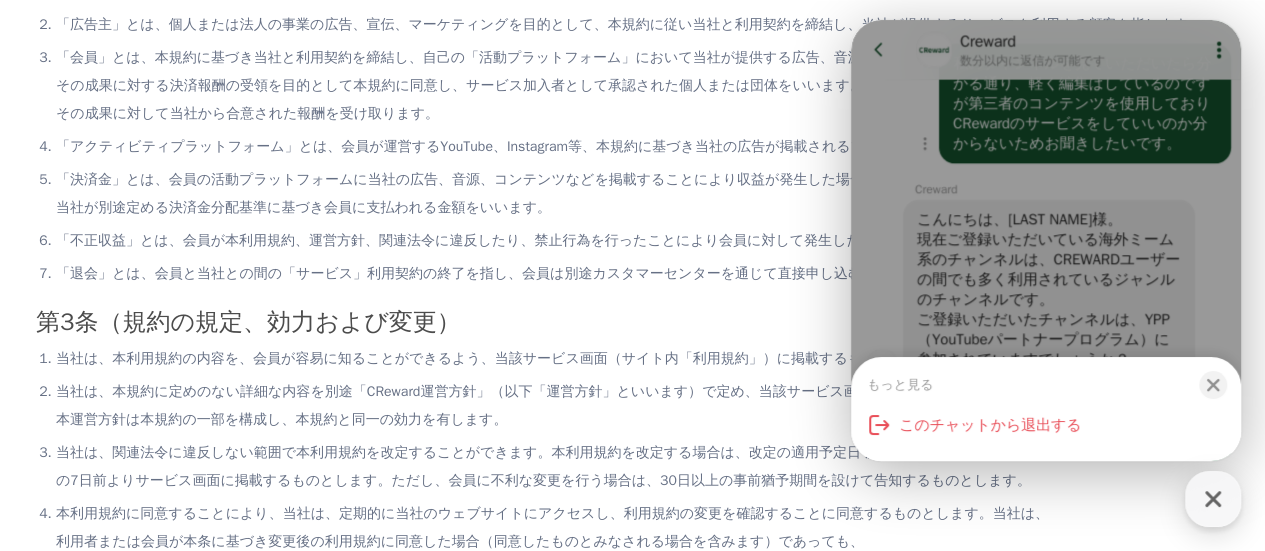 click on "もっと見る  Close bottom sheet modal  このチャットから退出する" at bounding box center [1046, 240] 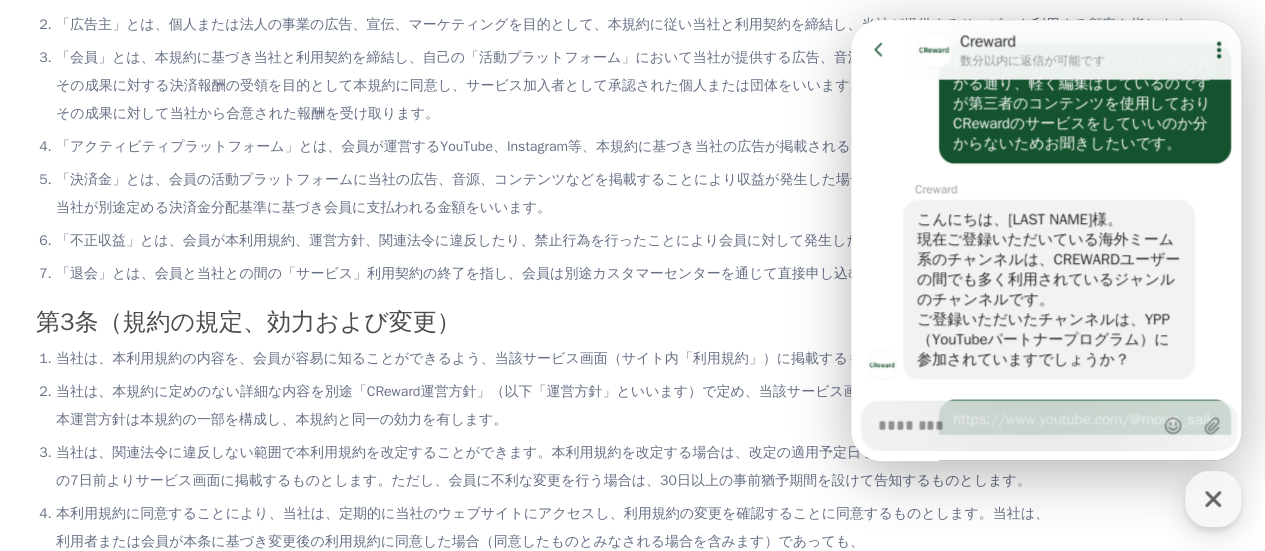 click on "Creward" at bounding box center [1032, 42] 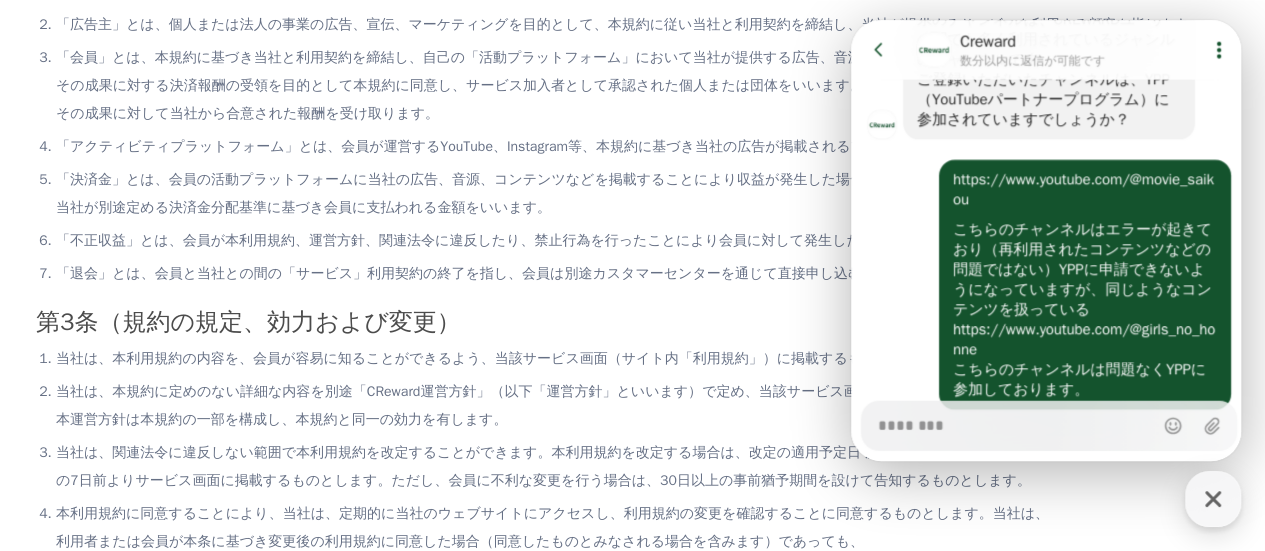 scroll, scrollTop: 6133, scrollLeft: 0, axis: vertical 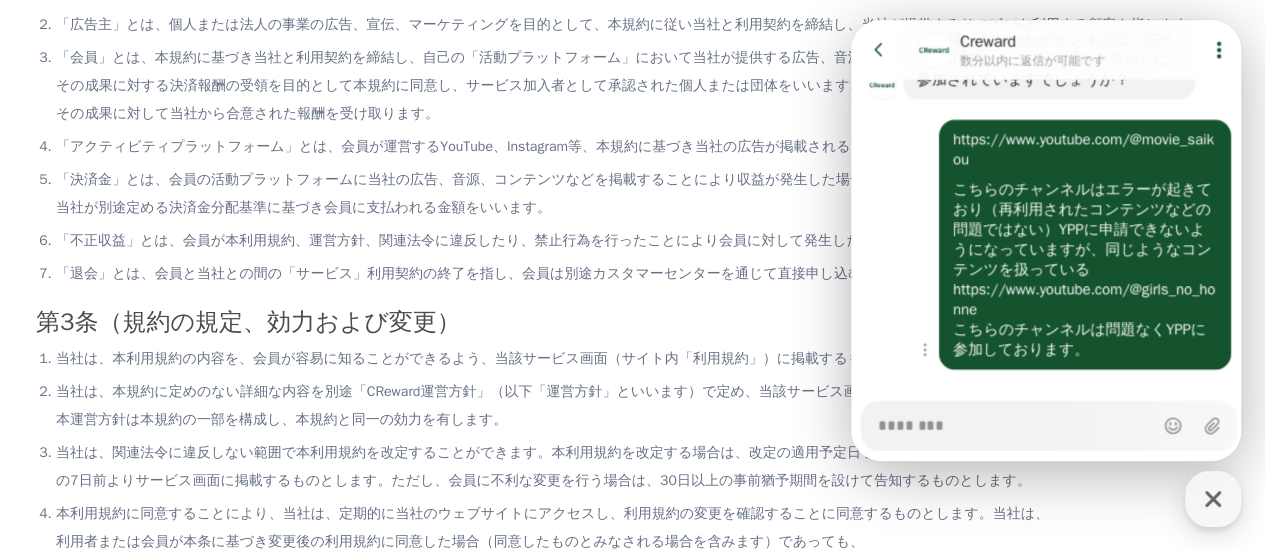 click on "Show context menu  https://www.youtube.com/@movie_saikou こちらのチャンネルはエラーが起きており（再利用されたコンテンツなどの問題ではない）YPPに申請できないようになっていますが、同じようなコンテンツを扱っているhttps://www.youtube.com/@girls_no_honne こちらのチャンネルは問題なくYPPに参加しております。" at bounding box center [1049, 245] 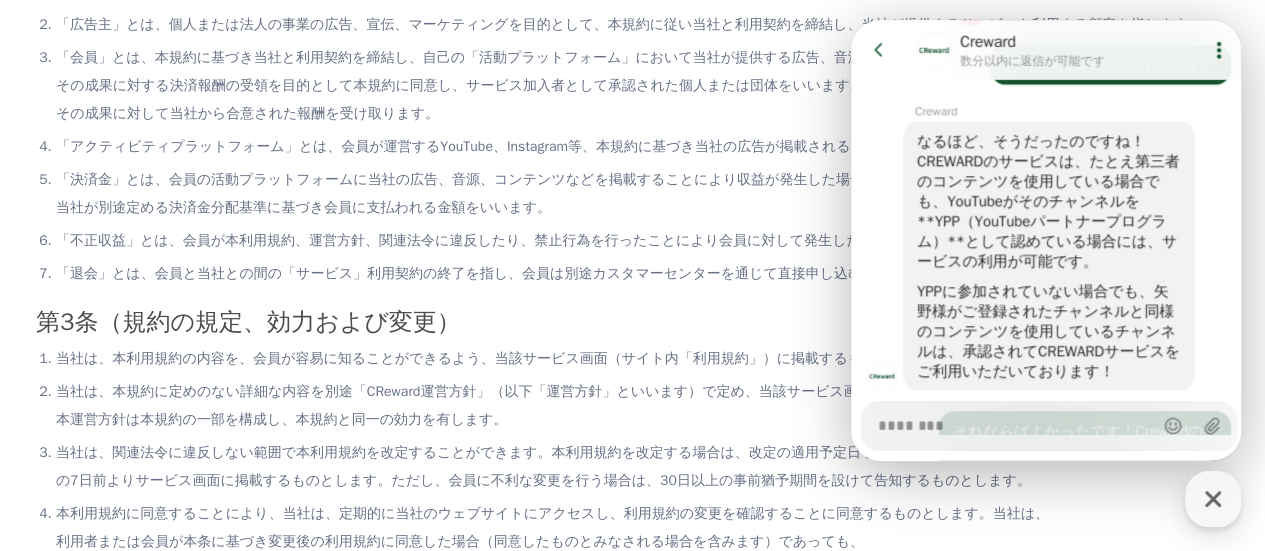 scroll, scrollTop: 6733, scrollLeft: 0, axis: vertical 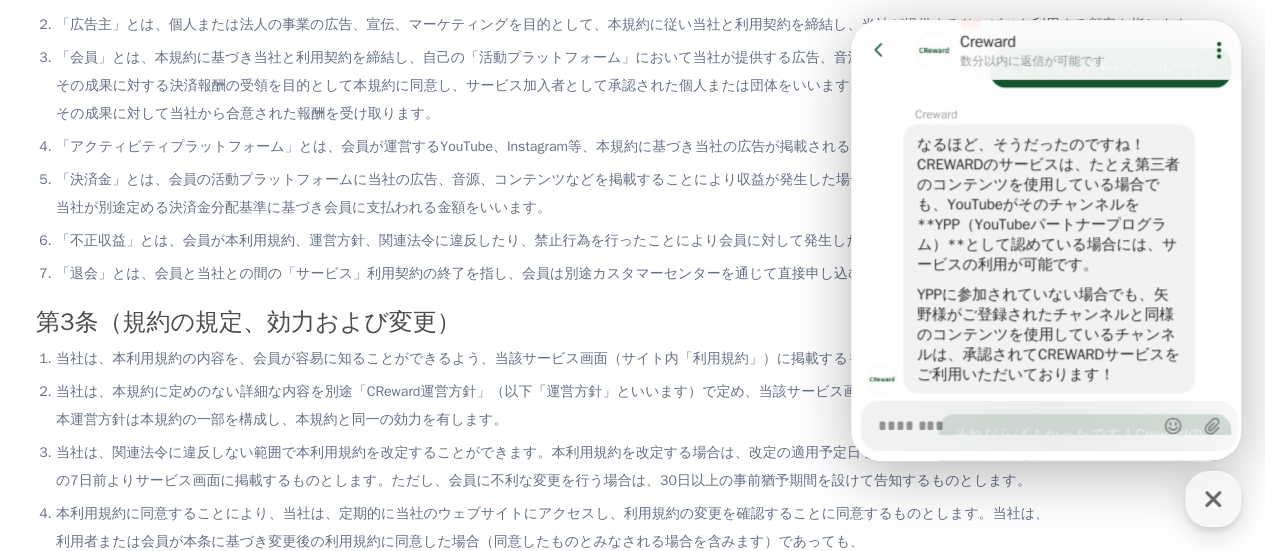 click on "Chat Room Creward 数分以内 に返信が可能です" at bounding box center (1052, 50) 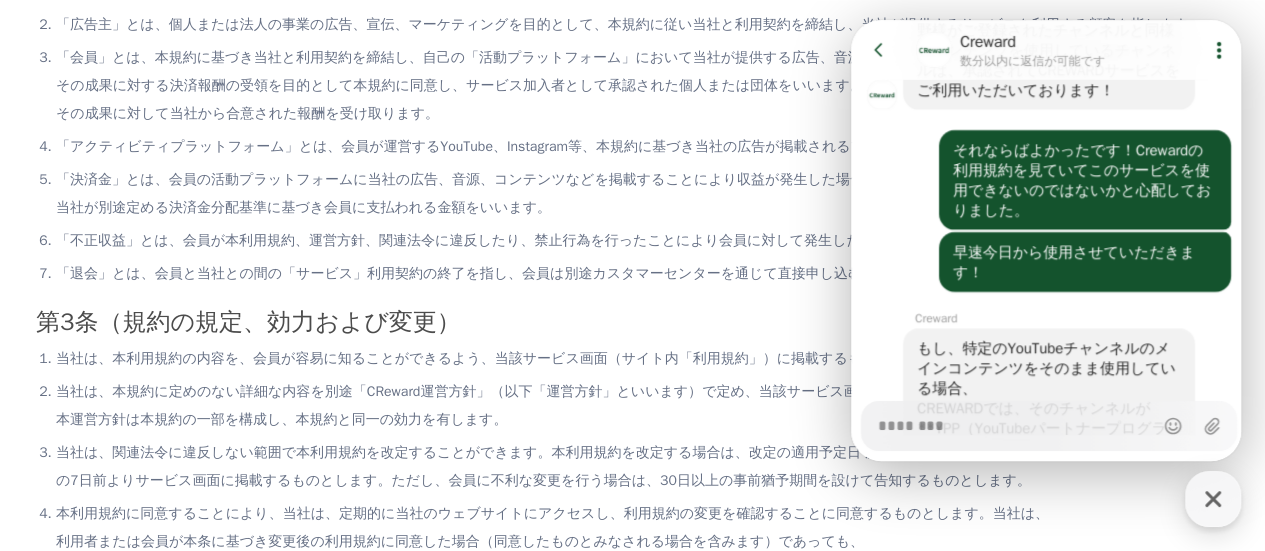 scroll, scrollTop: 7013, scrollLeft: 0, axis: vertical 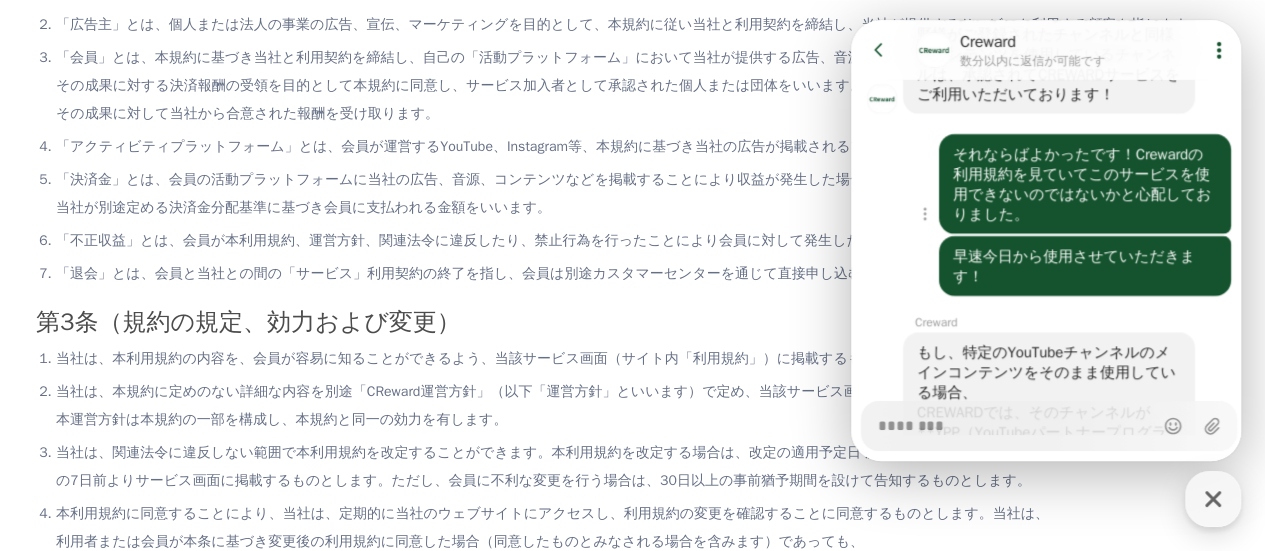 click on "Show context menu  それならばよかったです！Crewardの利用規約を見ていてこのサービスを使用できないのではないかと心配しておりました。" at bounding box center (1049, 184) 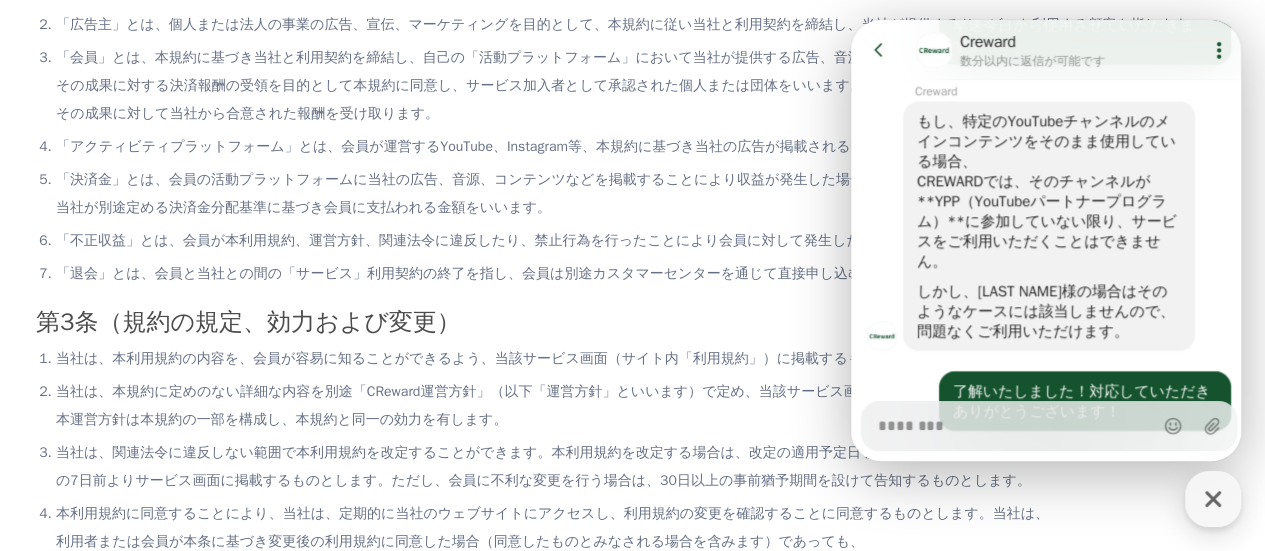 scroll, scrollTop: 7253, scrollLeft: 0, axis: vertical 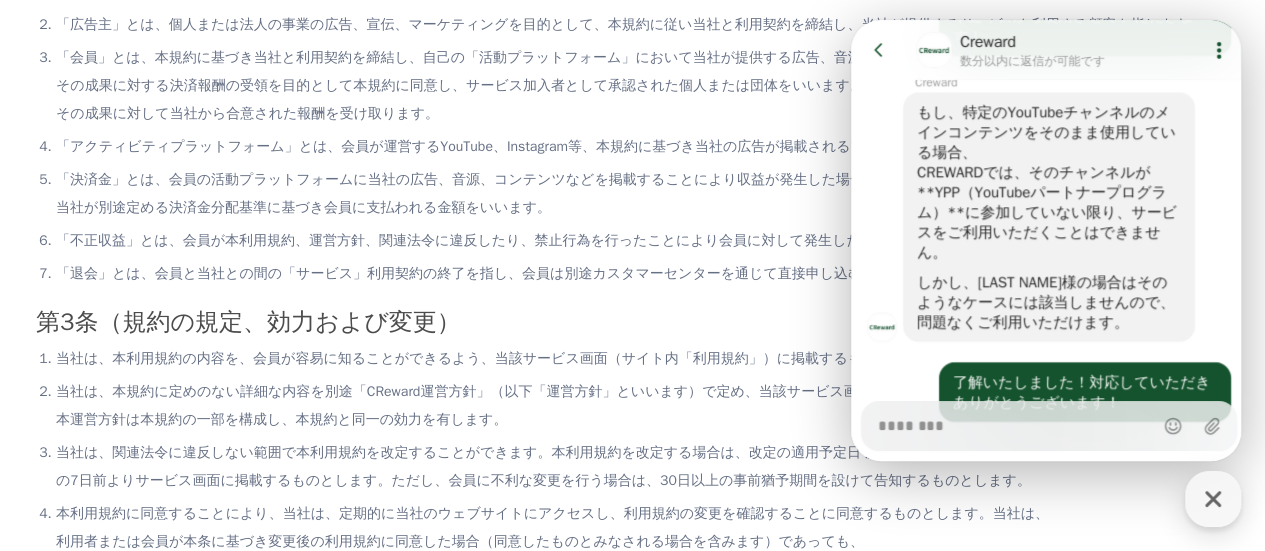 click at bounding box center [877, 217] 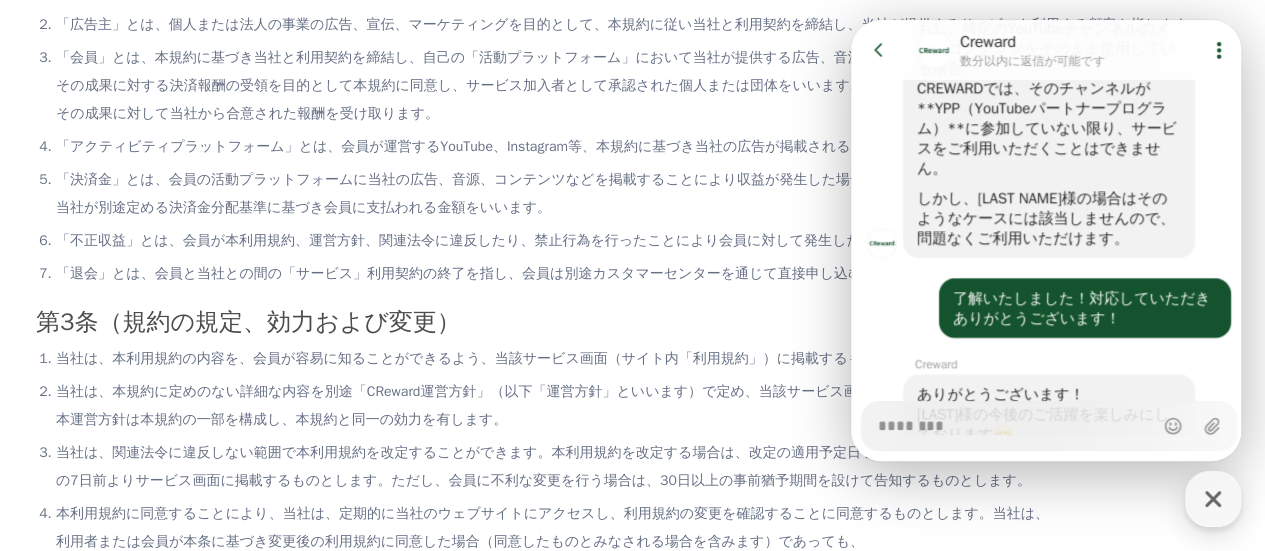 scroll, scrollTop: 7333, scrollLeft: 0, axis: vertical 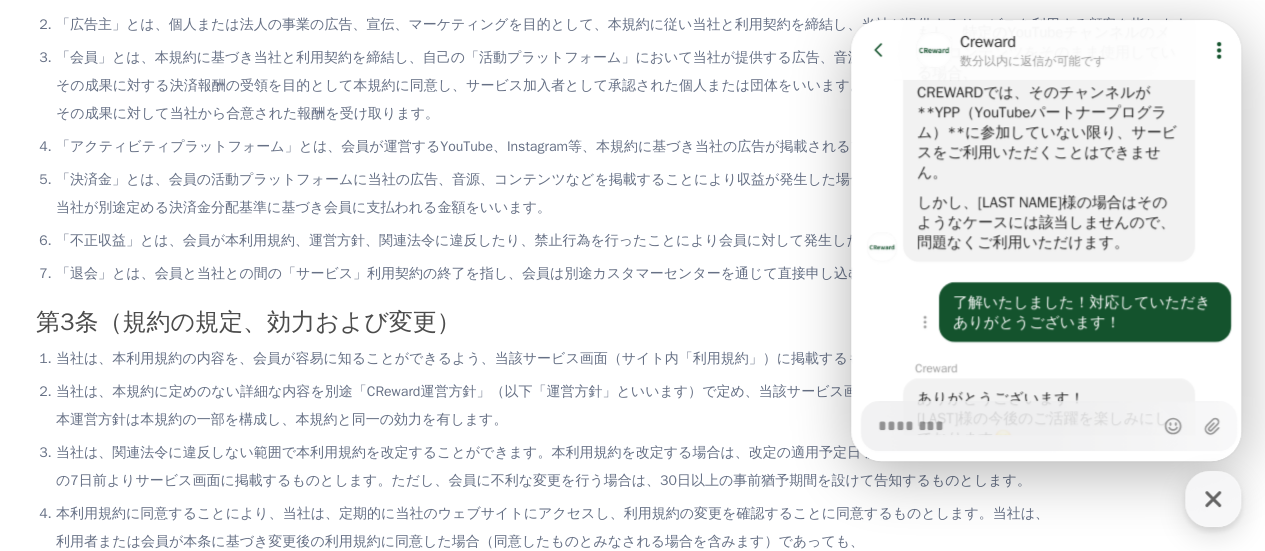 click on "了解いたしました！対応していただきありがとうございます！" at bounding box center [1085, 312] 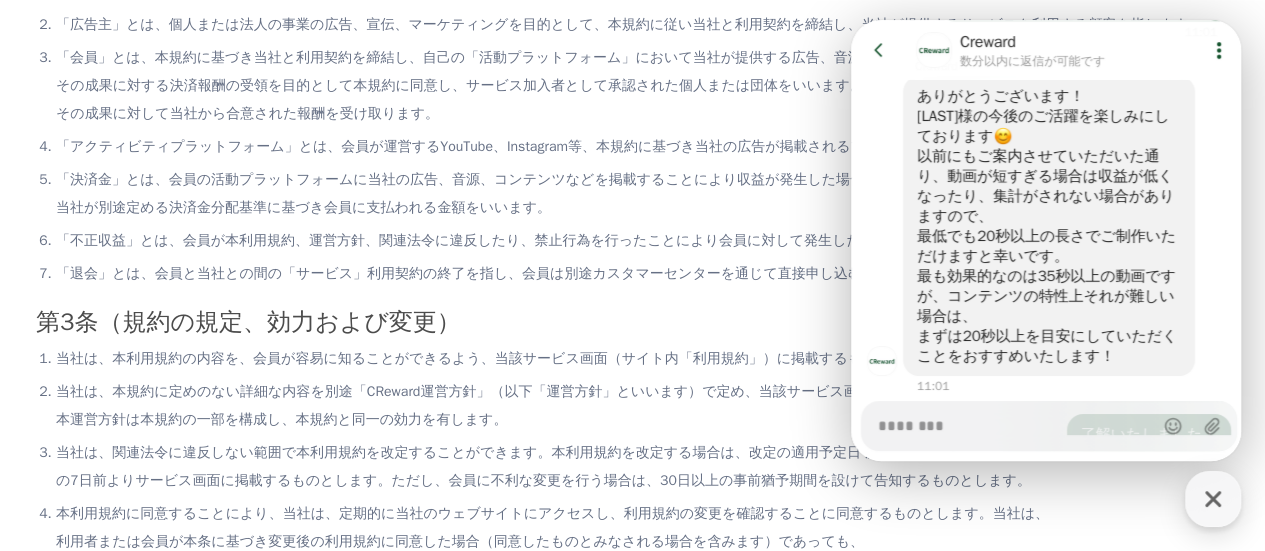 scroll, scrollTop: 7693, scrollLeft: 0, axis: vertical 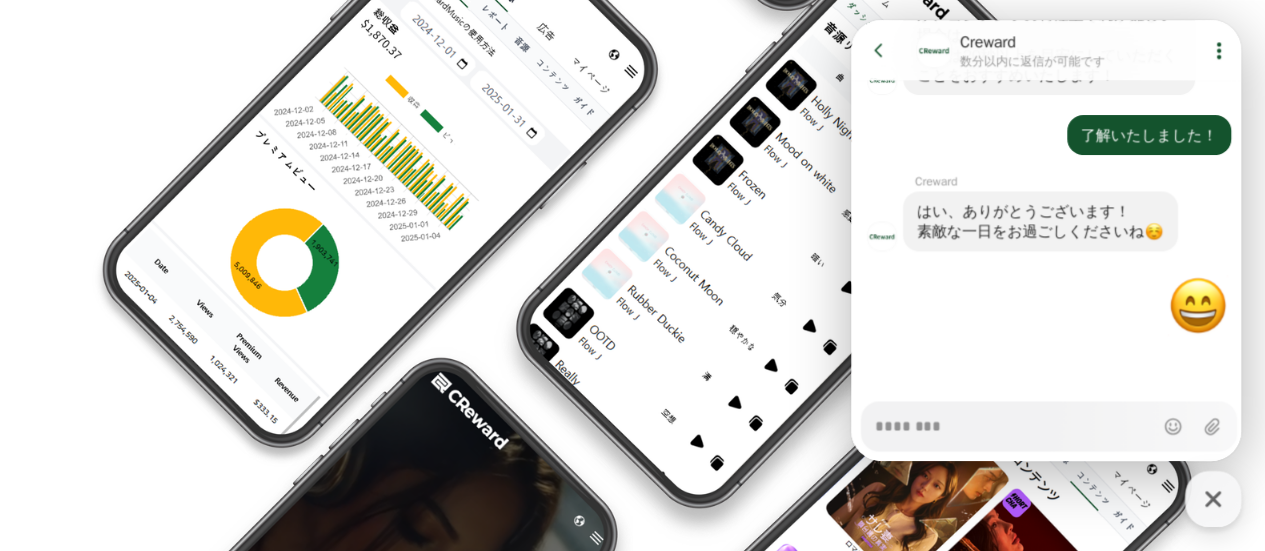 type on "*" 